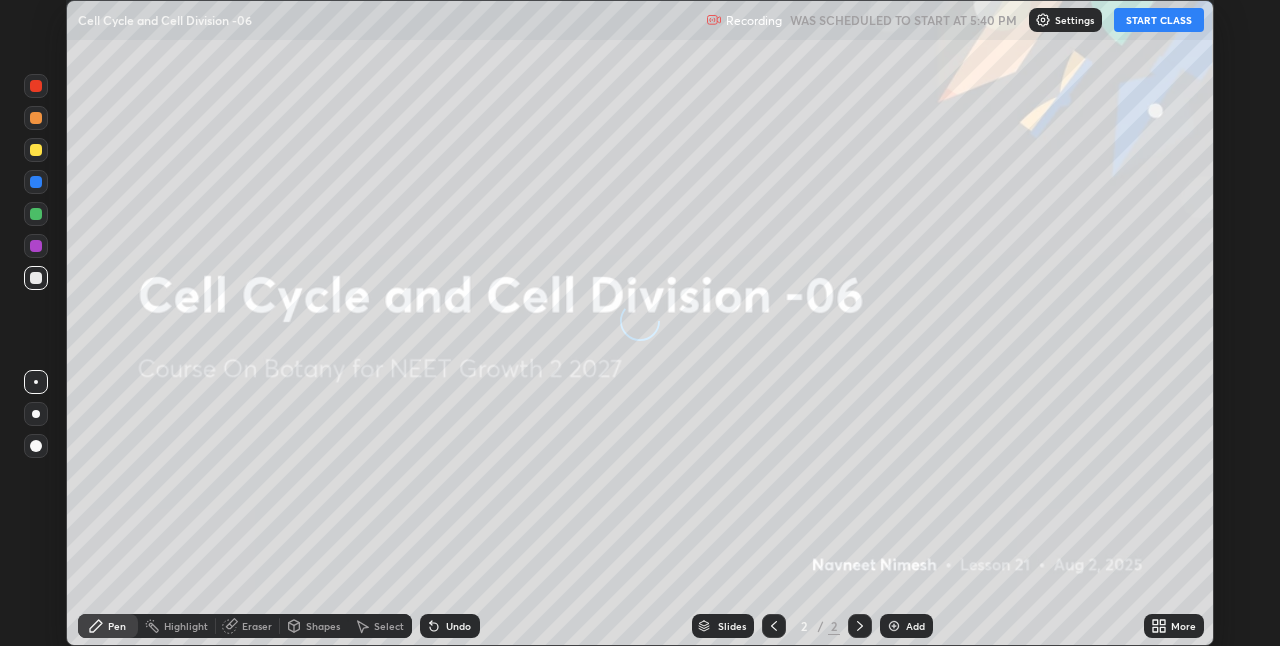 scroll, scrollTop: 0, scrollLeft: 0, axis: both 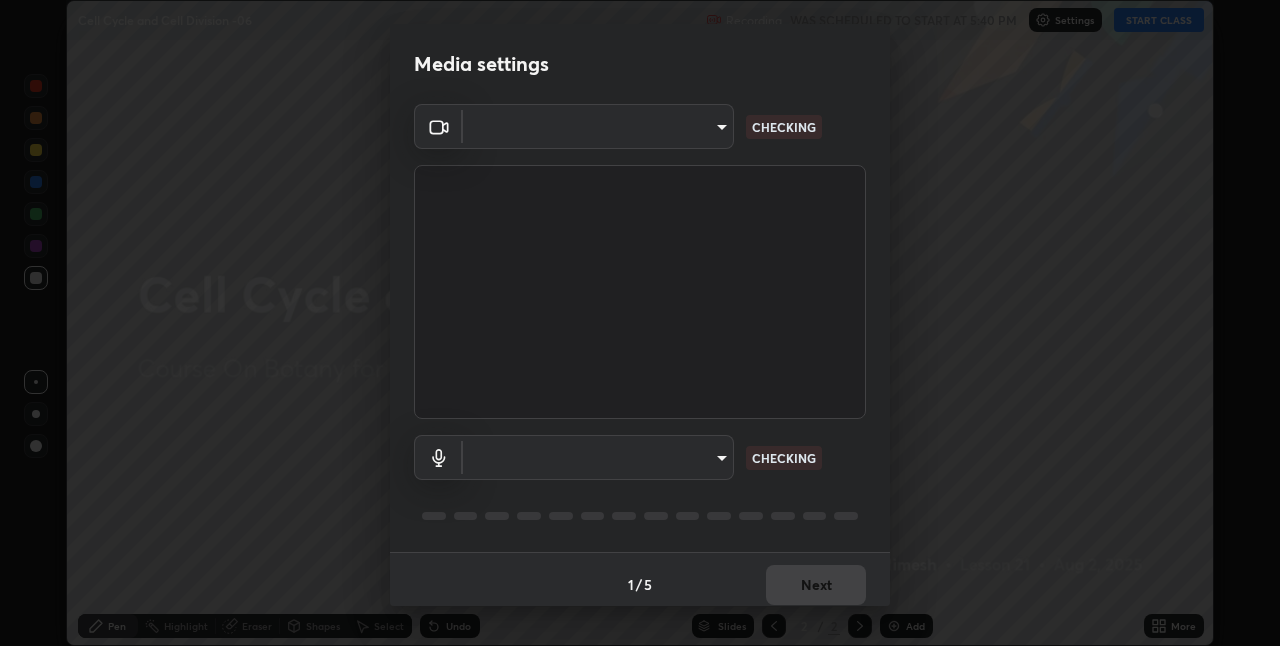 type on "bc685aeedd285d7db1af28b48484641fa4278282599c71468c92a44d82825933" 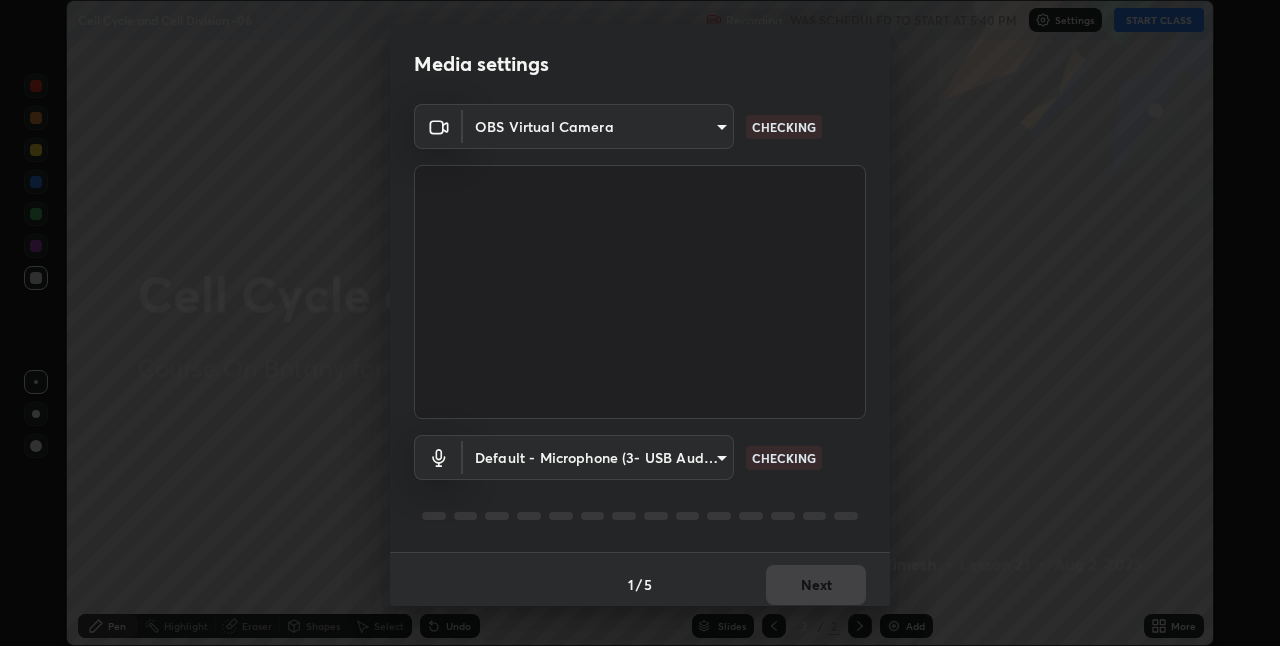 scroll, scrollTop: 10, scrollLeft: 0, axis: vertical 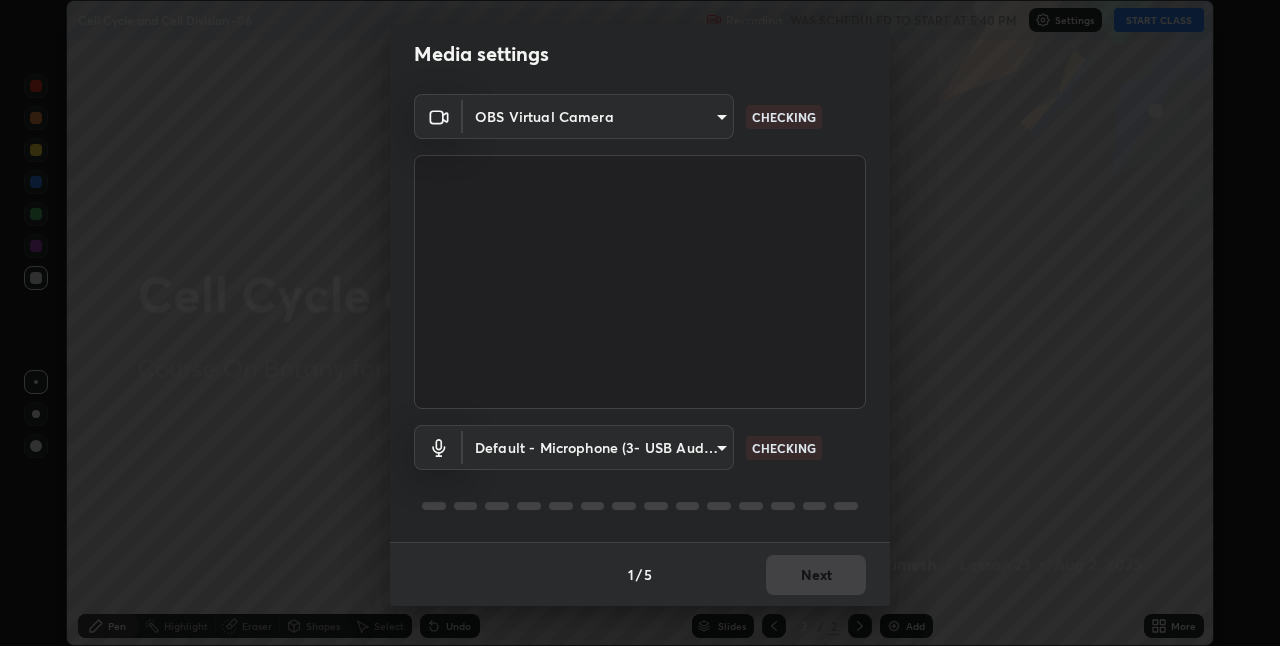 click on "Erase all Cell Cycle and Cell Division -06 Recording WAS SCHEDULED TO START AT  5:40 PM Settings START CLASS Setting up your live class Cell Cycle and Cell Division -06 • L21 of Course On Botany for NEET Growth 2 2027 Navneet Nimesh Pen Highlight Eraser Shapes Select Undo Slides 2 / 2 Add More No doubts shared Encourage your learners to ask a doubt for better clarity Report an issue Reason for reporting Buffering Chat not working Audio - Video sync issue Educator video quality low ​ Attach an image Report Media settings OBS Virtual Camera bc685aeedd285d7db1af28b48484641fa4278282599c71468c92a44d82825933 CHECKING Default - Microphone (3- USB Audio Device) default CHECKING 1 / 5 Next" at bounding box center (640, 323) 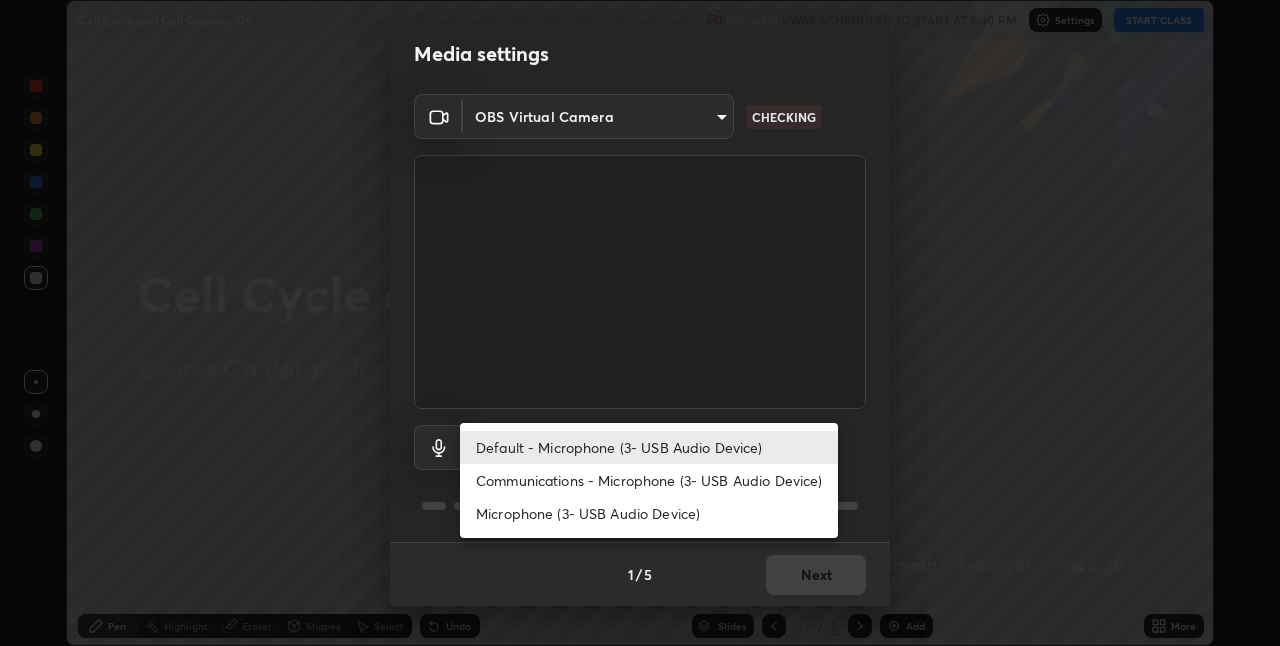 click on "Communications - Microphone (3- USB Audio Device)" at bounding box center (649, 480) 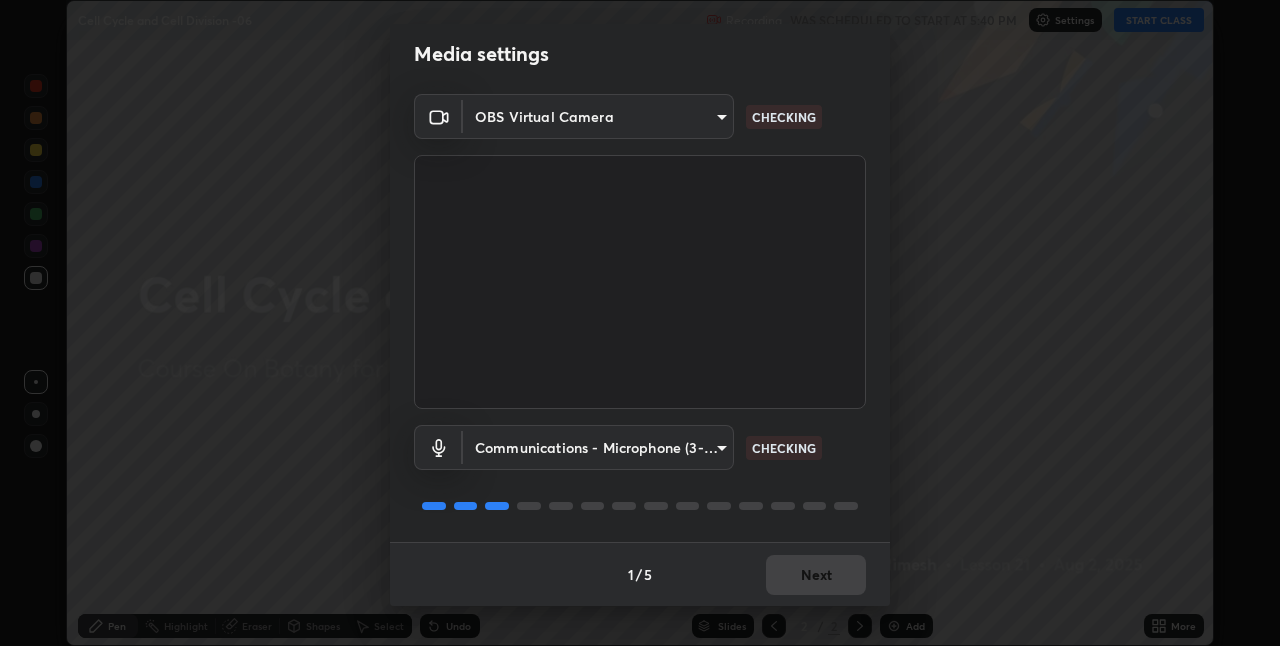 click on "Erase all Cell Cycle and Cell Division -06 Recording WAS SCHEDULED TO START AT  5:40 PM Settings START CLASS Setting up your live class Cell Cycle and Cell Division -06 • L21 of Course On Botany for NEET Growth 2 2027 Navneet Nimesh Pen Highlight Eraser Shapes Select Undo Slides 2 / 2 Add More No doubts shared Encourage your learners to ask a doubt for better clarity Report an issue Reason for reporting Buffering Chat not working Audio - Video sync issue Educator video quality low ​ Attach an image Report Media settings OBS Virtual Camera bc685aeedd285d7db1af28b48484641fa4278282599c71468c92a44d82825933 CHECKING Communications - Microphone (3- USB Audio Device) communications CHECKING 1 / 5 Next" at bounding box center [640, 323] 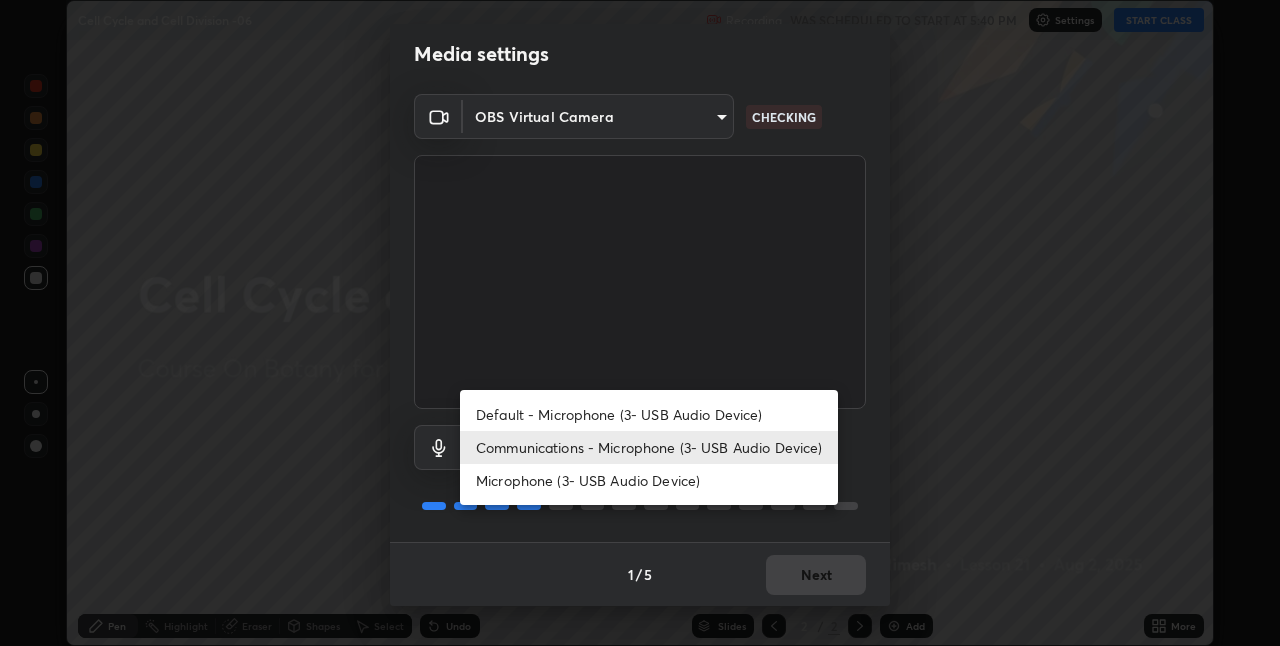 click on "Default - Microphone (3- USB Audio Device)" at bounding box center (649, 414) 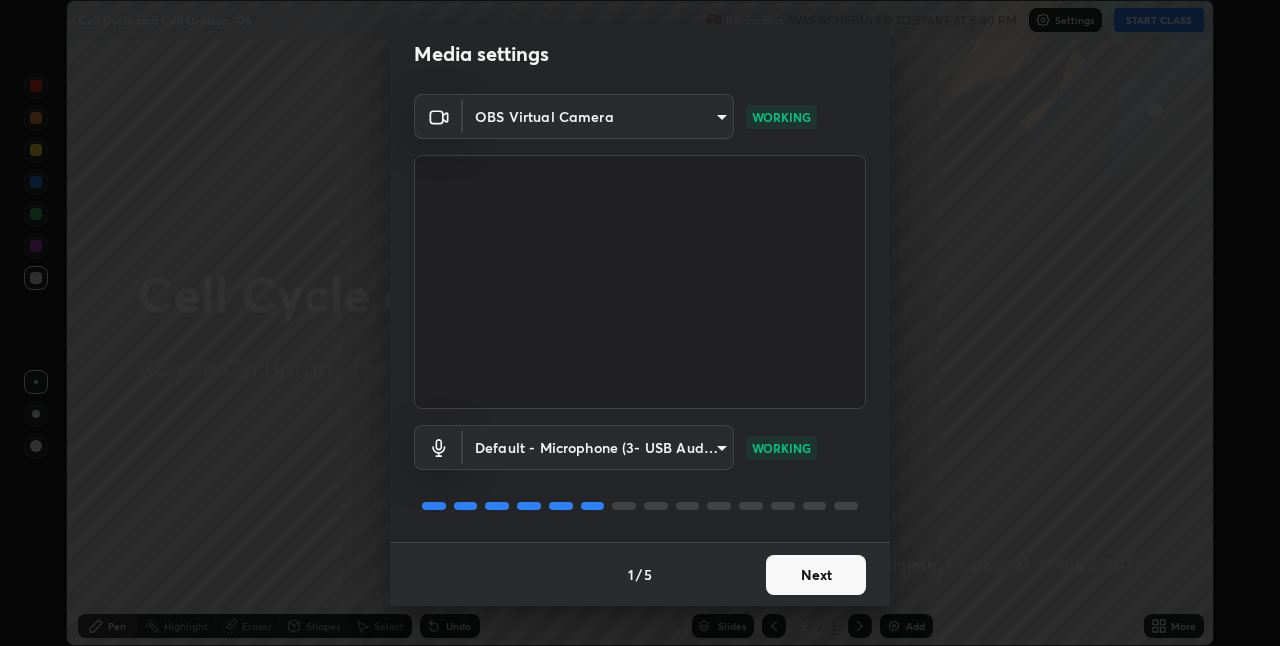 click on "Next" at bounding box center (816, 575) 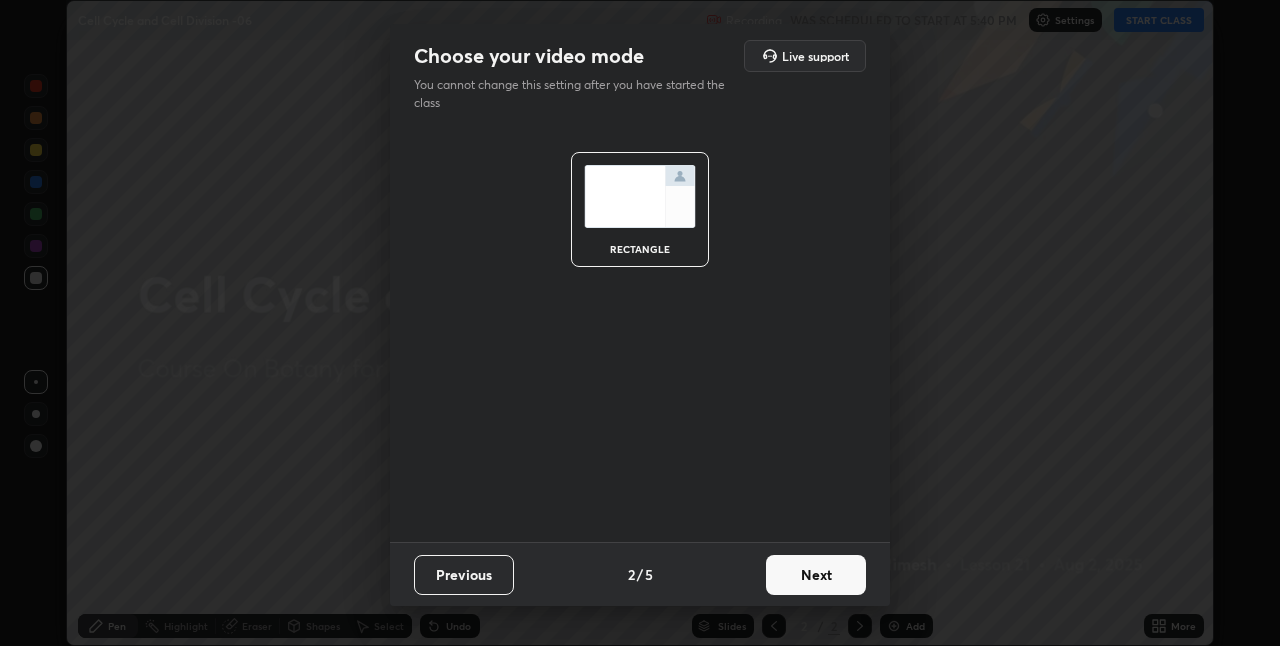scroll, scrollTop: 0, scrollLeft: 0, axis: both 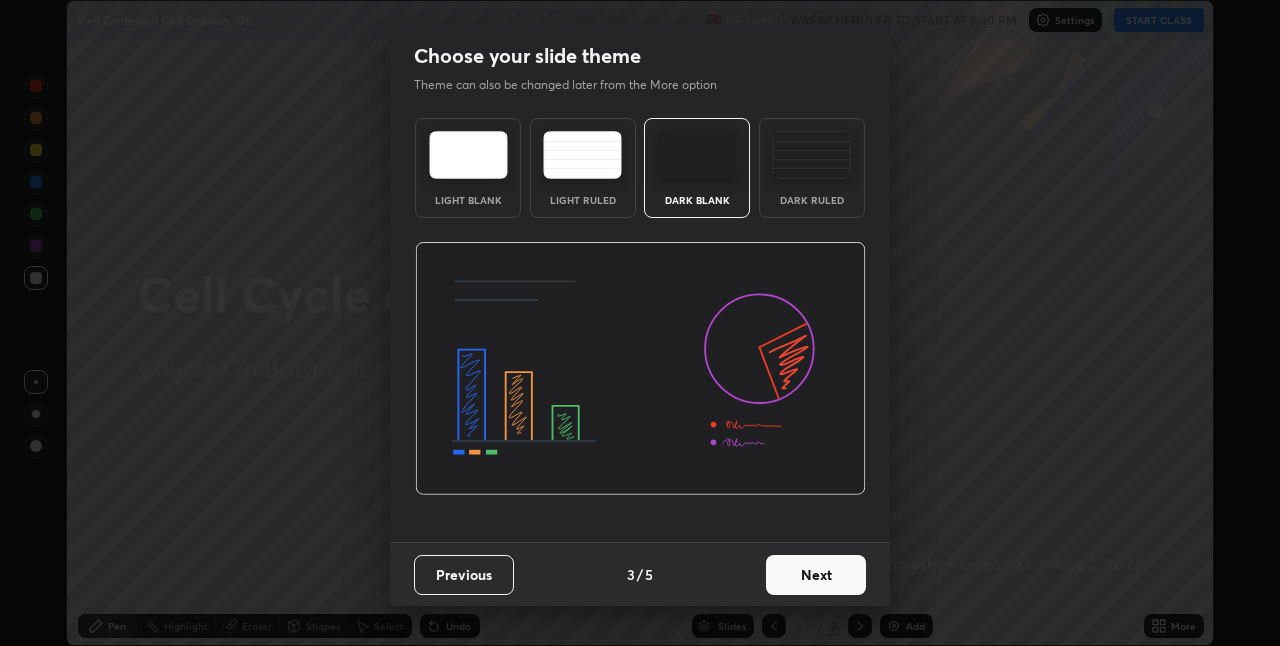 click on "Next" at bounding box center (816, 575) 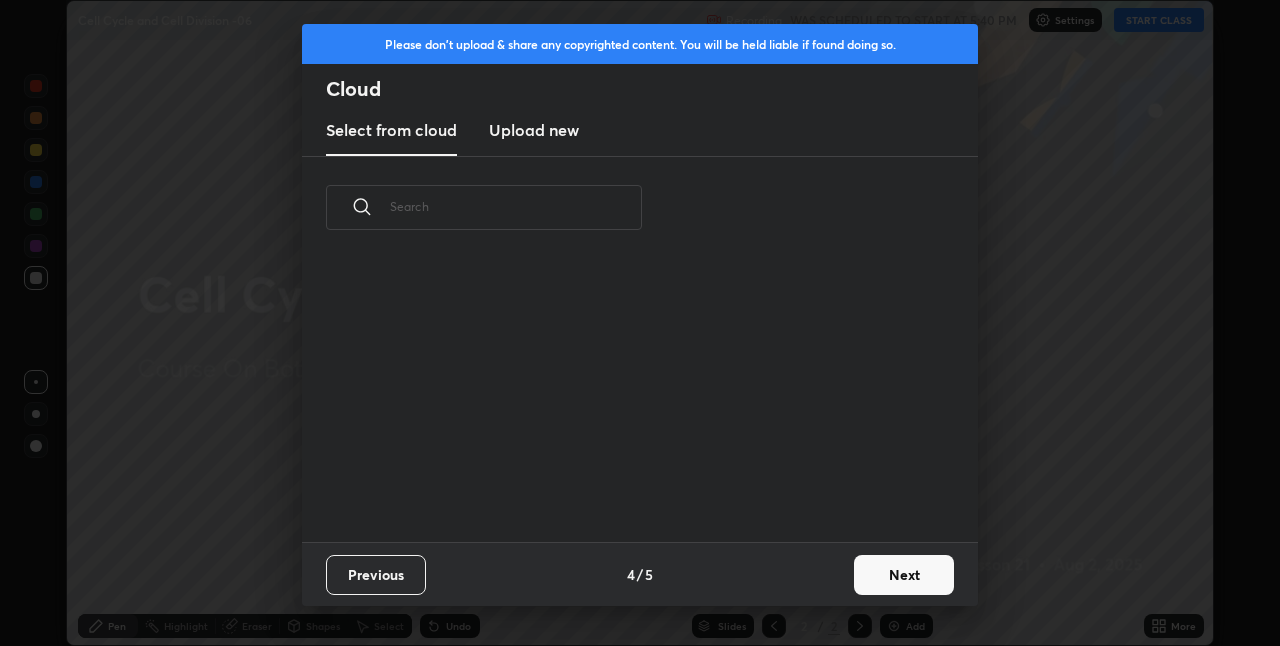 click on "Next" at bounding box center (904, 575) 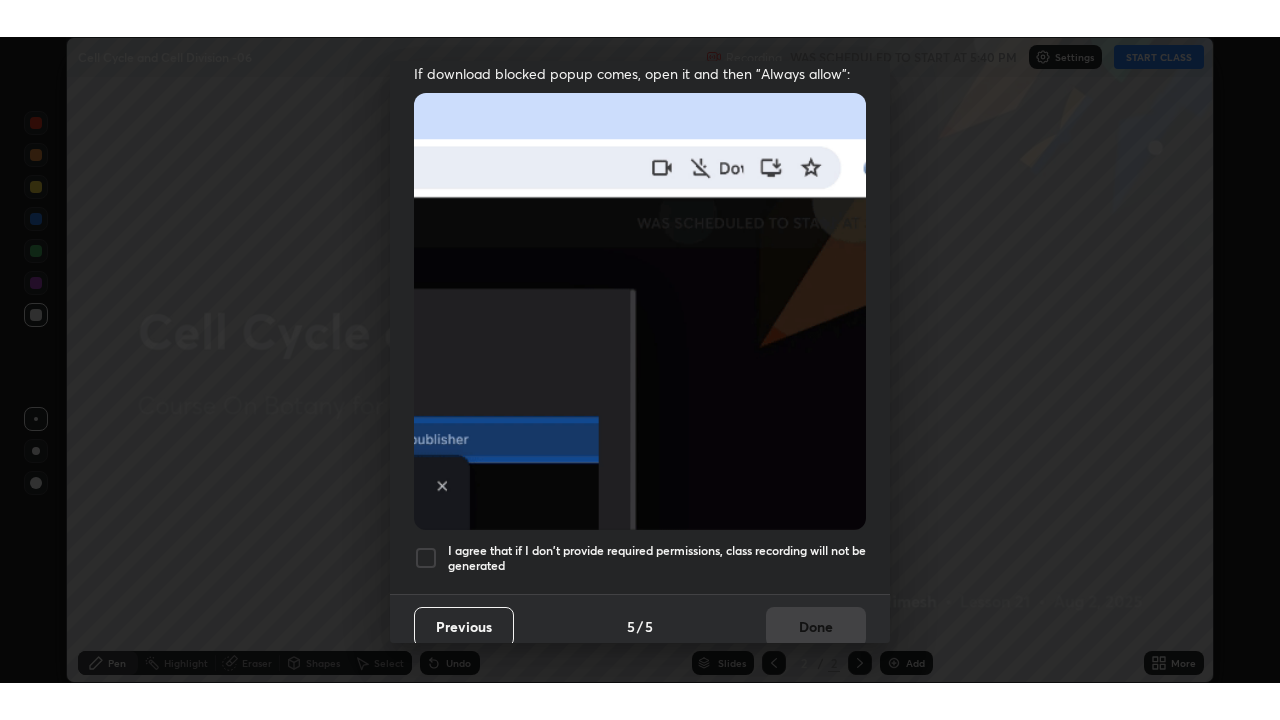 scroll, scrollTop: 418, scrollLeft: 0, axis: vertical 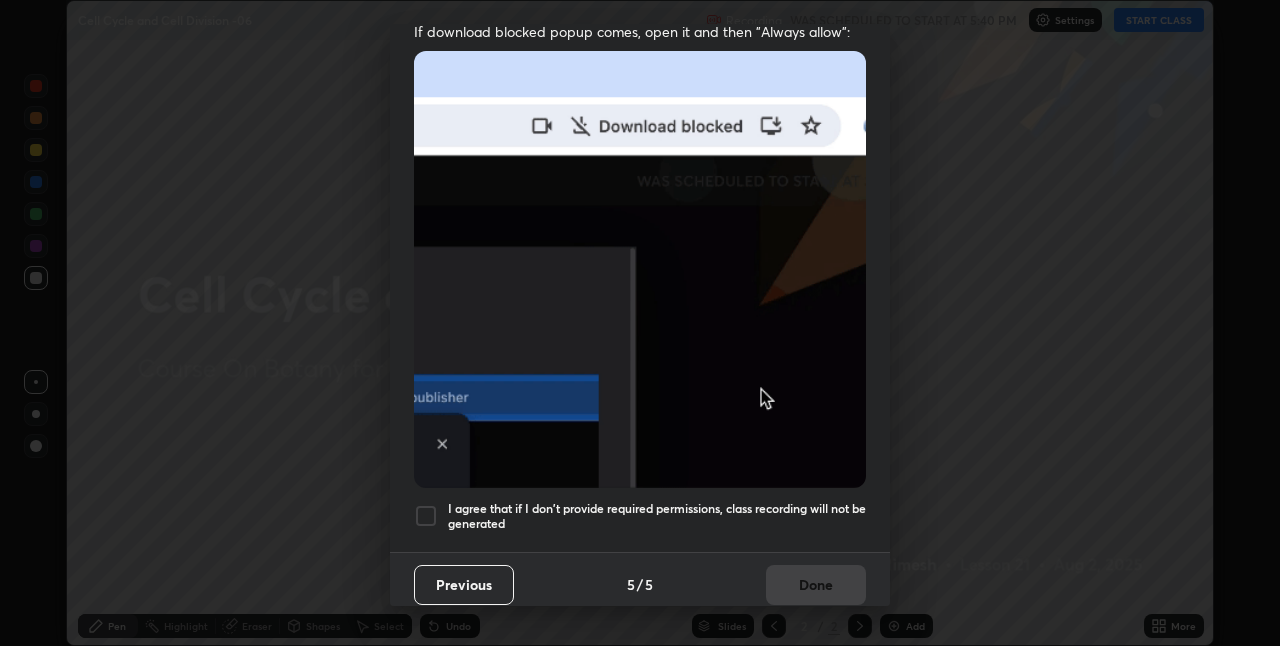 click at bounding box center (426, 516) 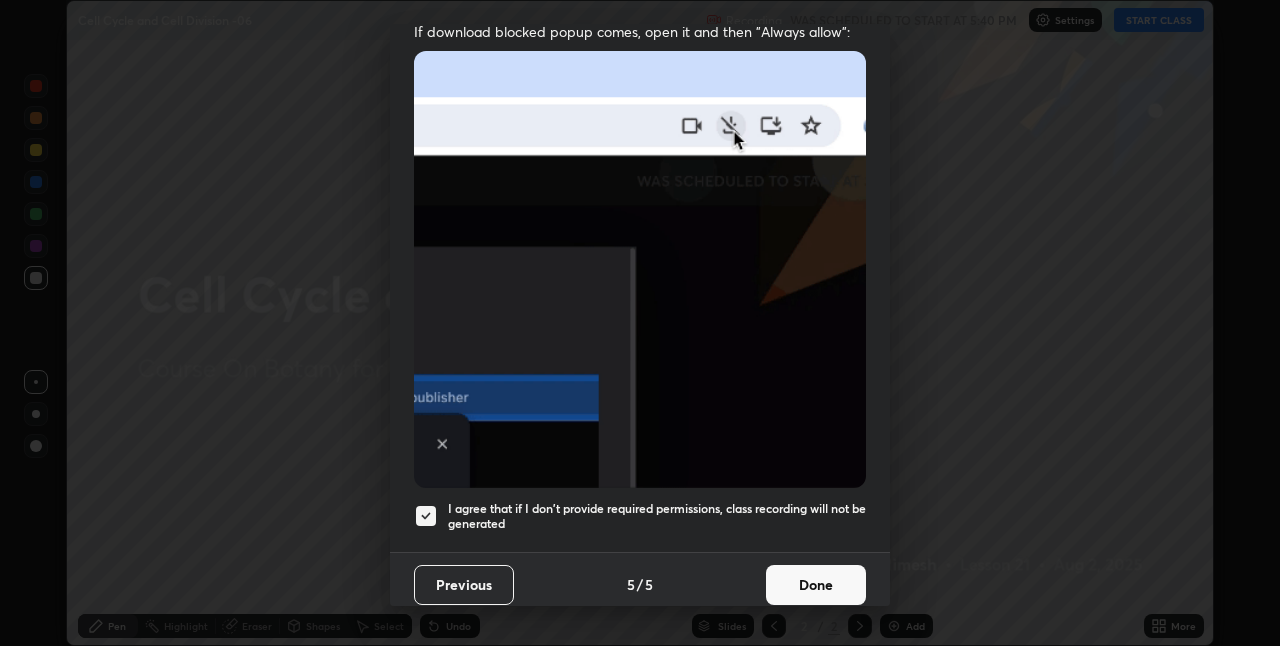 click on "Done" at bounding box center (816, 585) 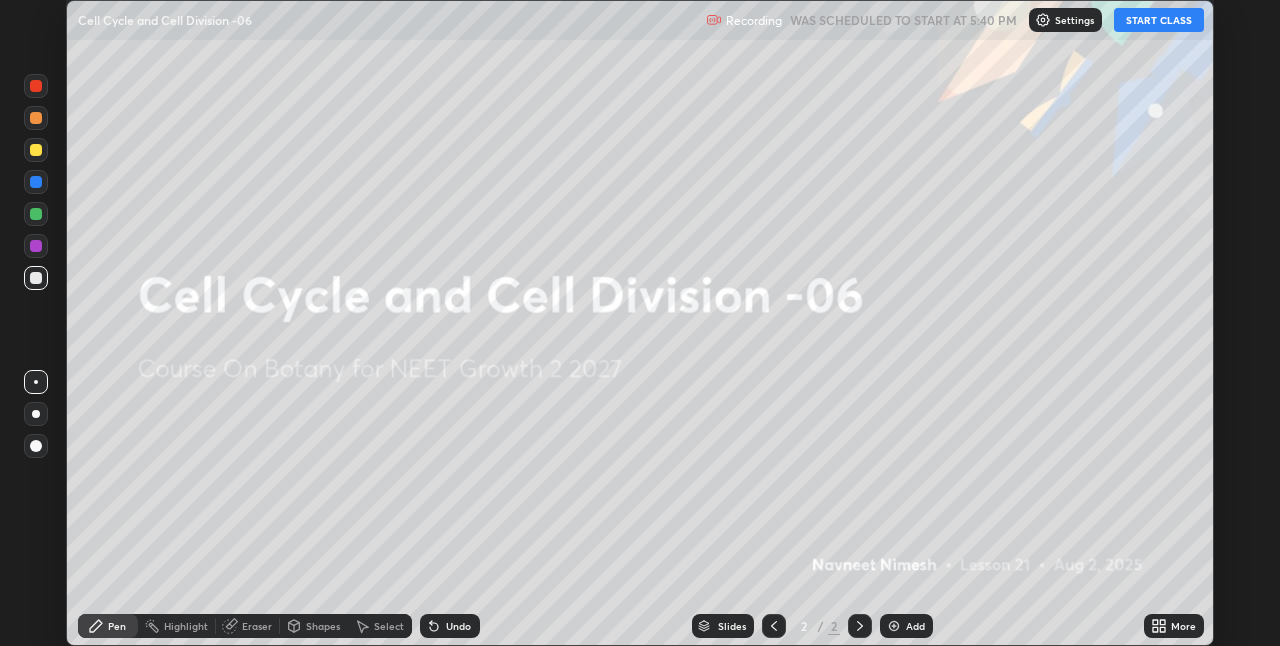 click 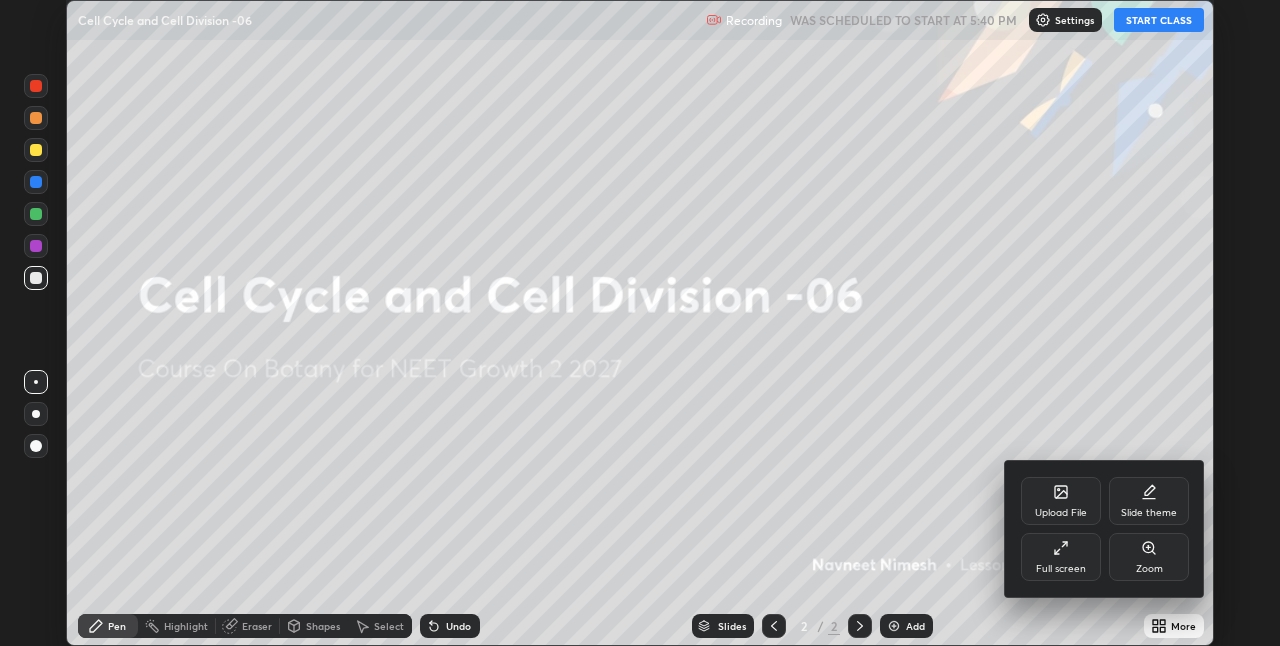 click 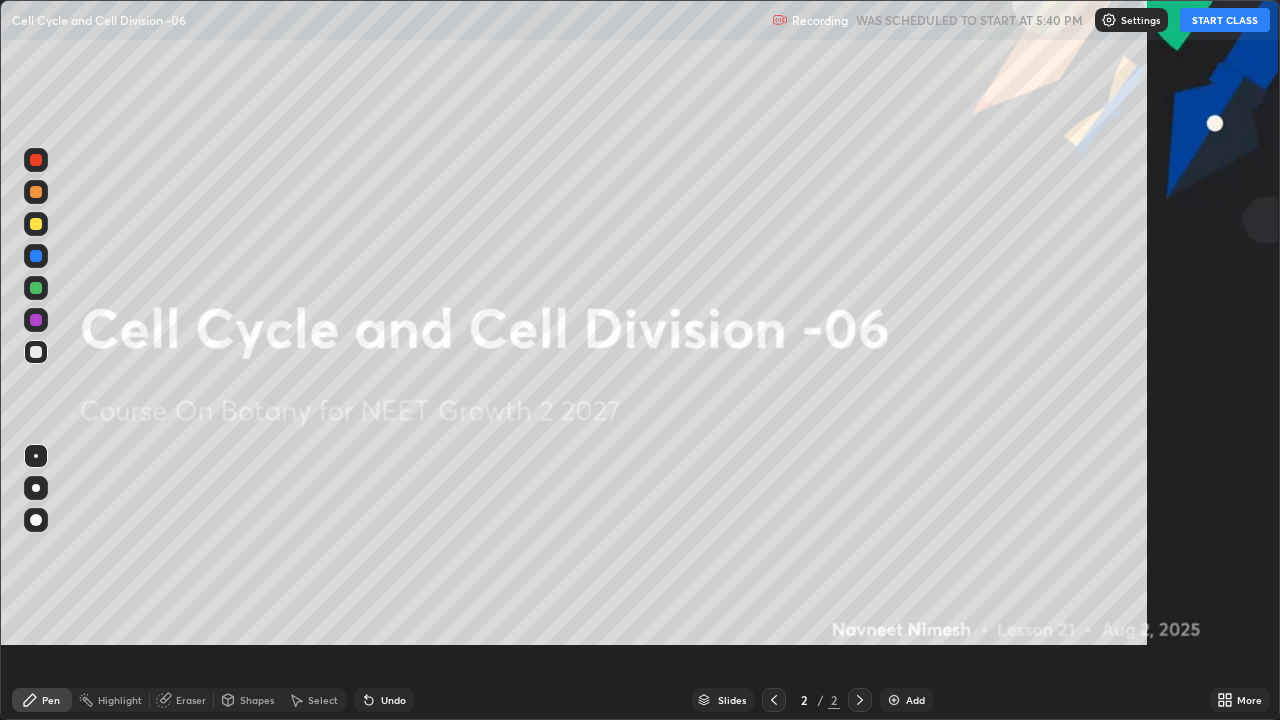 scroll, scrollTop: 99280, scrollLeft: 98720, axis: both 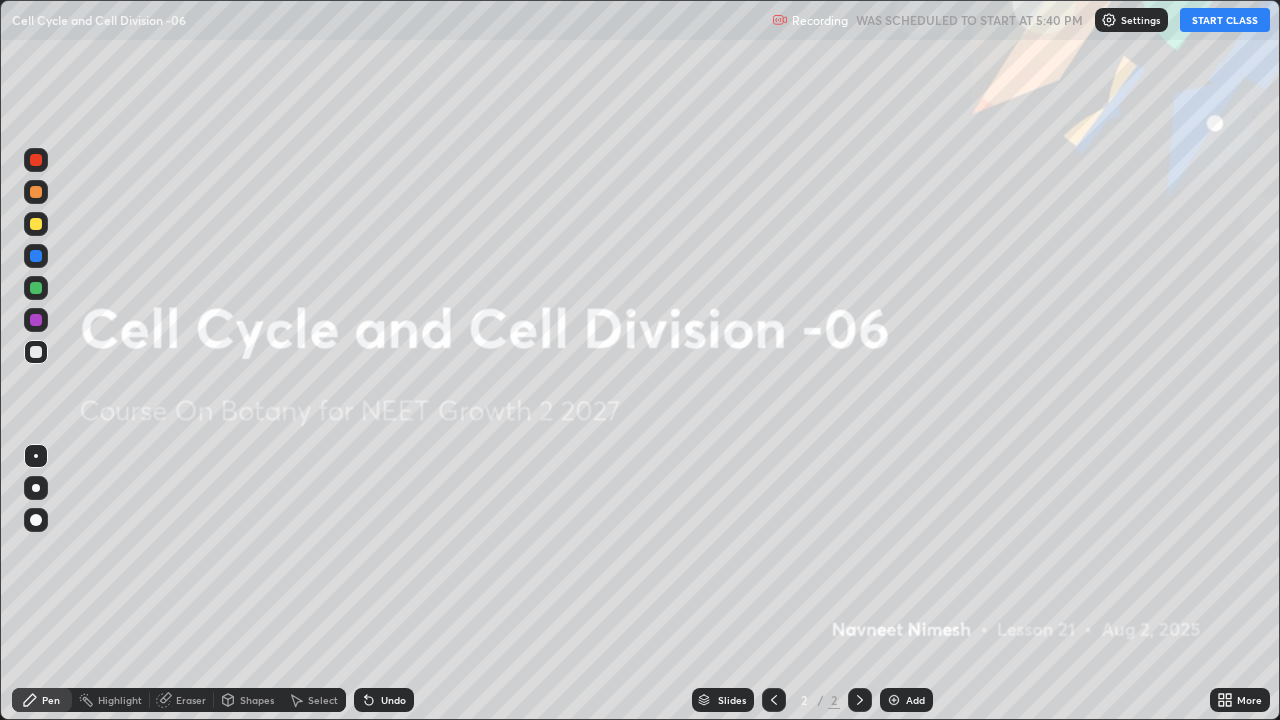 click on "START CLASS" at bounding box center (1225, 20) 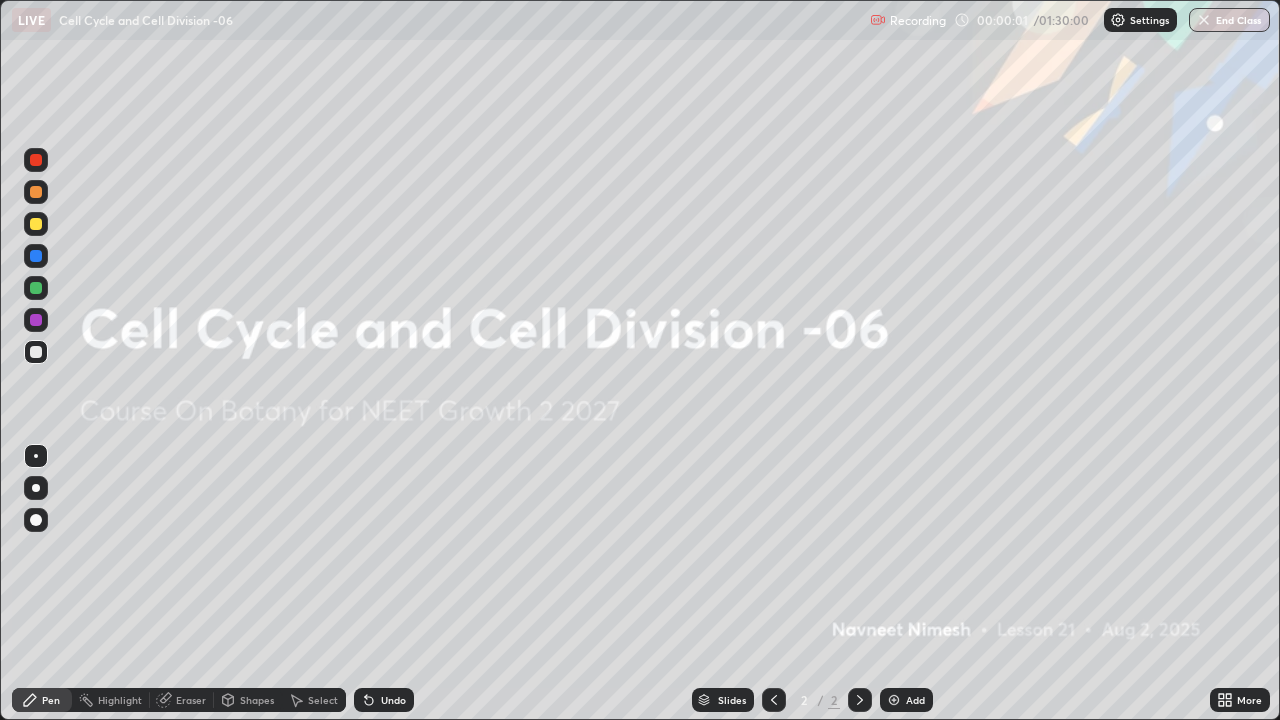 click at bounding box center [894, 700] 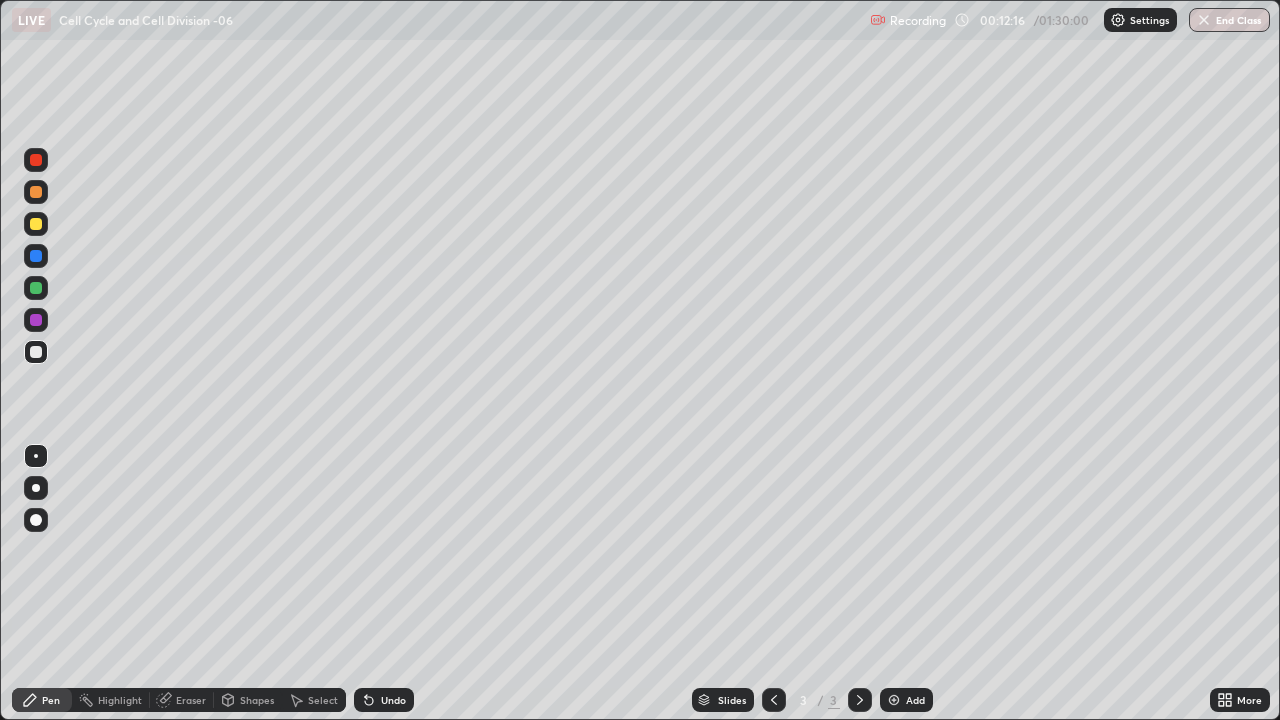 click at bounding box center (36, 192) 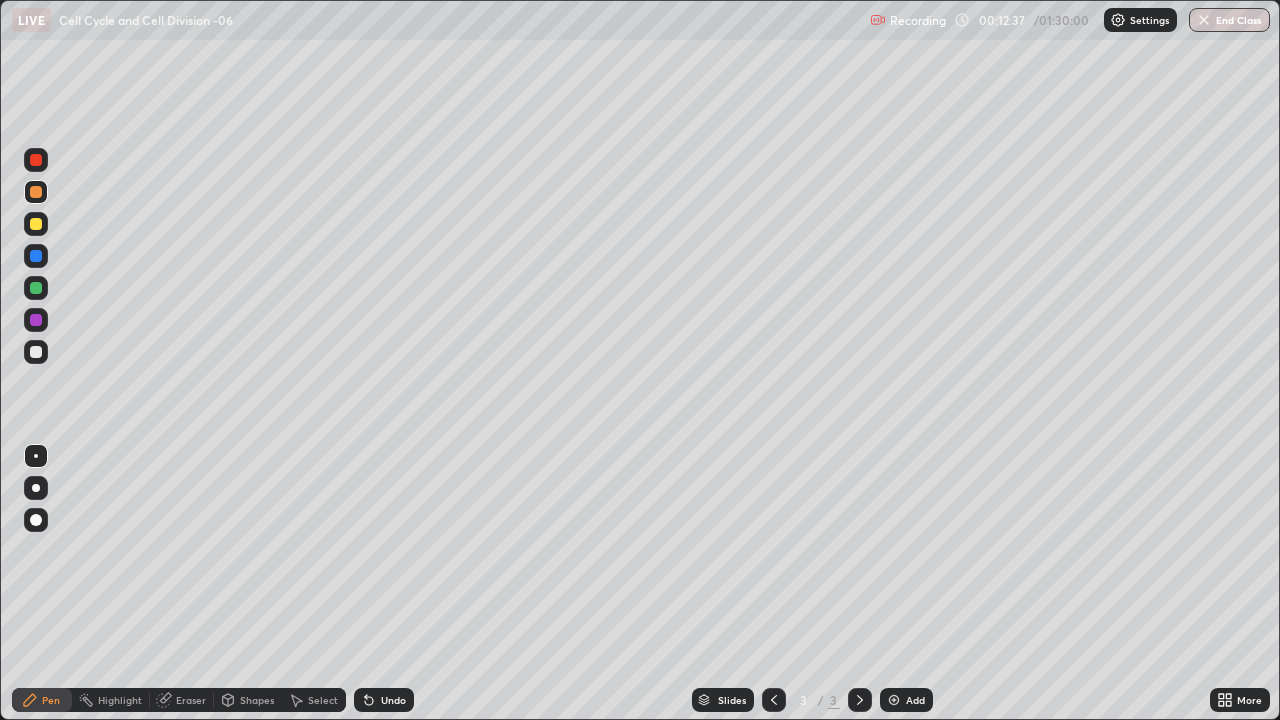 click at bounding box center (36, 352) 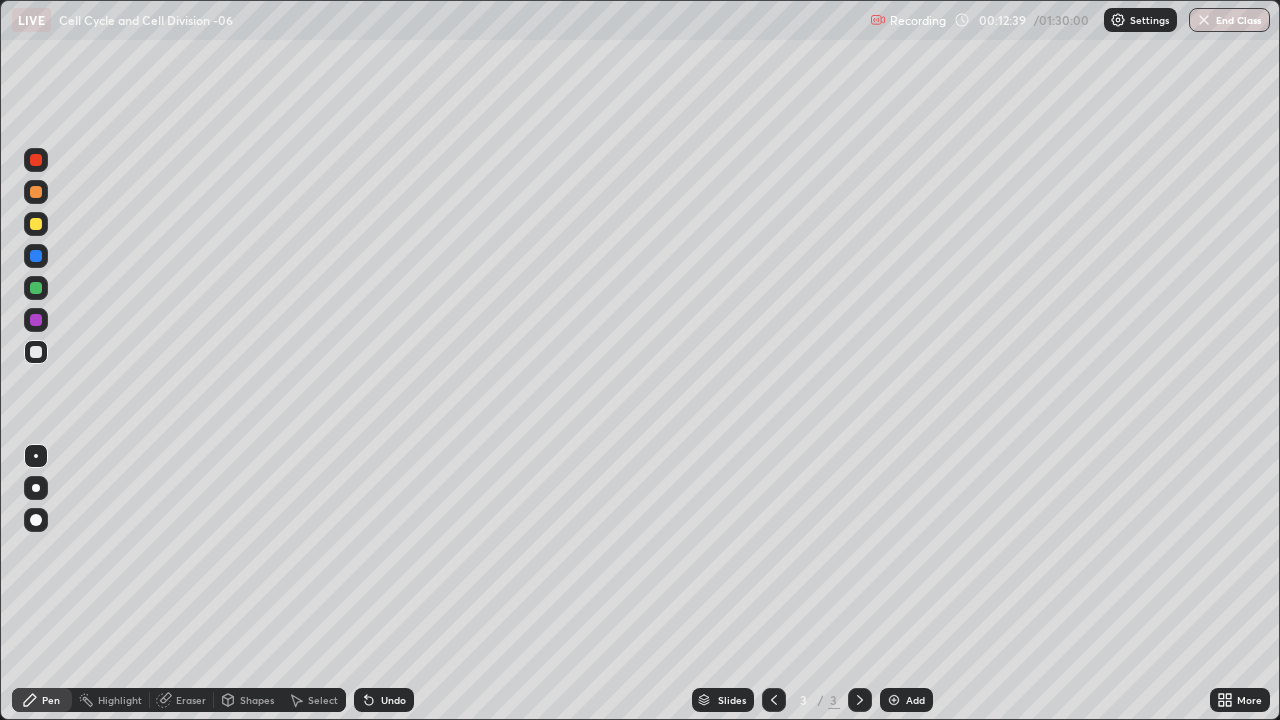 click at bounding box center (36, 192) 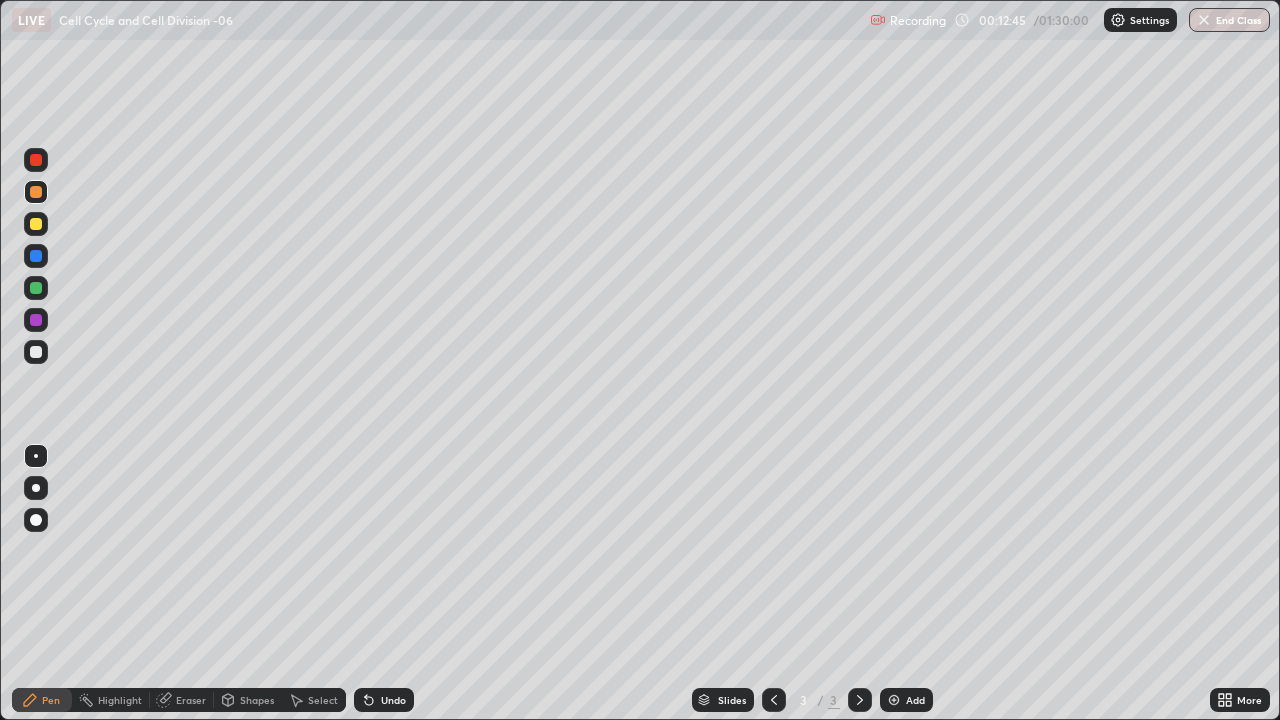 click on "Shapes" at bounding box center [257, 700] 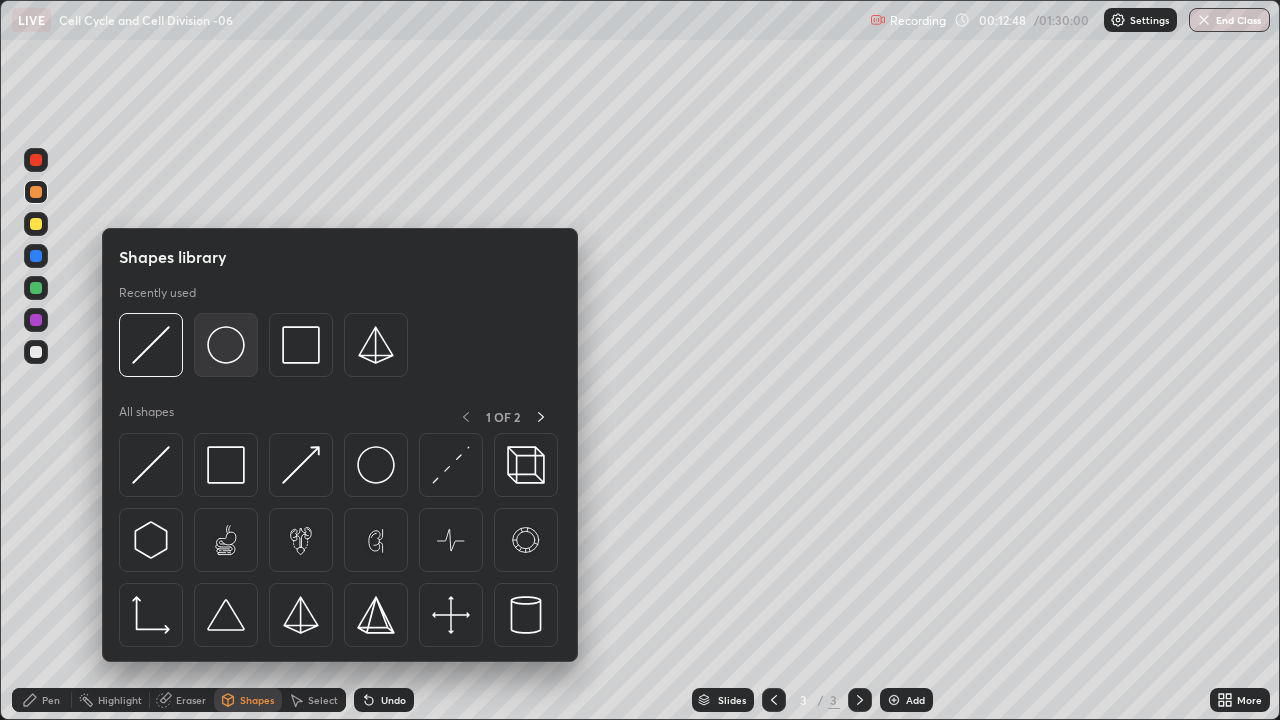 click at bounding box center (226, 345) 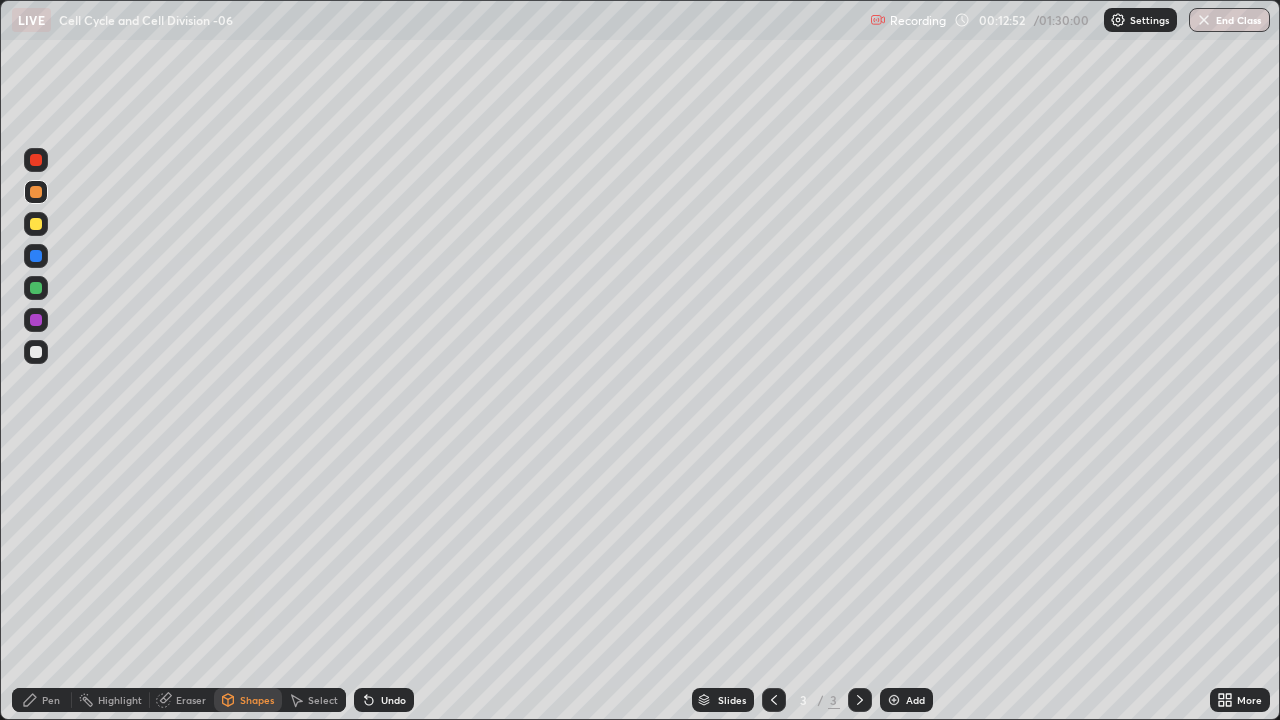 click 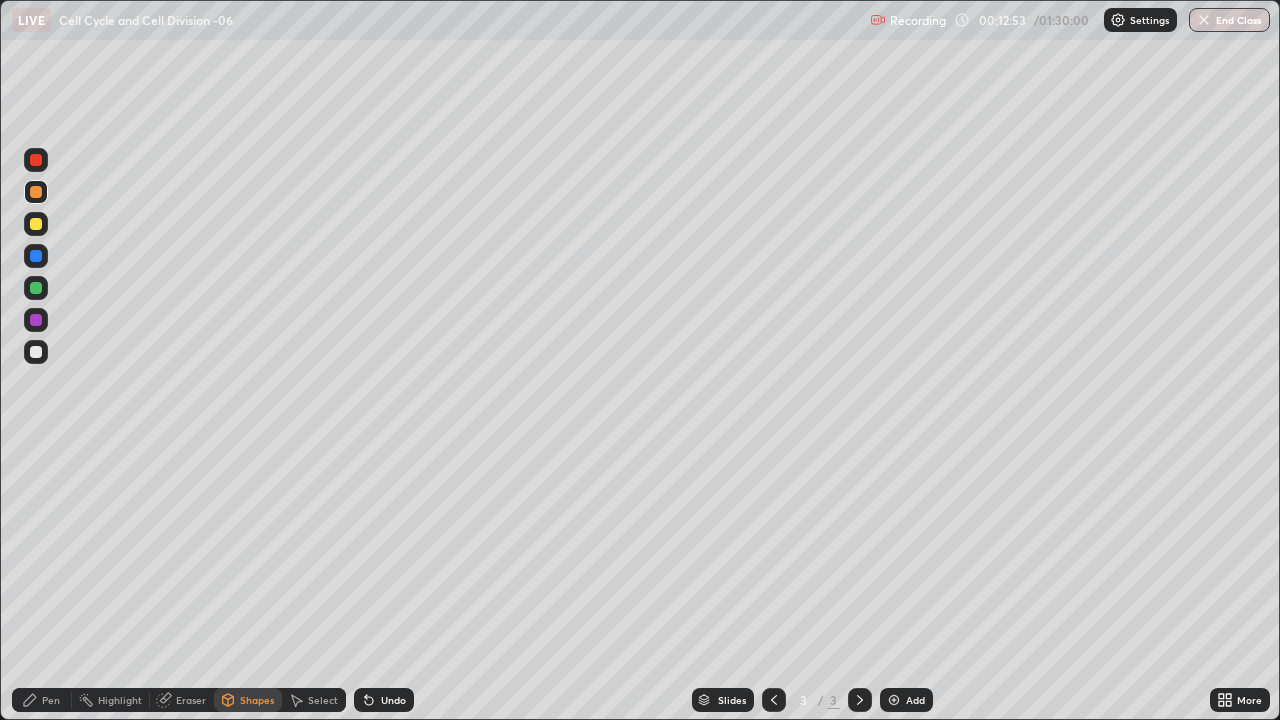 click on "Pen" at bounding box center [51, 700] 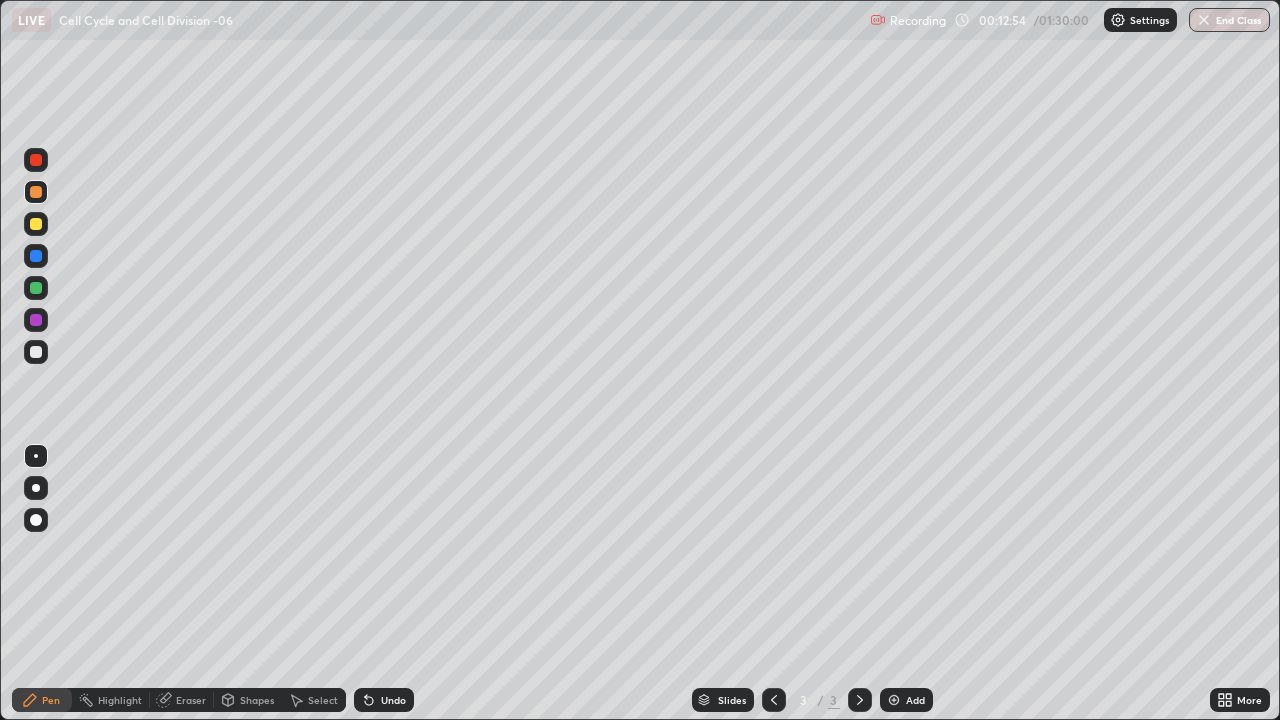 click at bounding box center [36, 520] 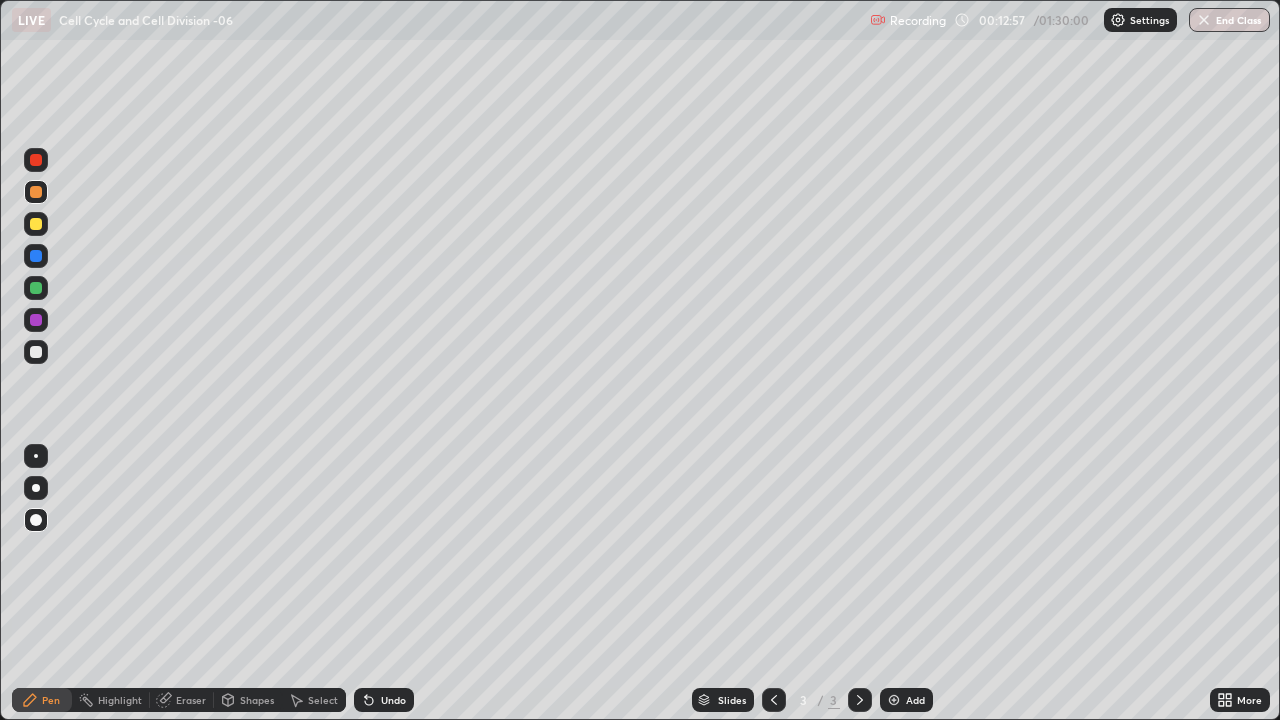 click 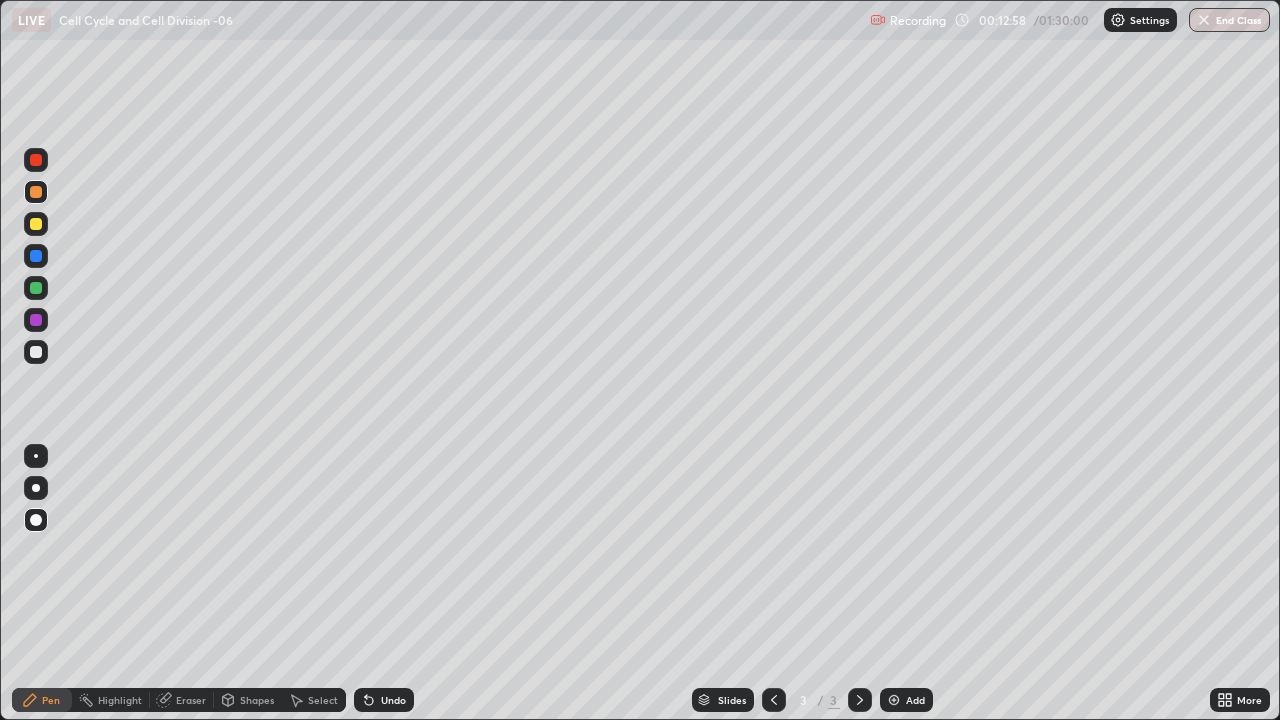 click on "Shapes" at bounding box center [257, 700] 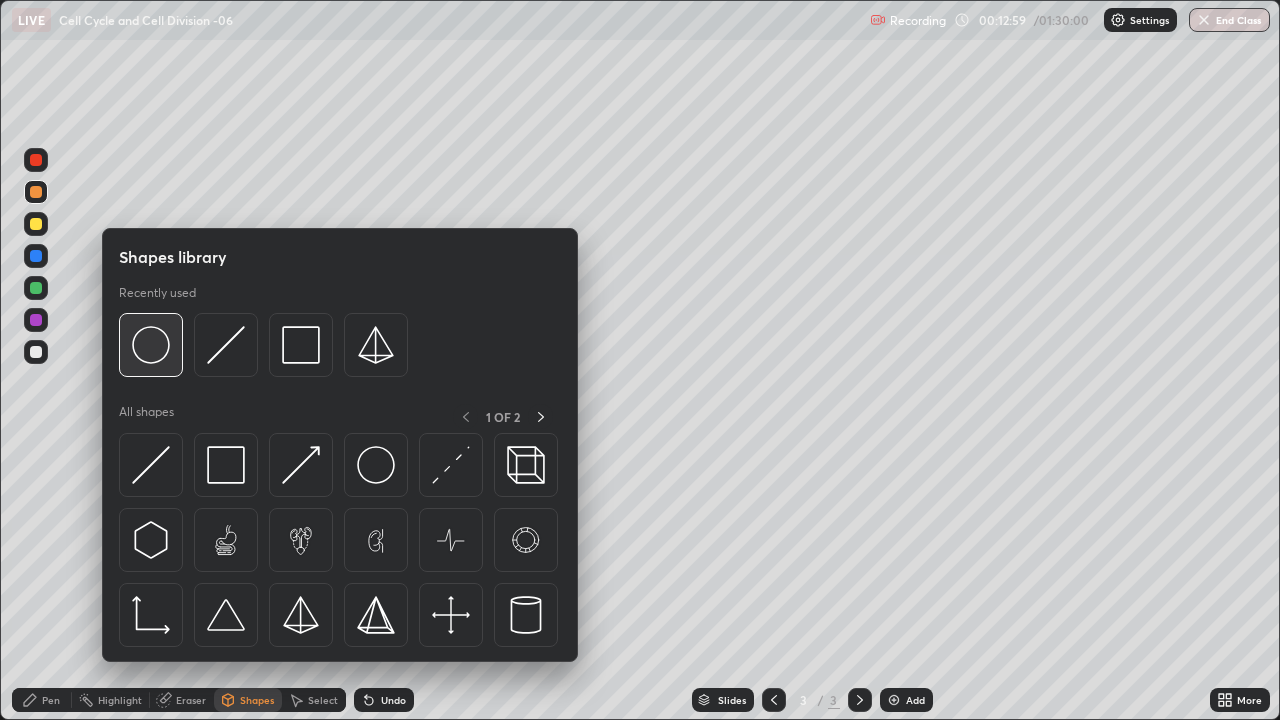 click at bounding box center (151, 345) 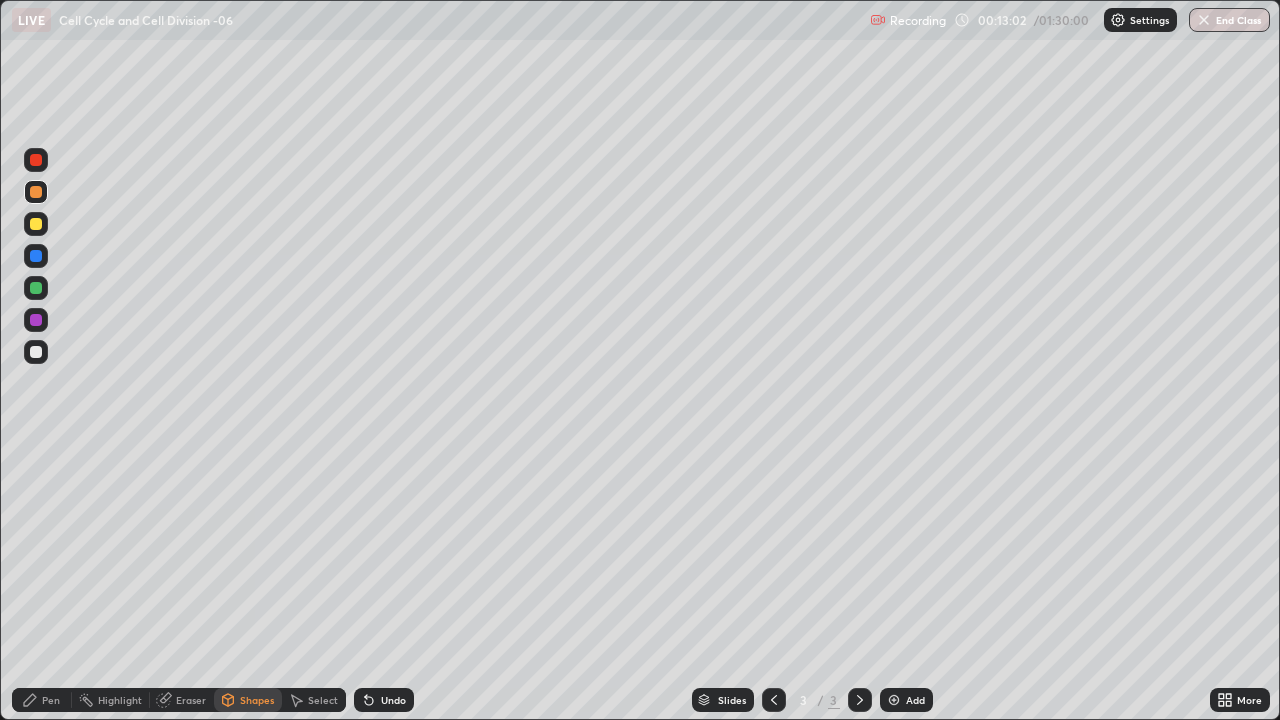 click on "Pen" at bounding box center [51, 700] 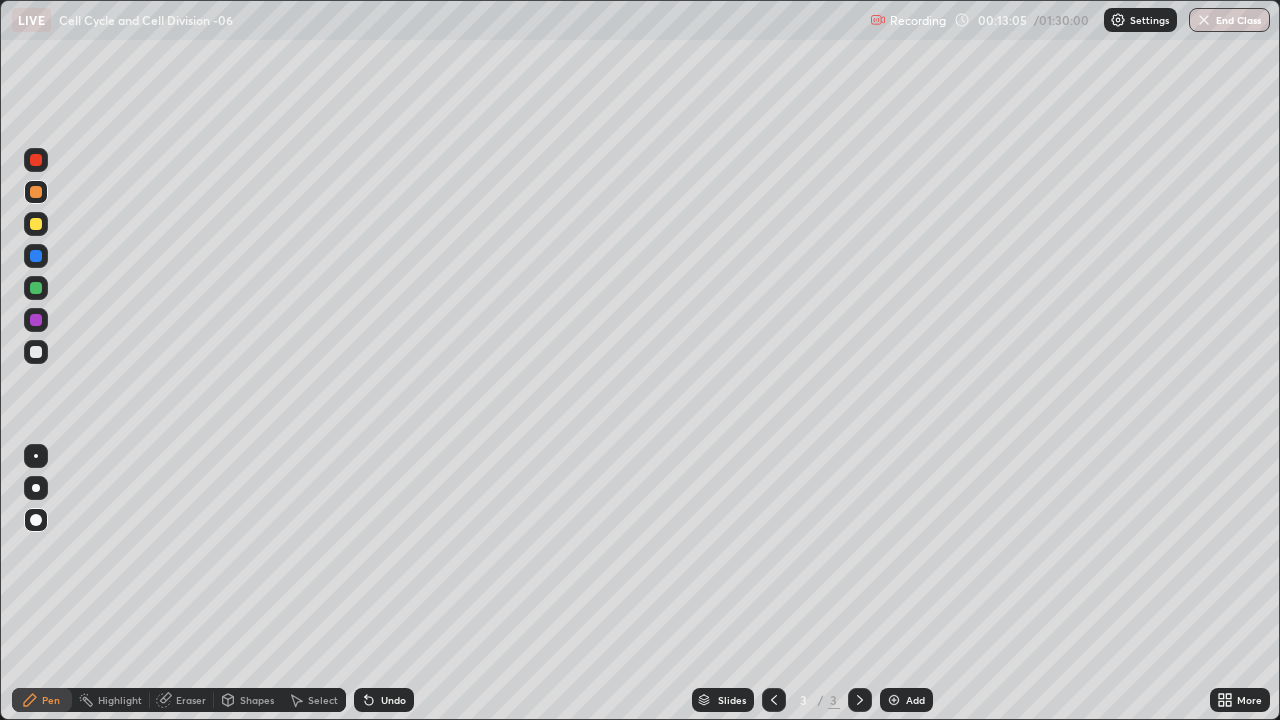 click on "Shapes" at bounding box center [257, 700] 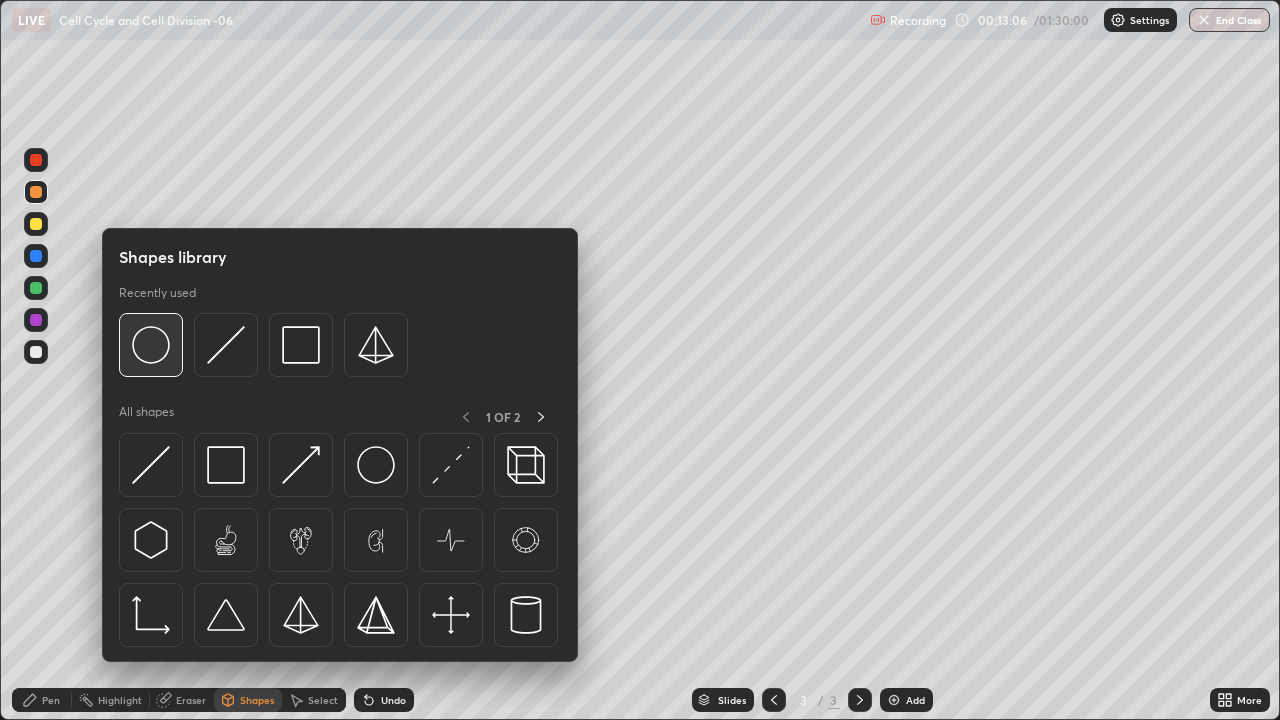 click at bounding box center (151, 345) 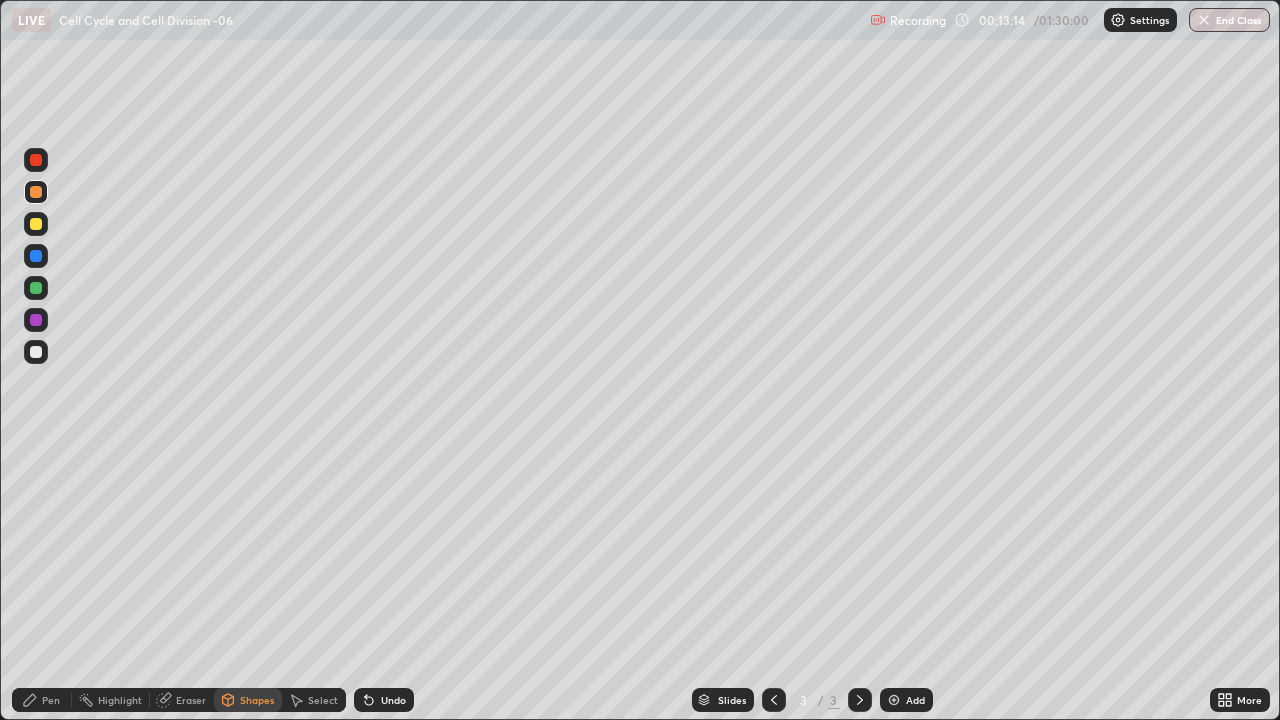 click at bounding box center (36, 320) 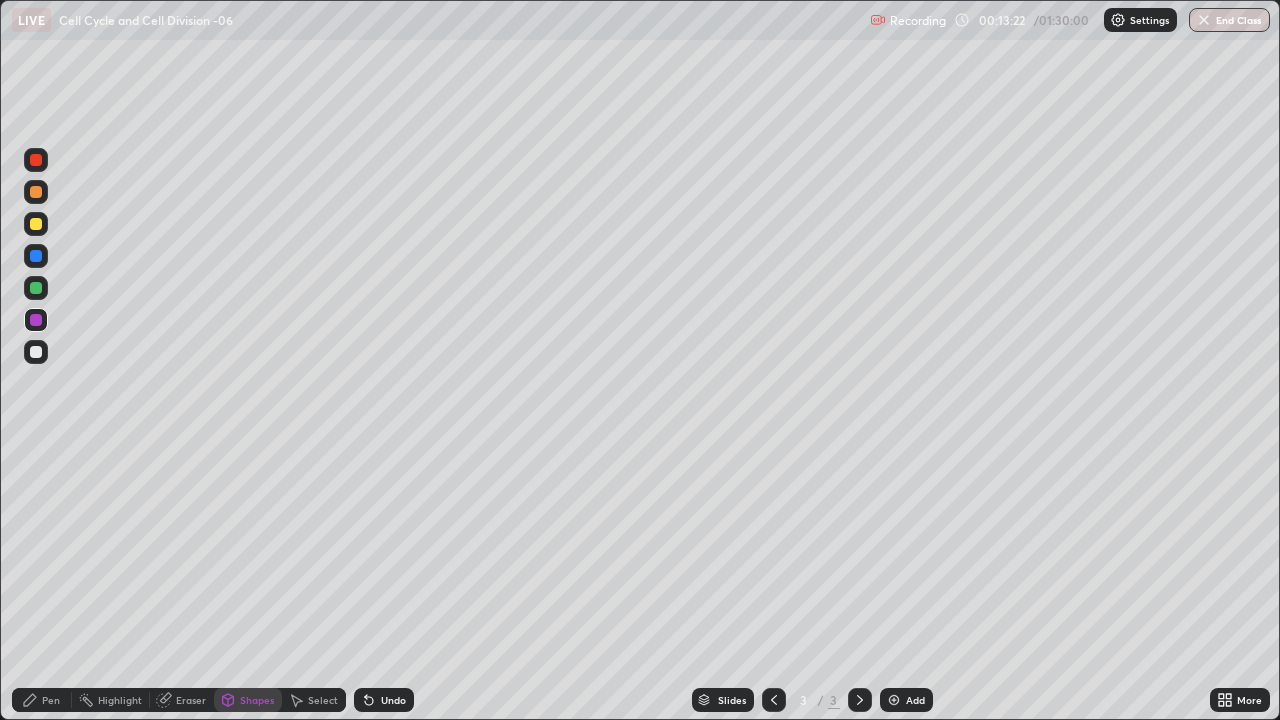 click on "Pen" at bounding box center [51, 700] 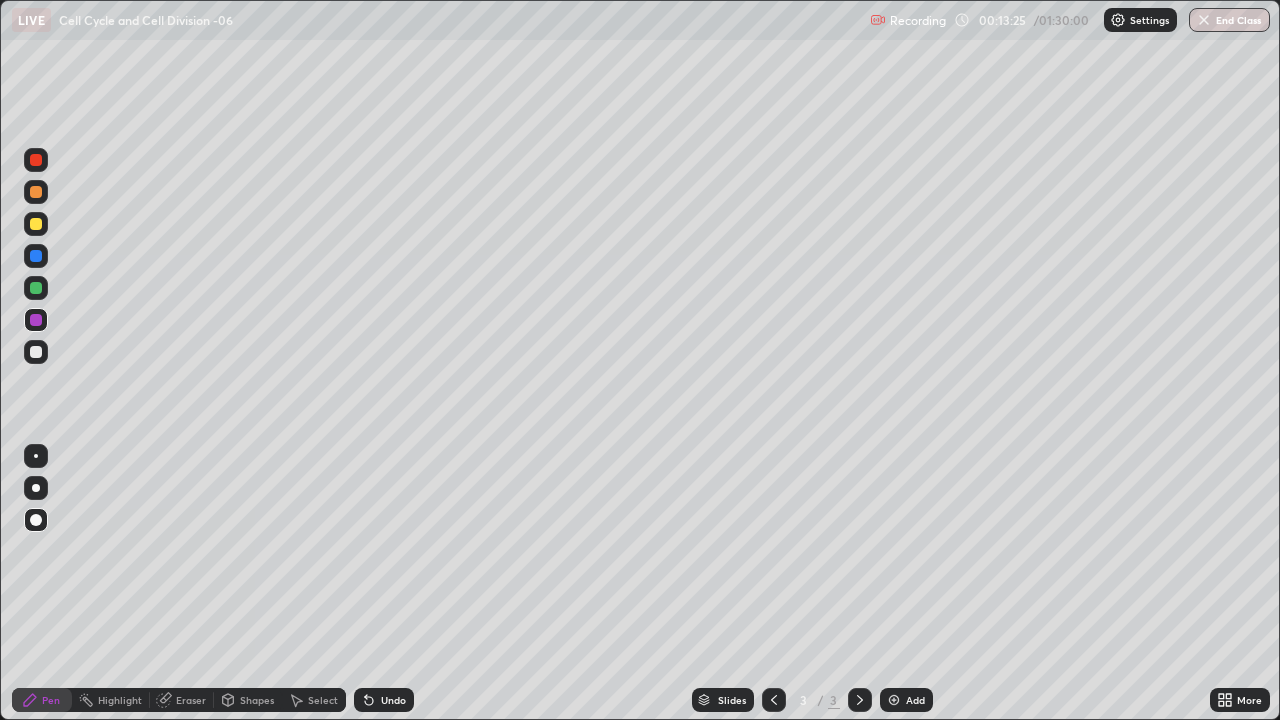 click on "Shapes" at bounding box center [257, 700] 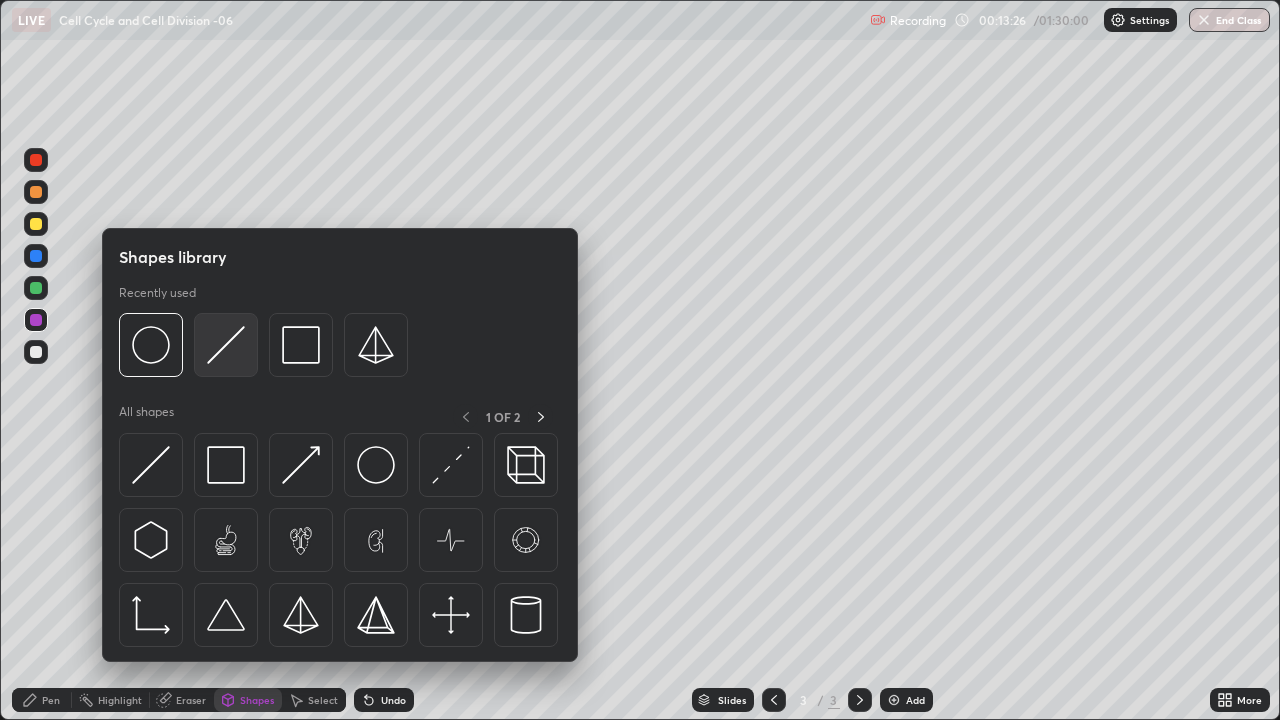 click at bounding box center (226, 345) 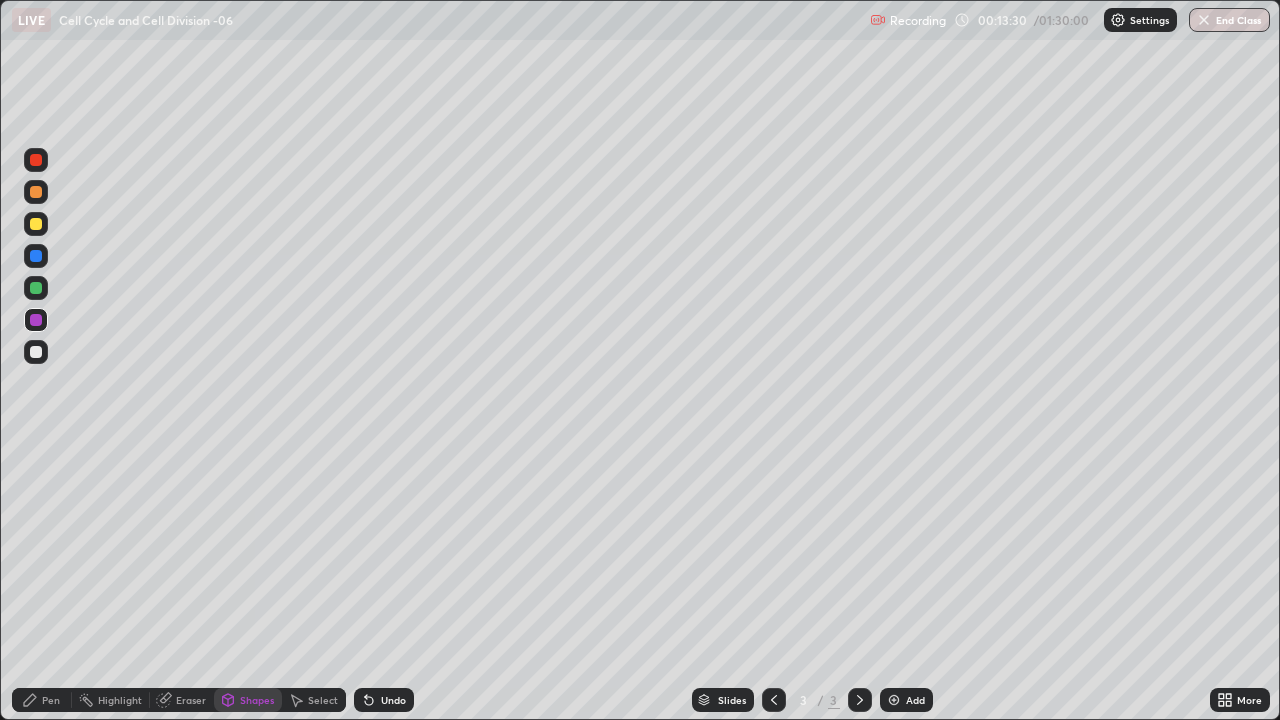 click 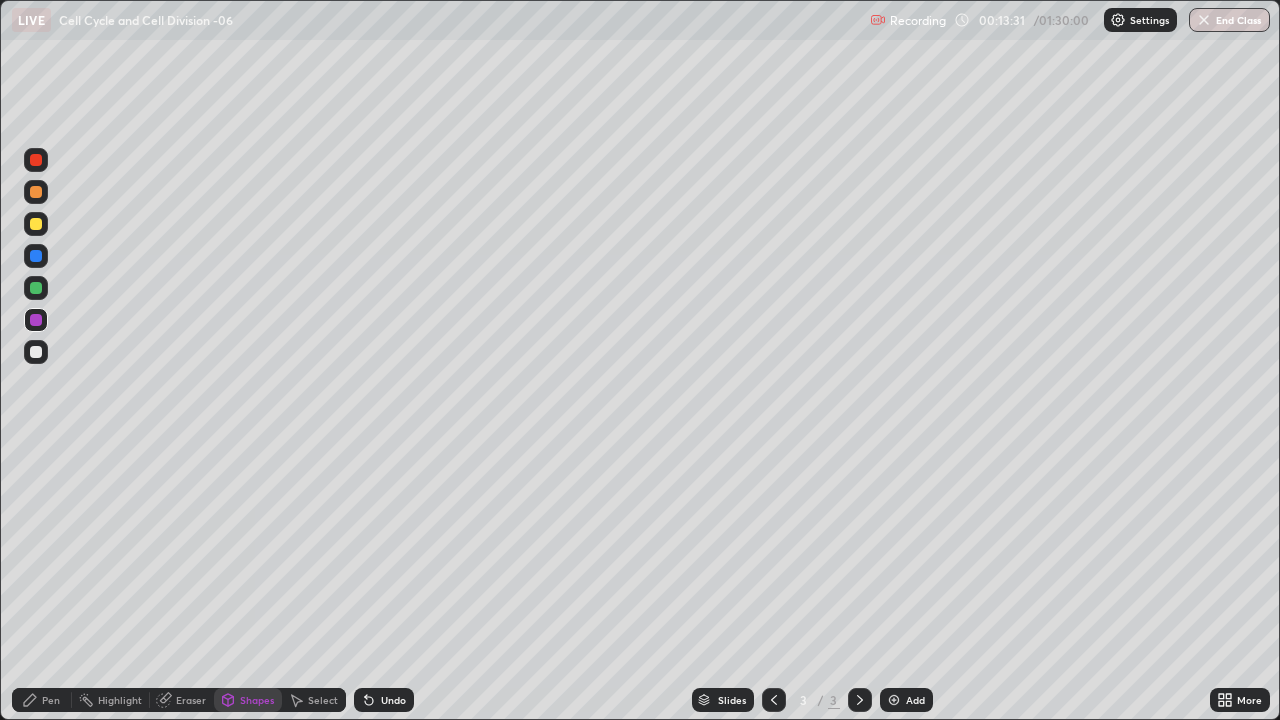 click at bounding box center [36, 288] 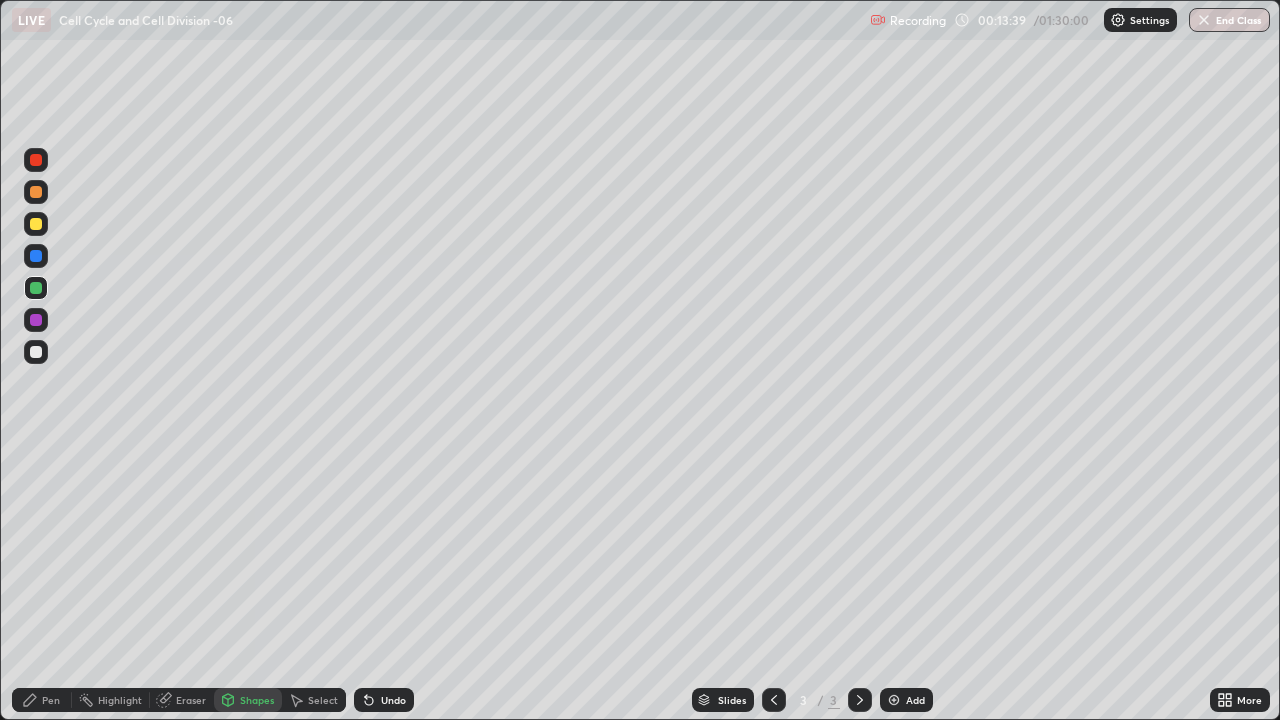 click on "Pen" at bounding box center [42, 700] 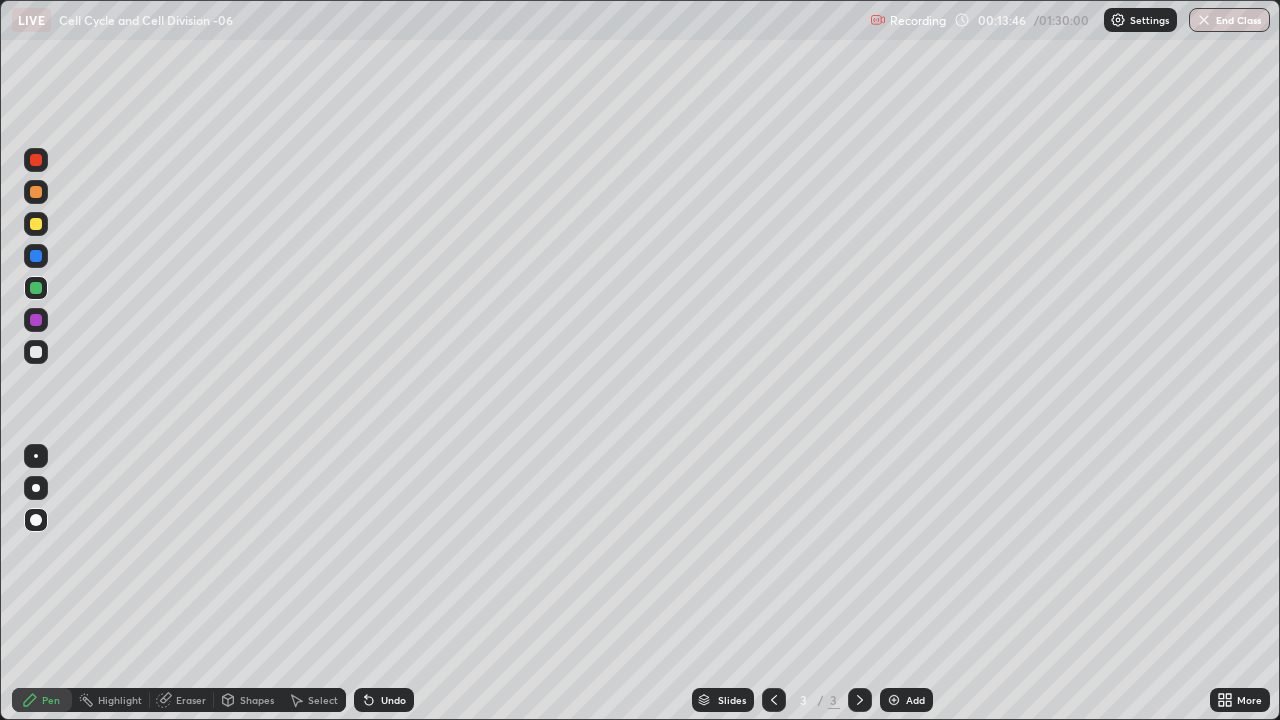 click at bounding box center (36, 352) 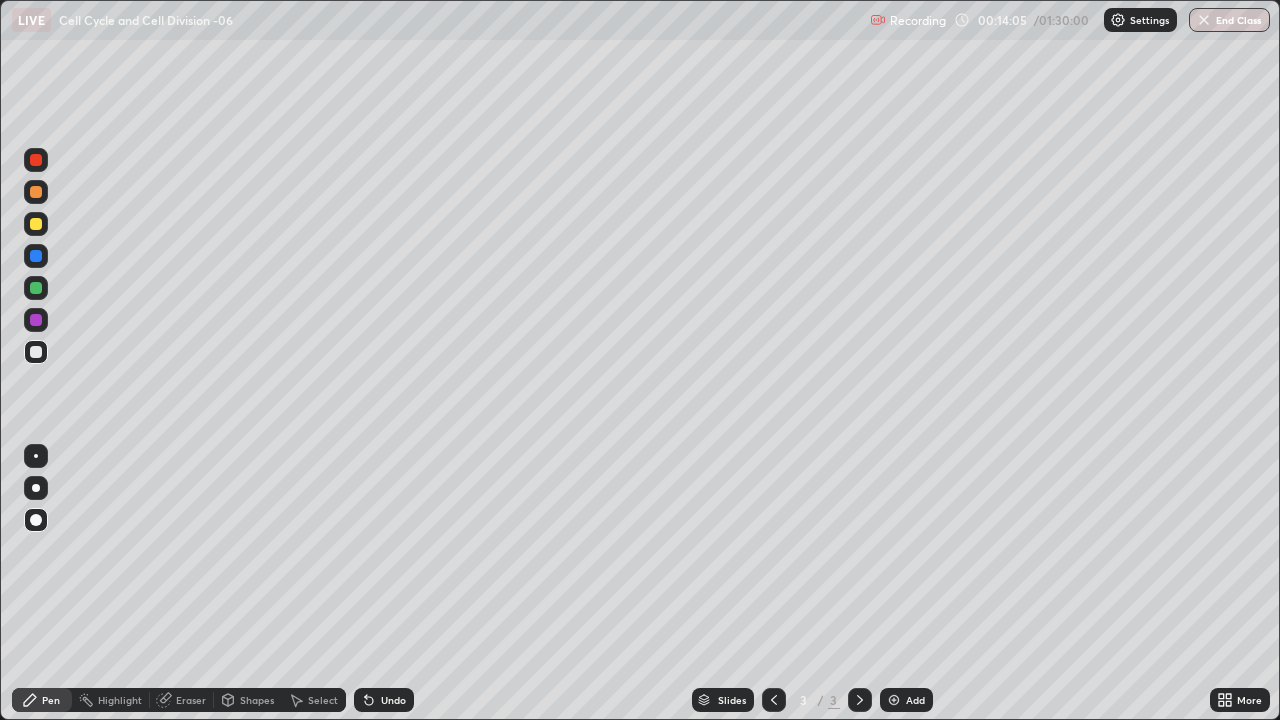 click at bounding box center [36, 192] 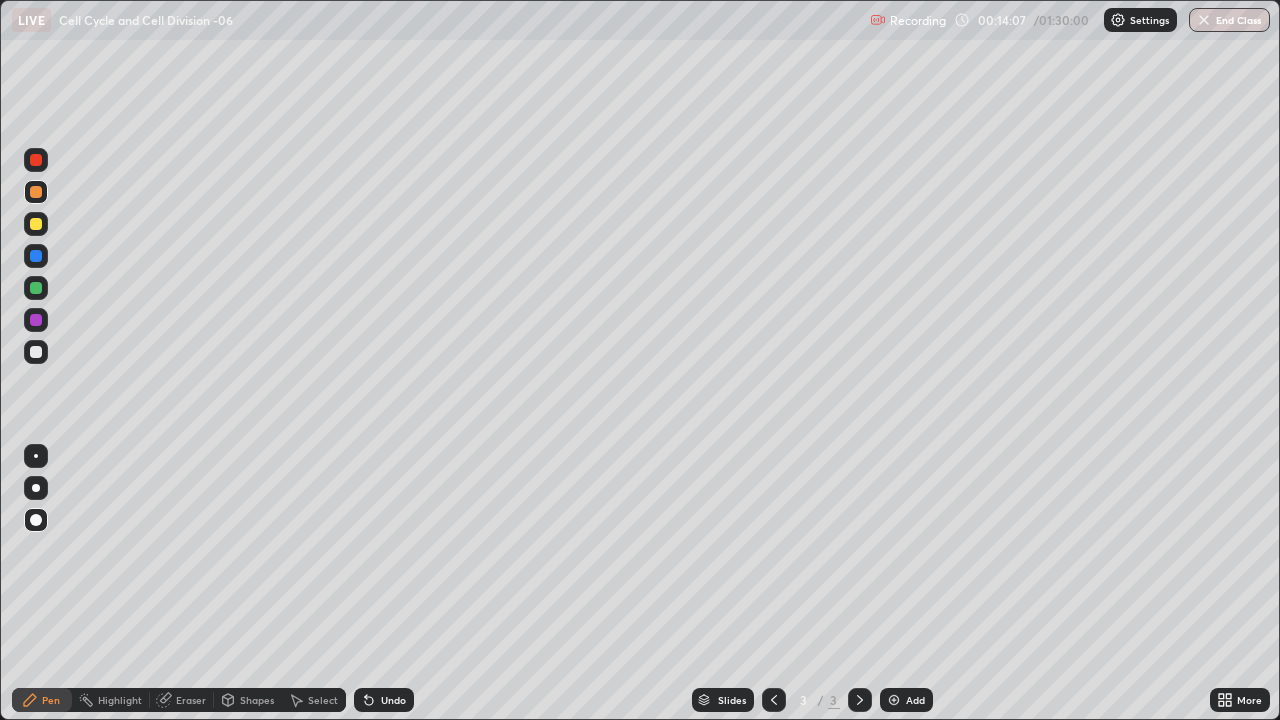 click on "Shapes" at bounding box center [257, 700] 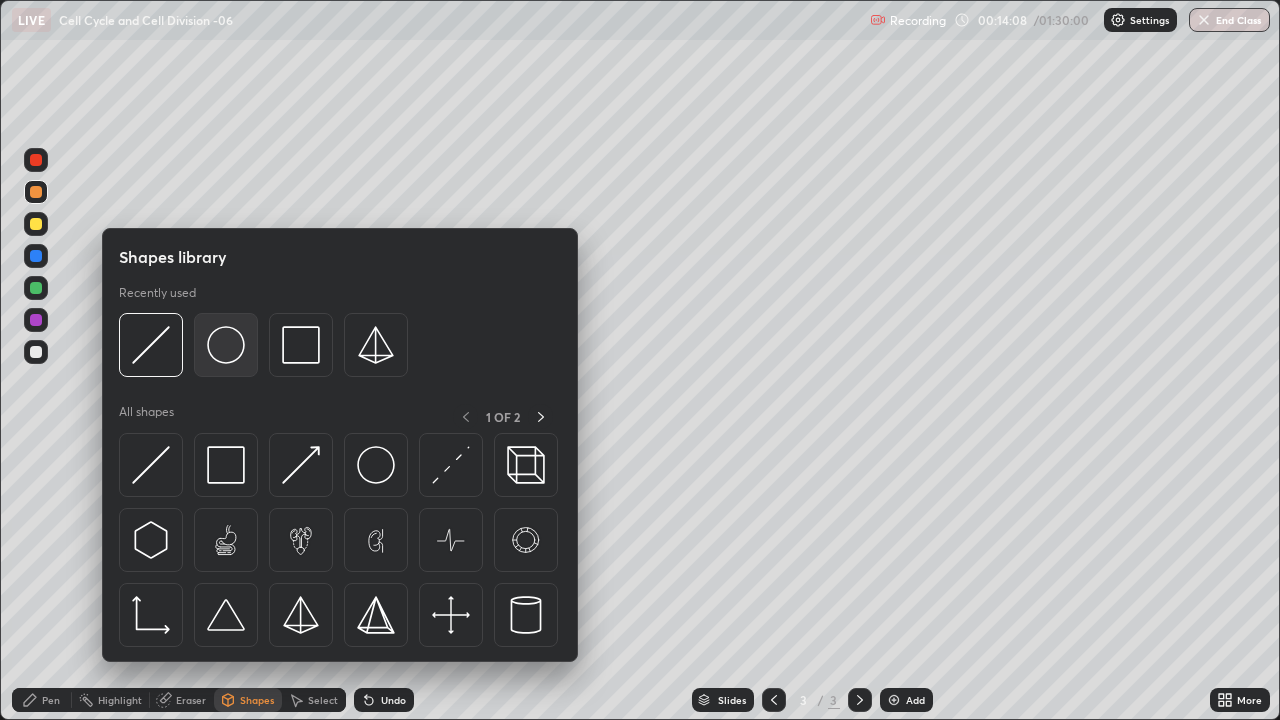 click at bounding box center [226, 345] 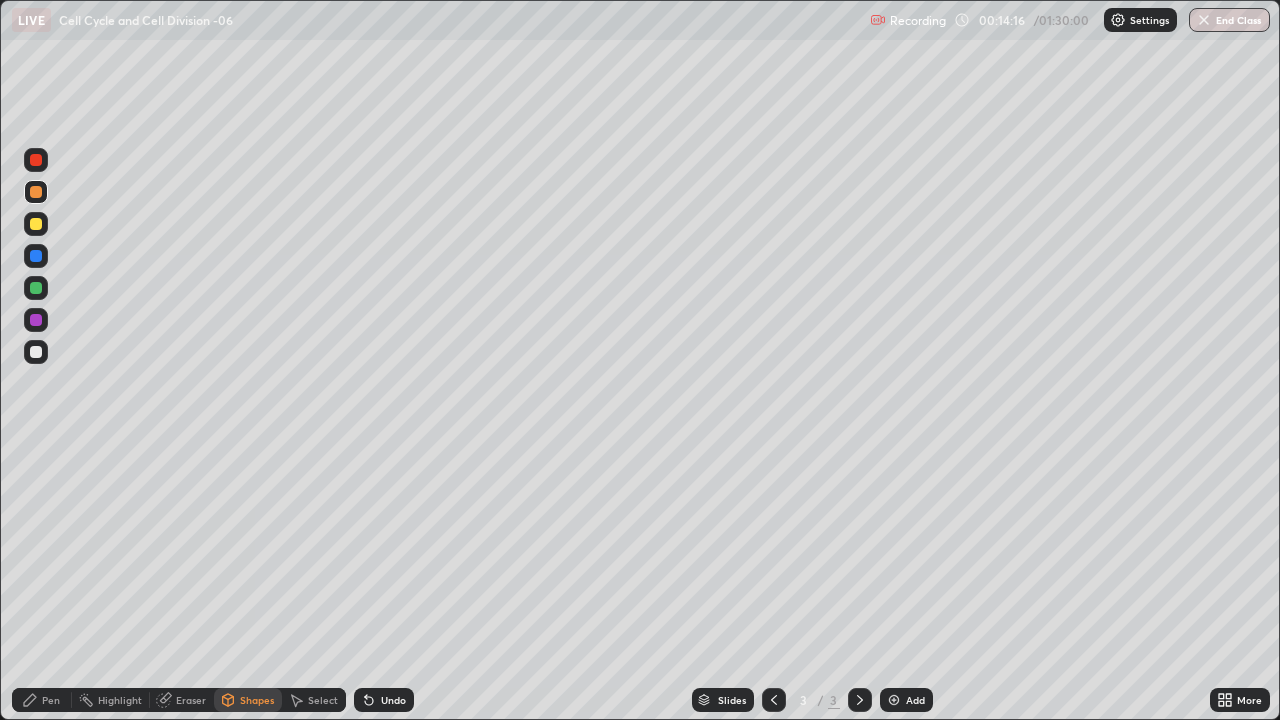 click on "Undo" at bounding box center (393, 700) 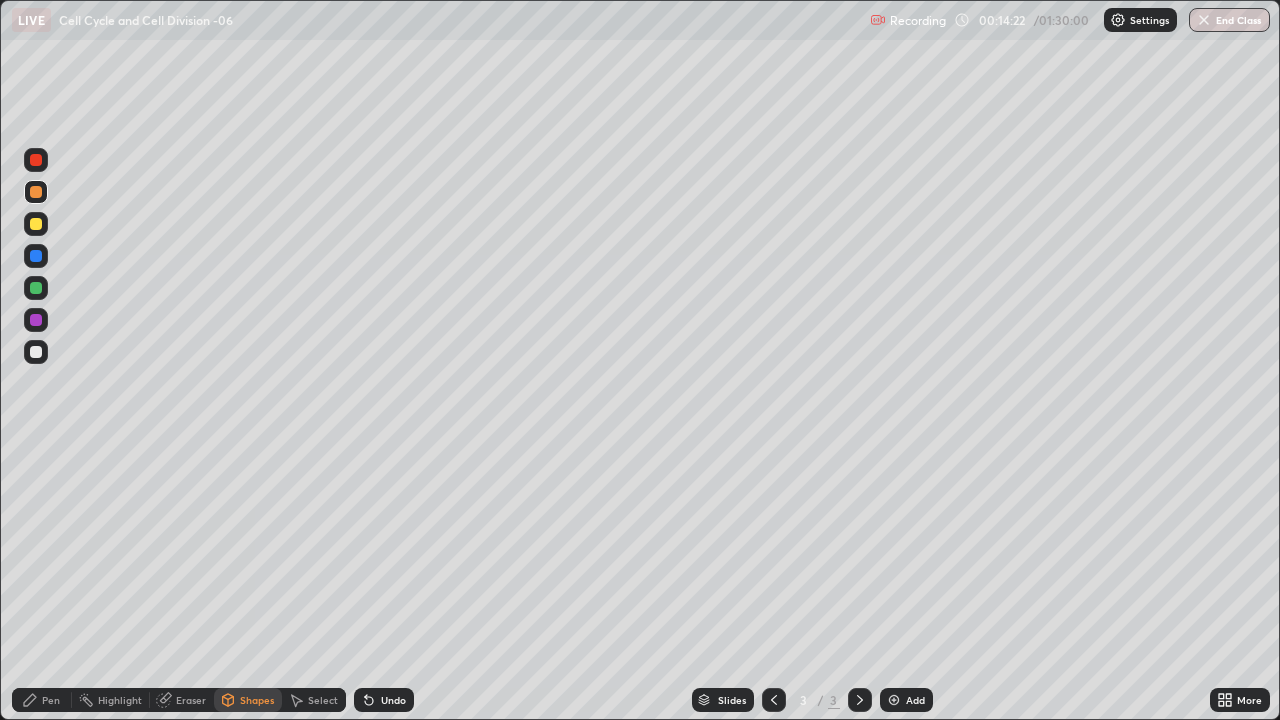 click on "Undo" at bounding box center (384, 700) 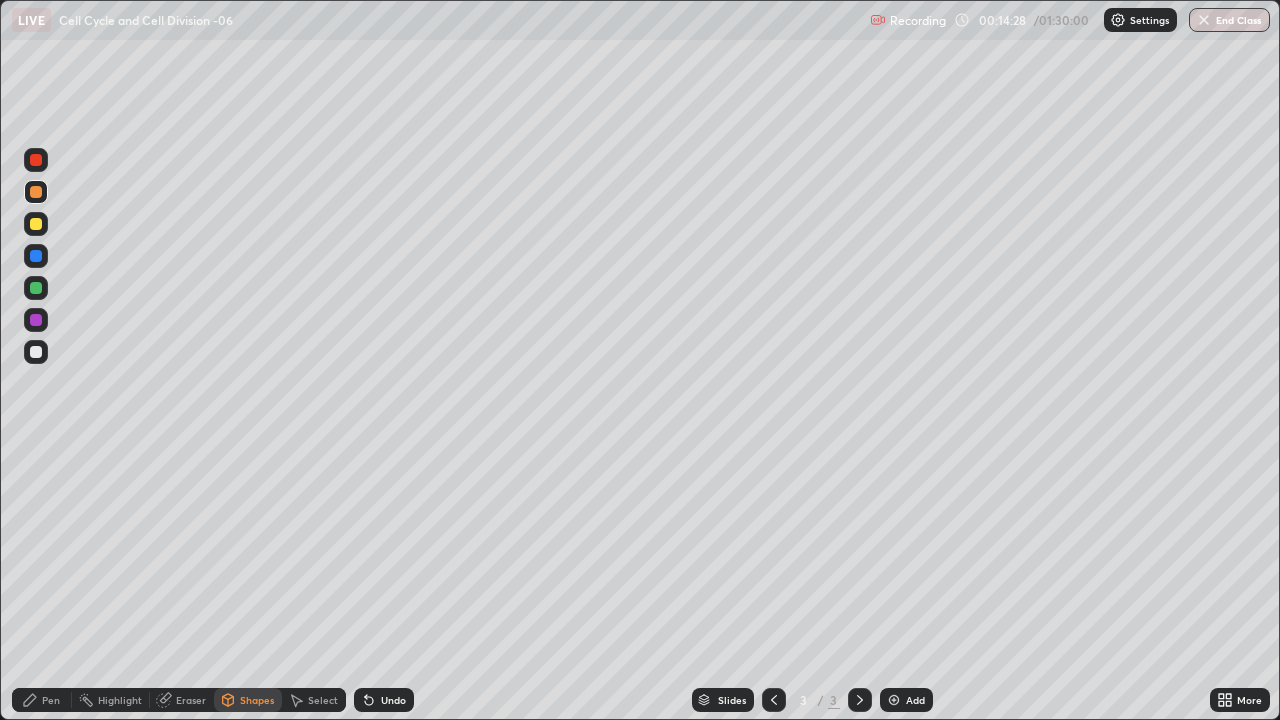 click at bounding box center (36, 320) 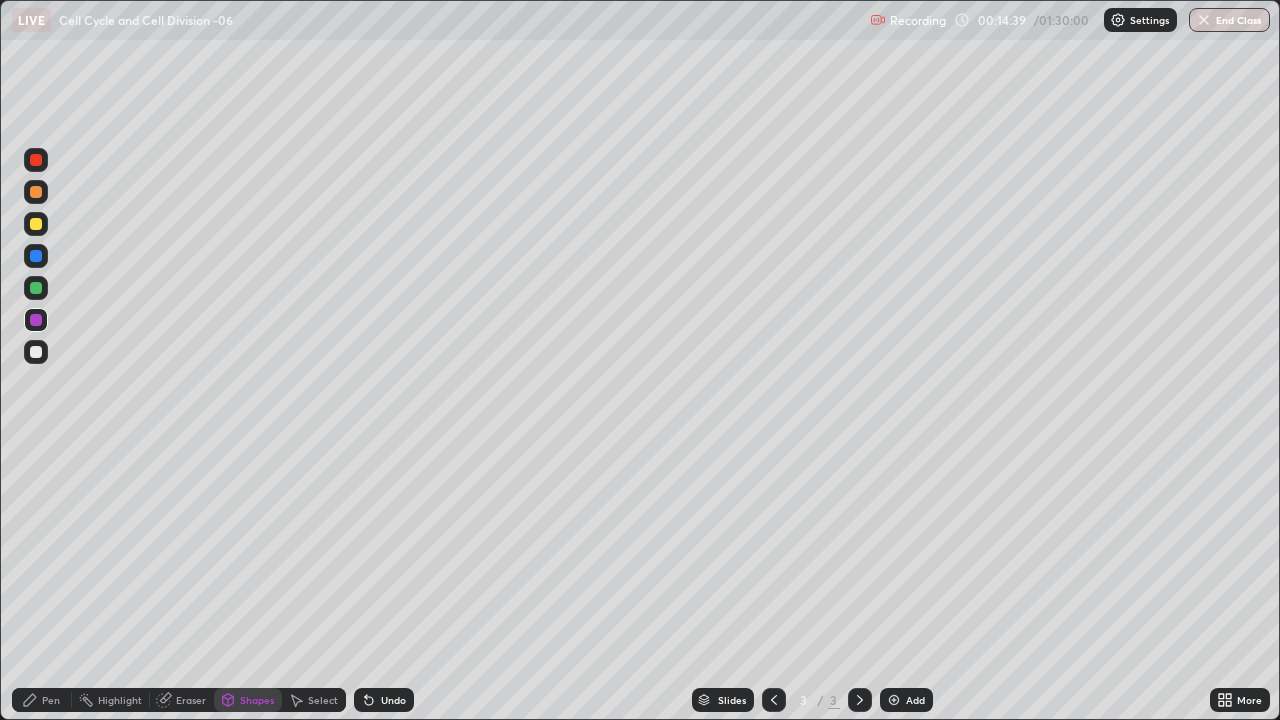 click at bounding box center [36, 256] 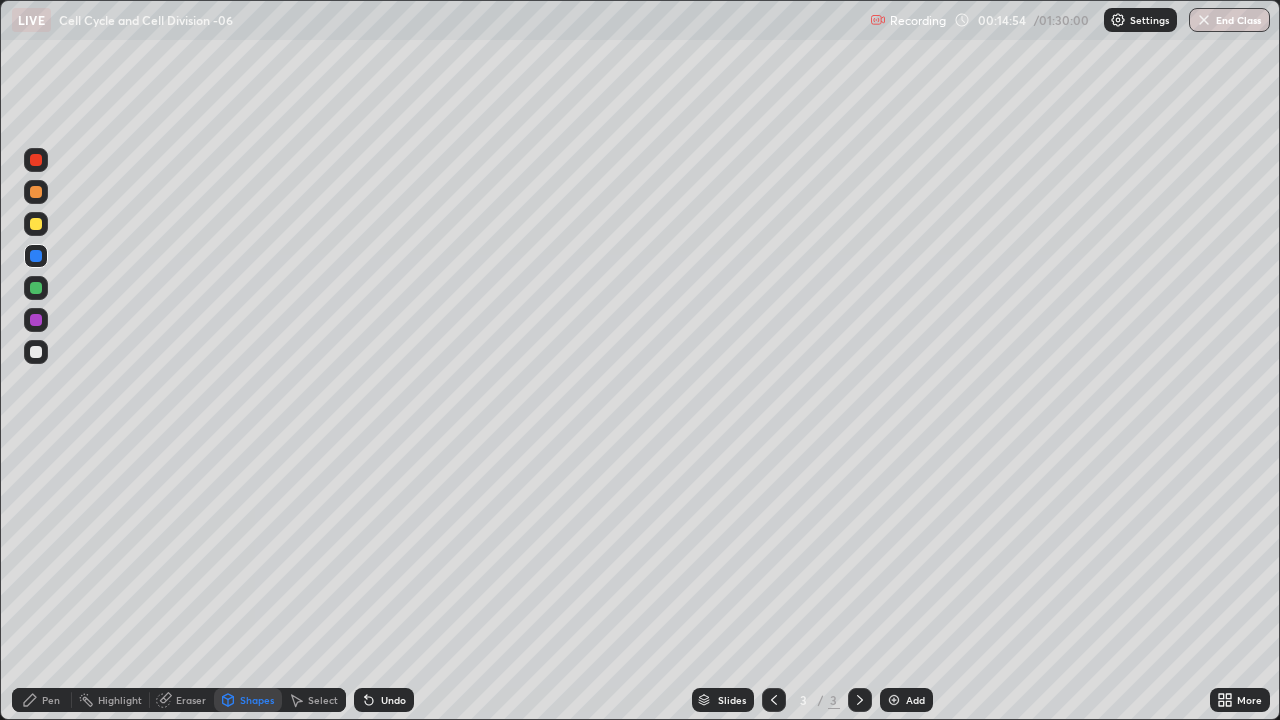 click on "Pen" at bounding box center [51, 700] 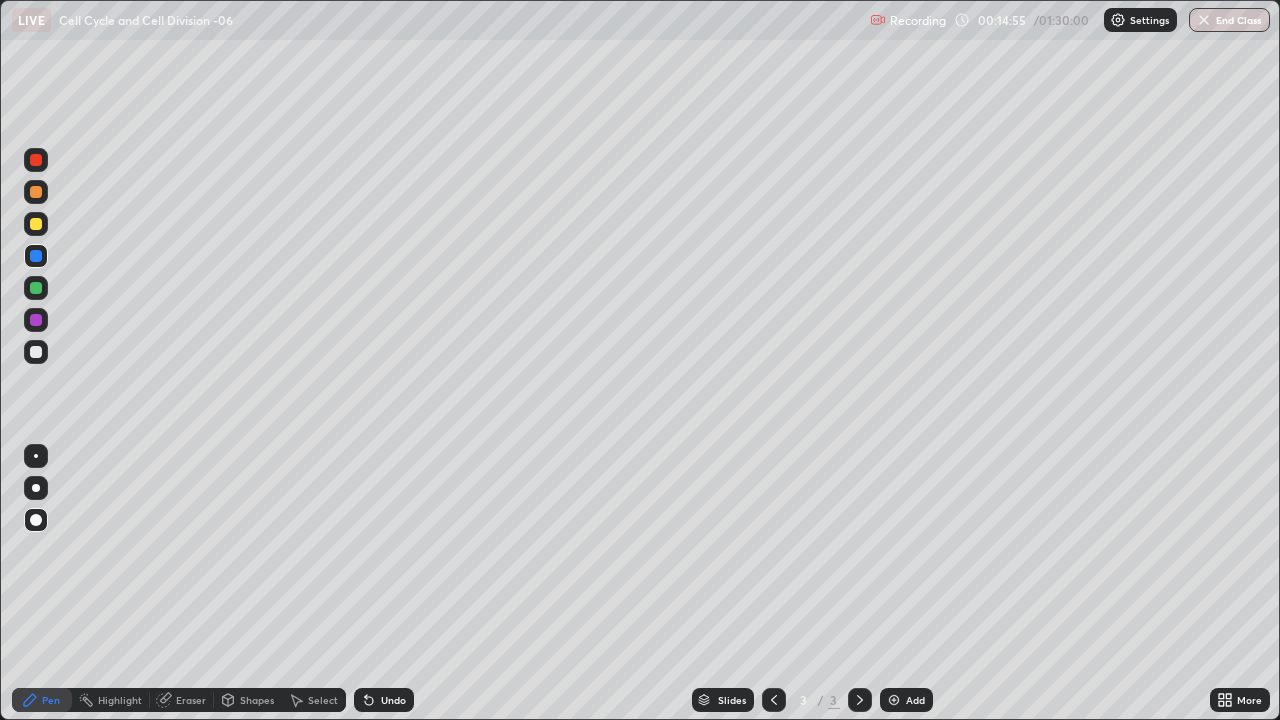 click at bounding box center (36, 256) 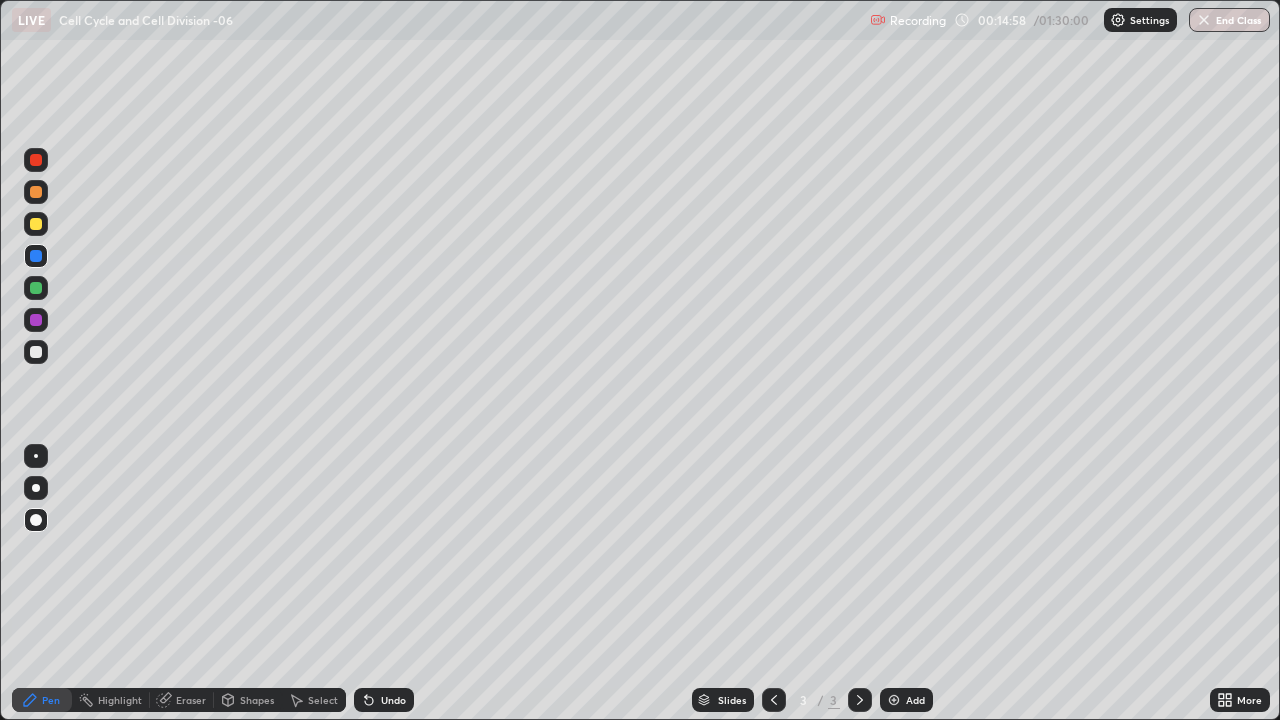 click 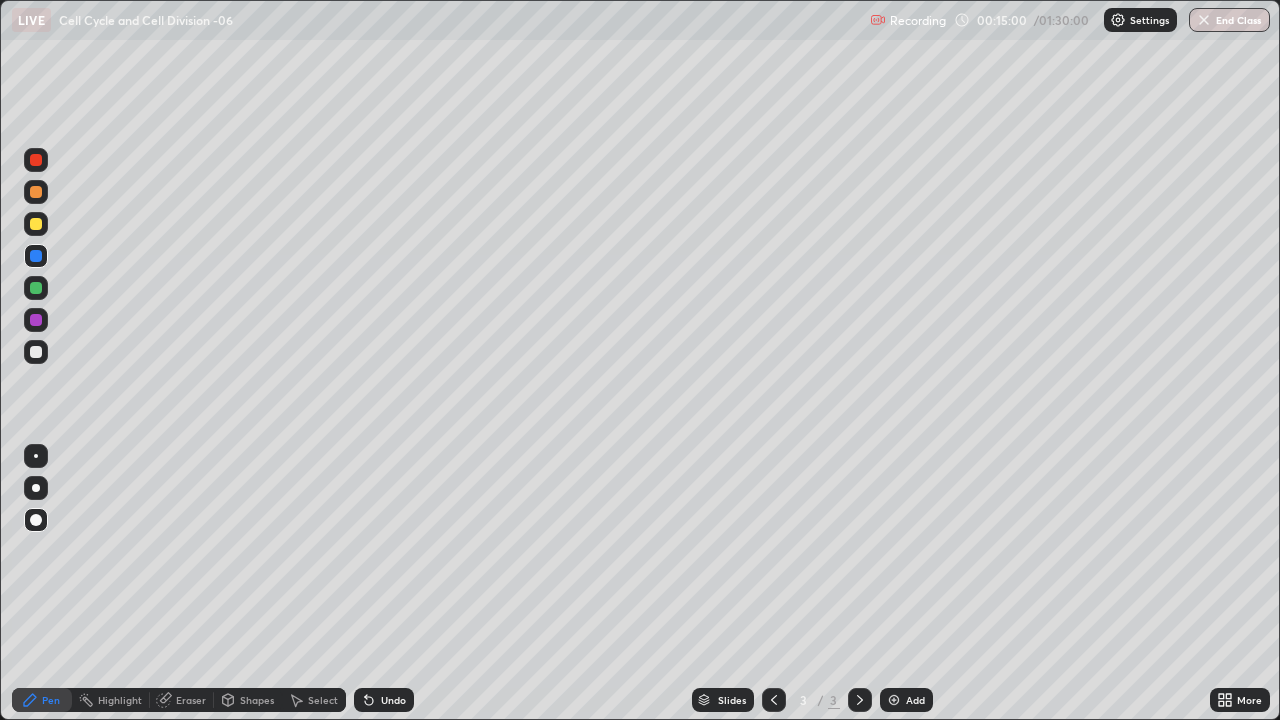 click at bounding box center (36, 288) 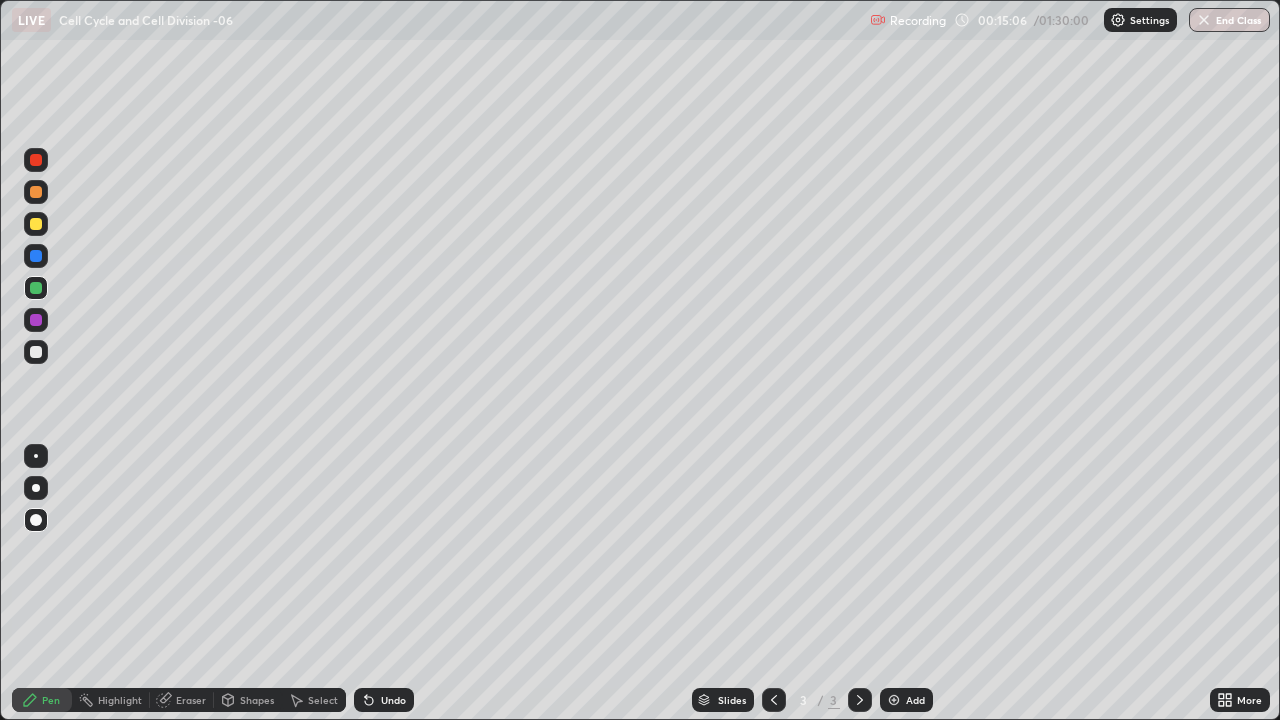 click on "Undo" at bounding box center (384, 700) 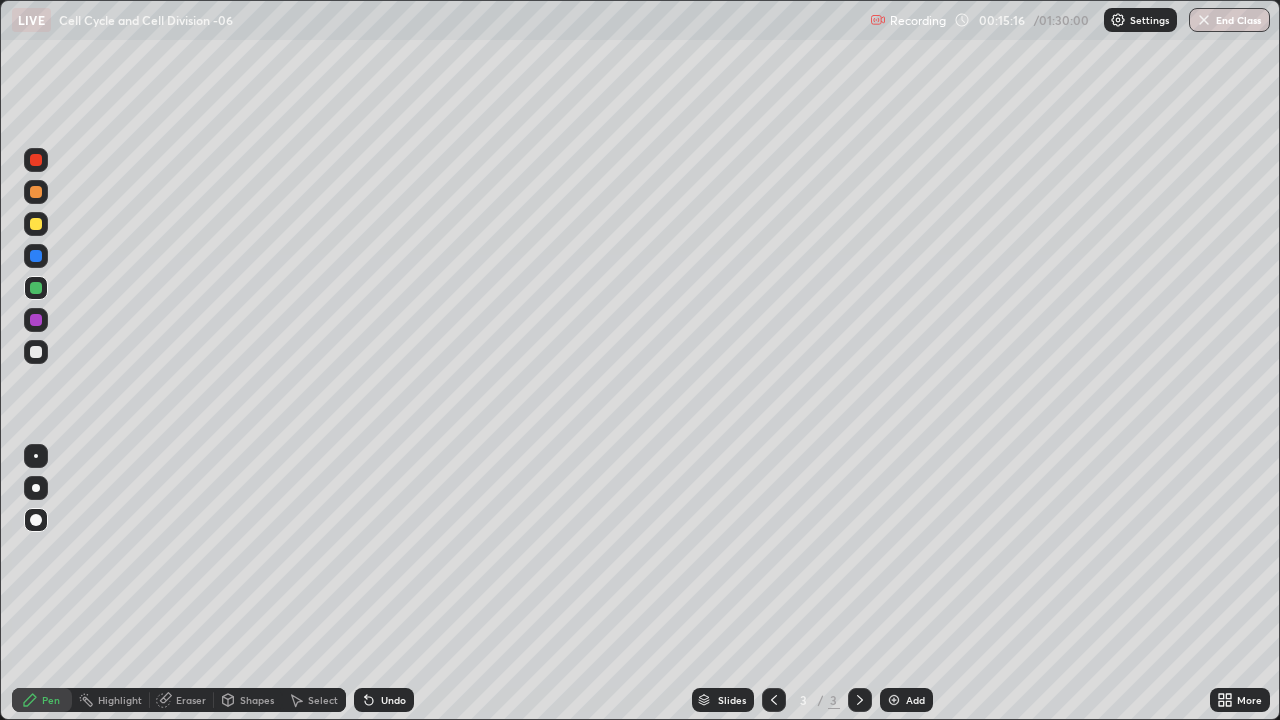 click at bounding box center [36, 192] 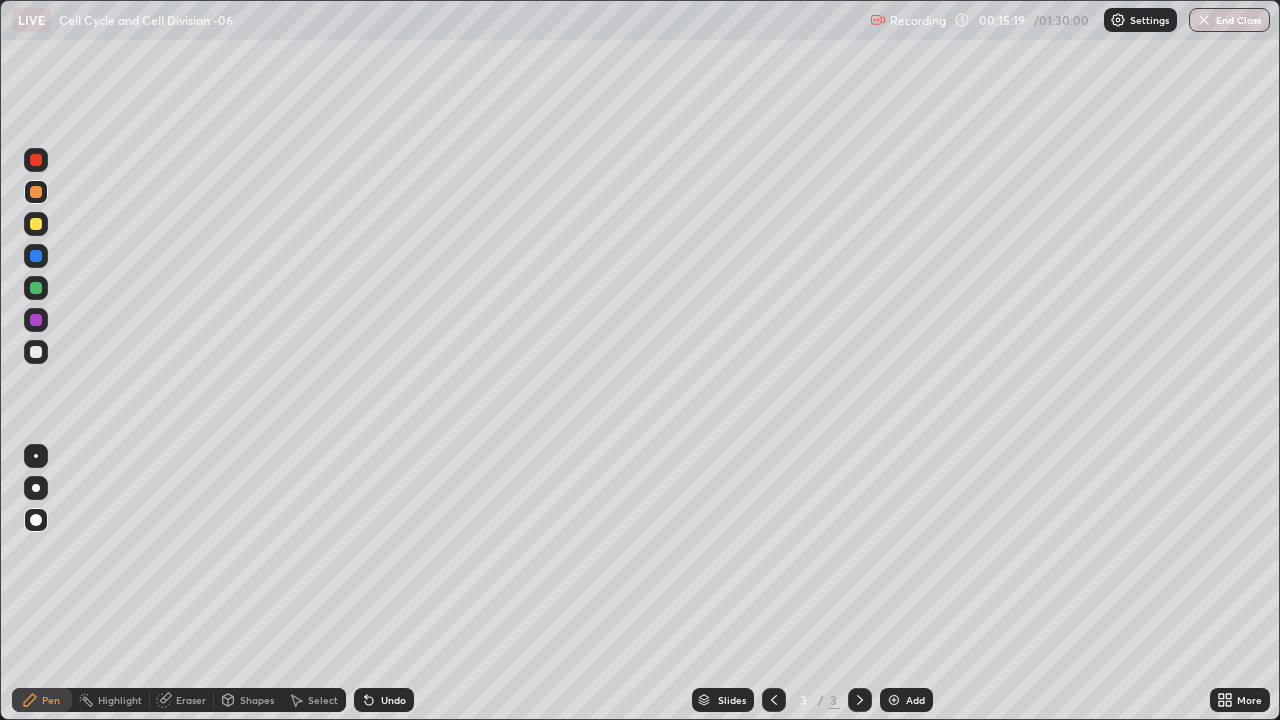click on "Shapes" at bounding box center [257, 700] 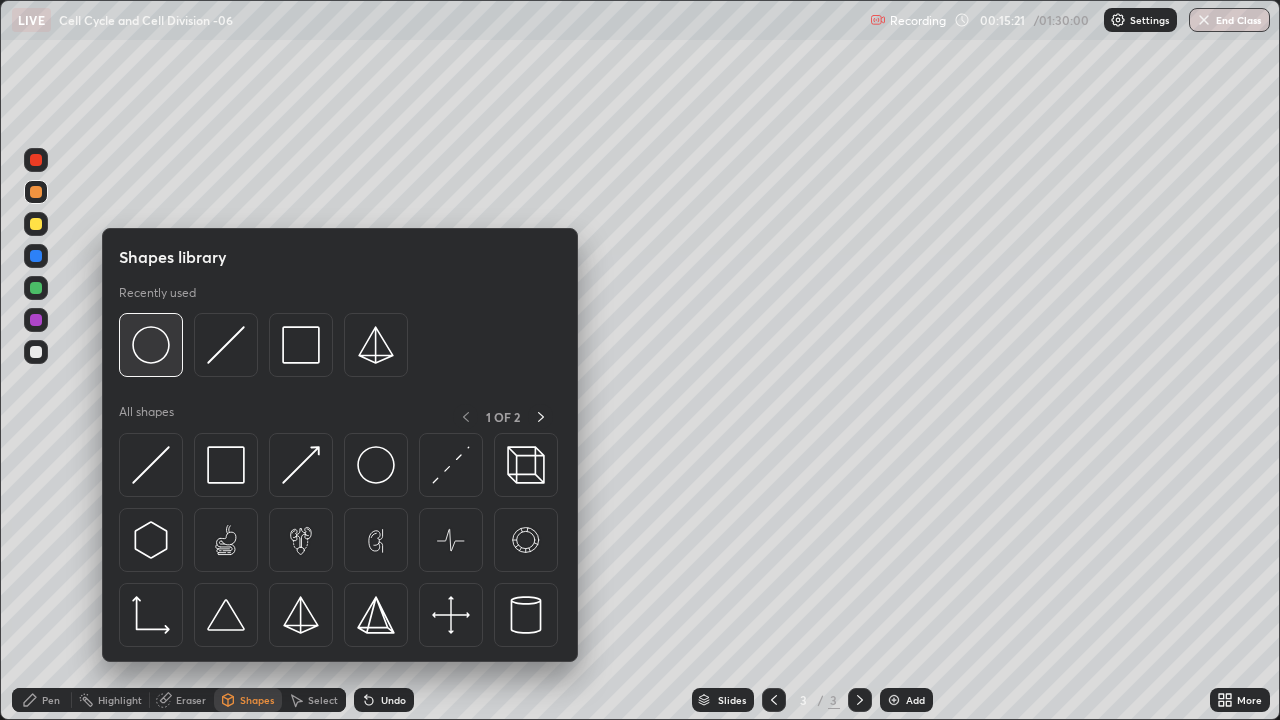 click at bounding box center [151, 345] 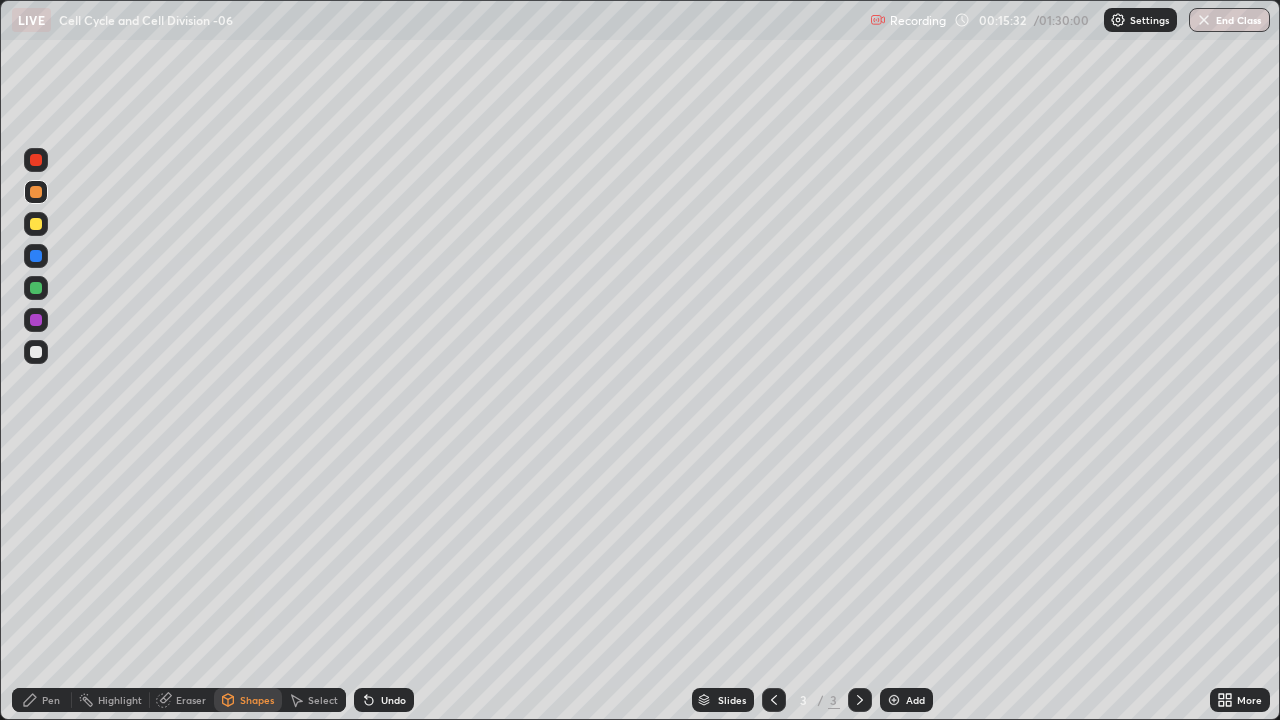 click at bounding box center [36, 320] 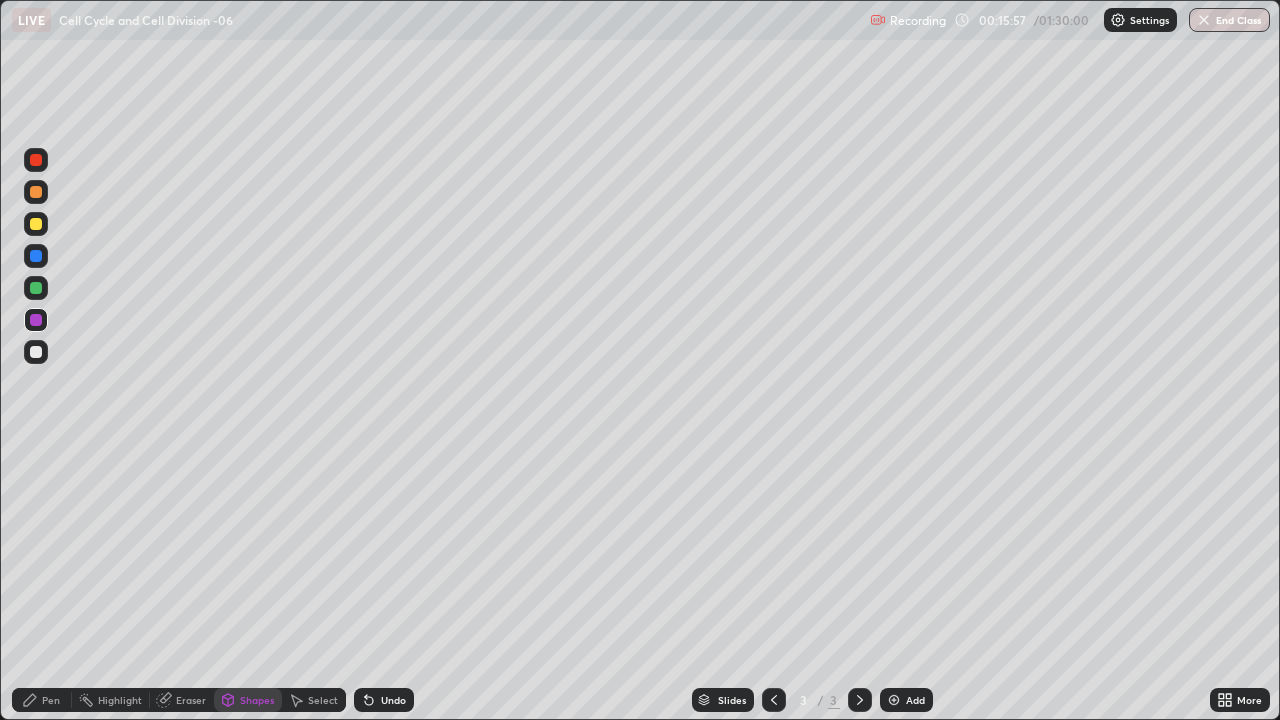 click at bounding box center [36, 352] 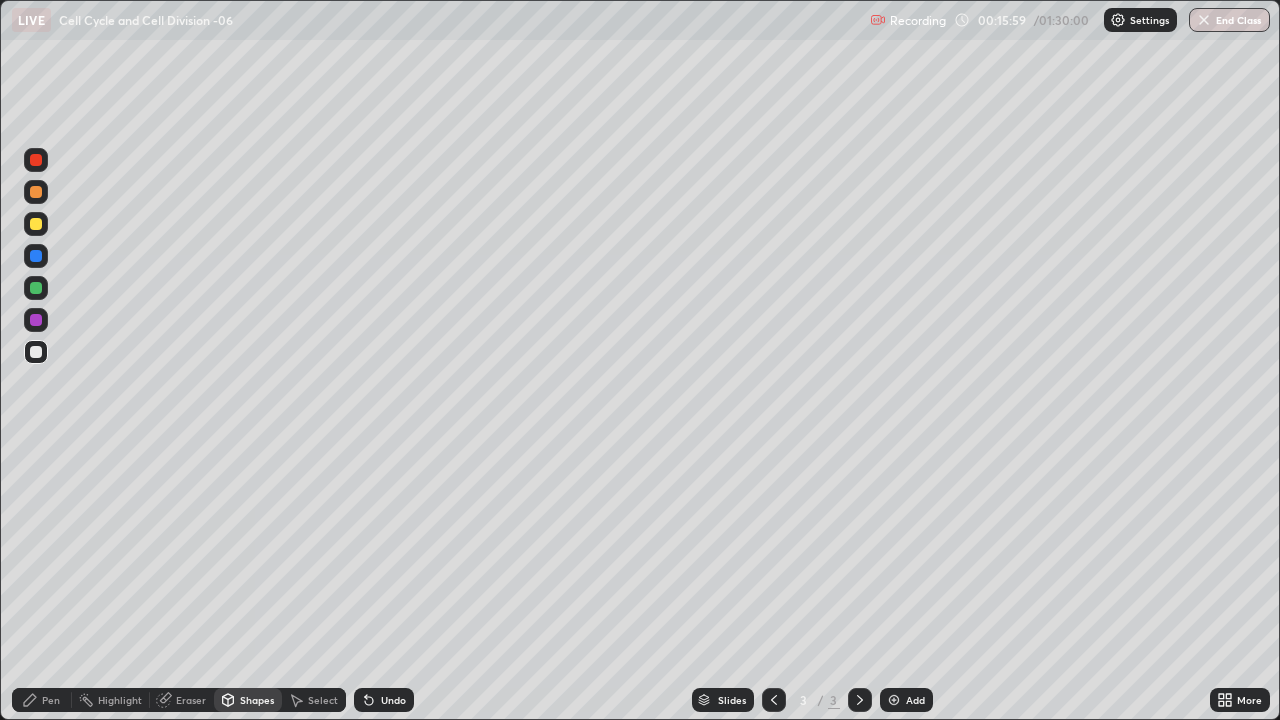 click on "Pen" at bounding box center (51, 700) 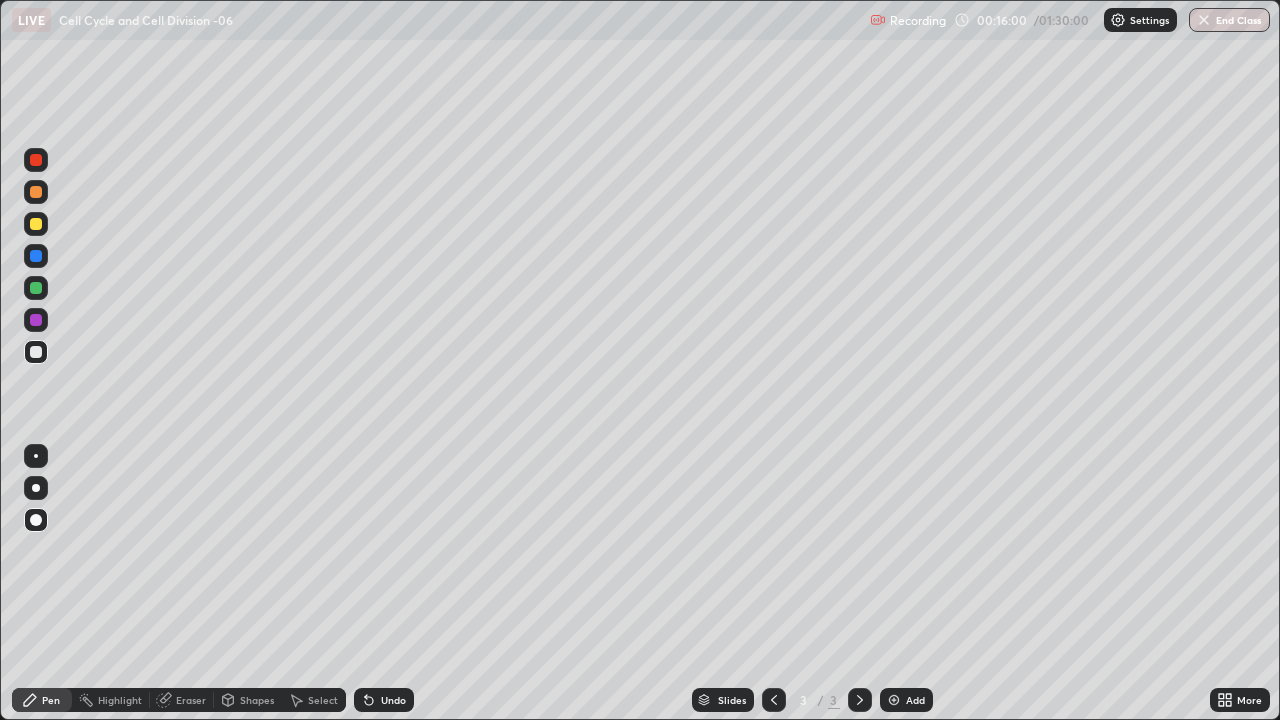 click at bounding box center (36, 352) 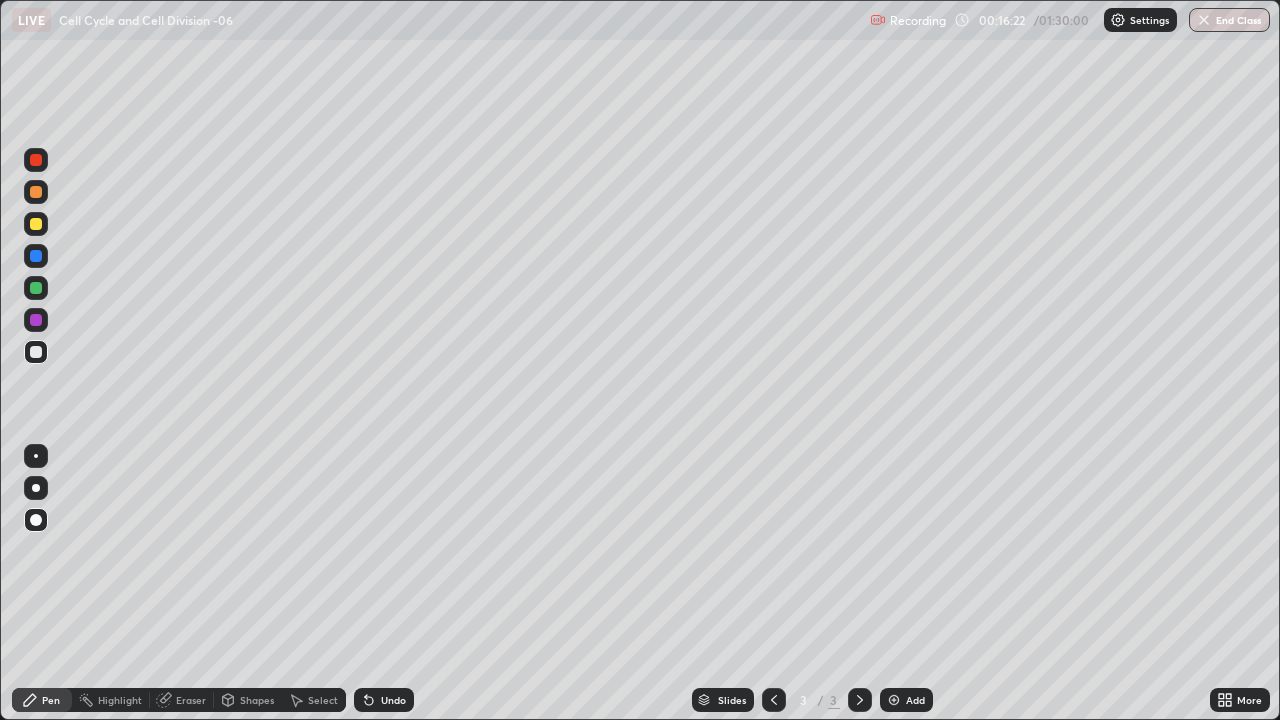 click at bounding box center (36, 320) 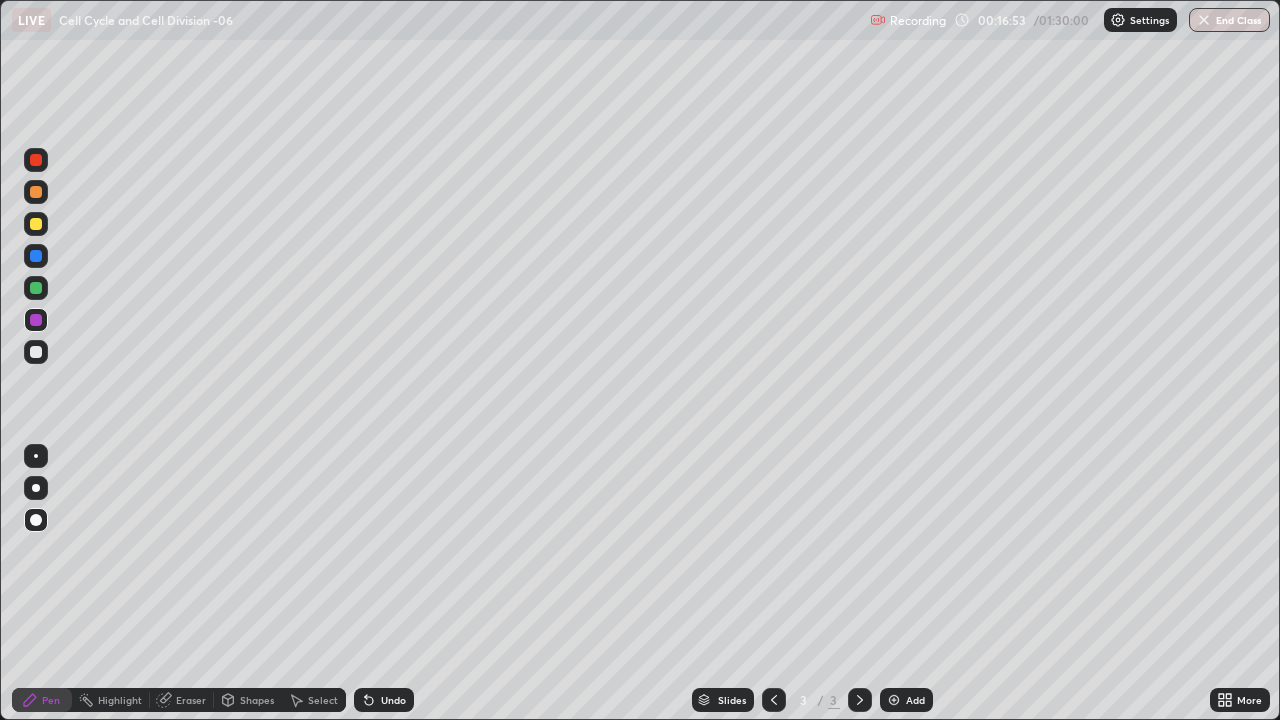 click at bounding box center (36, 520) 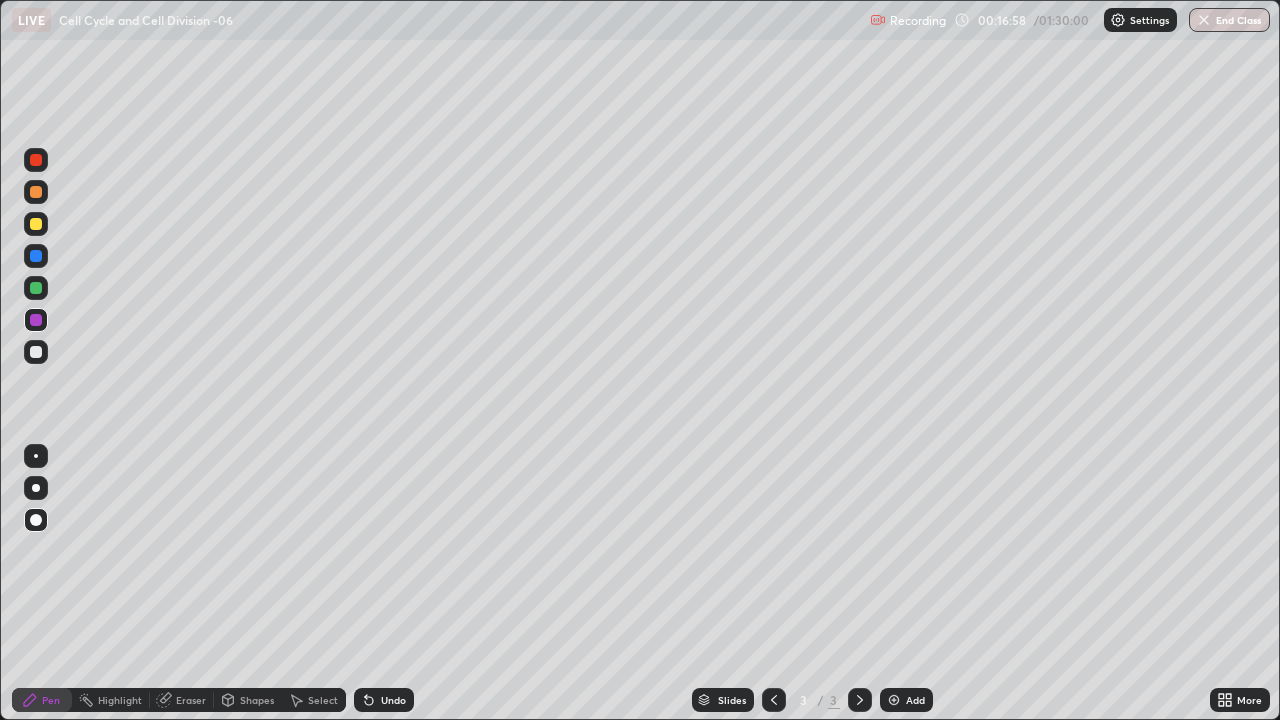 click at bounding box center (36, 352) 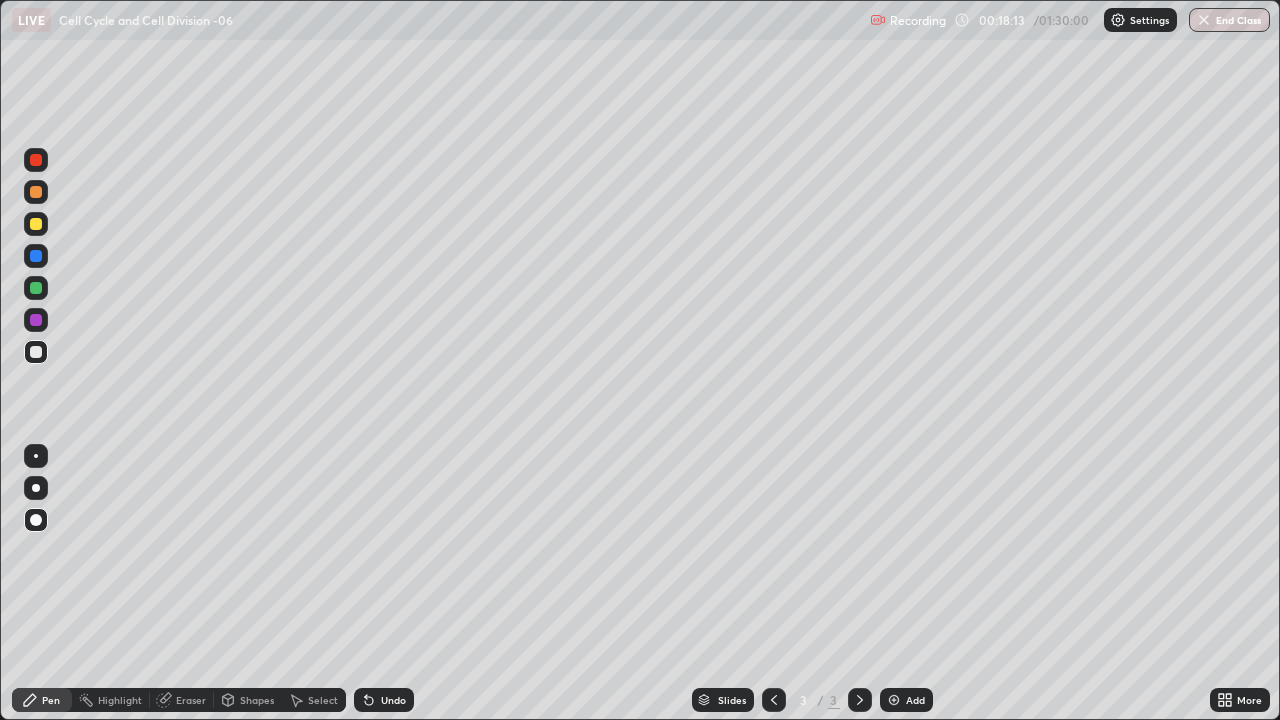 click at bounding box center (36, 192) 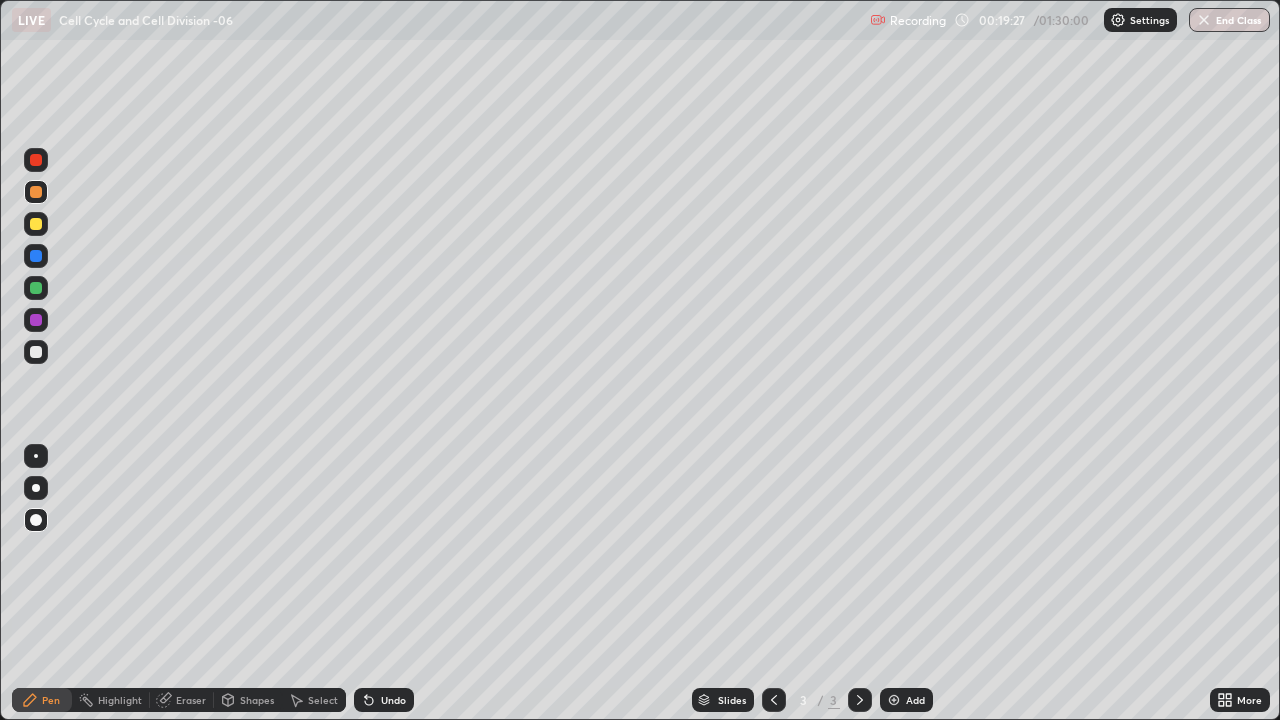 click at bounding box center [36, 352] 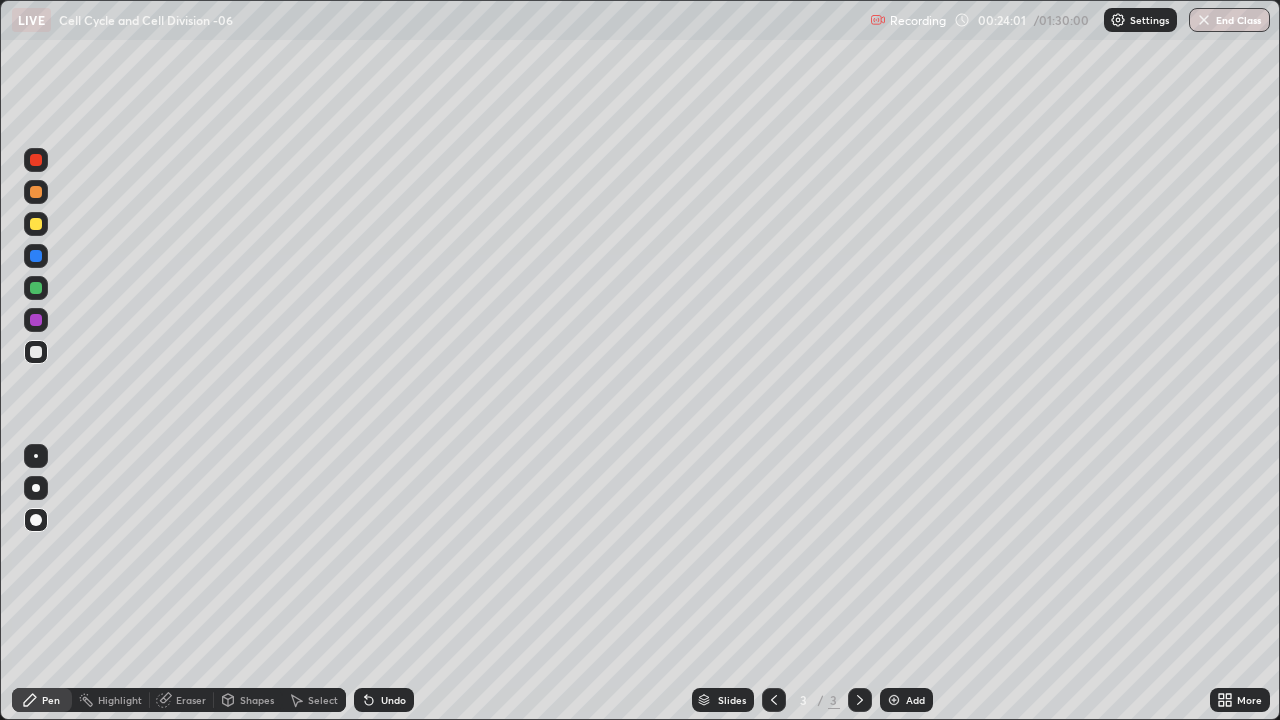 click at bounding box center [894, 700] 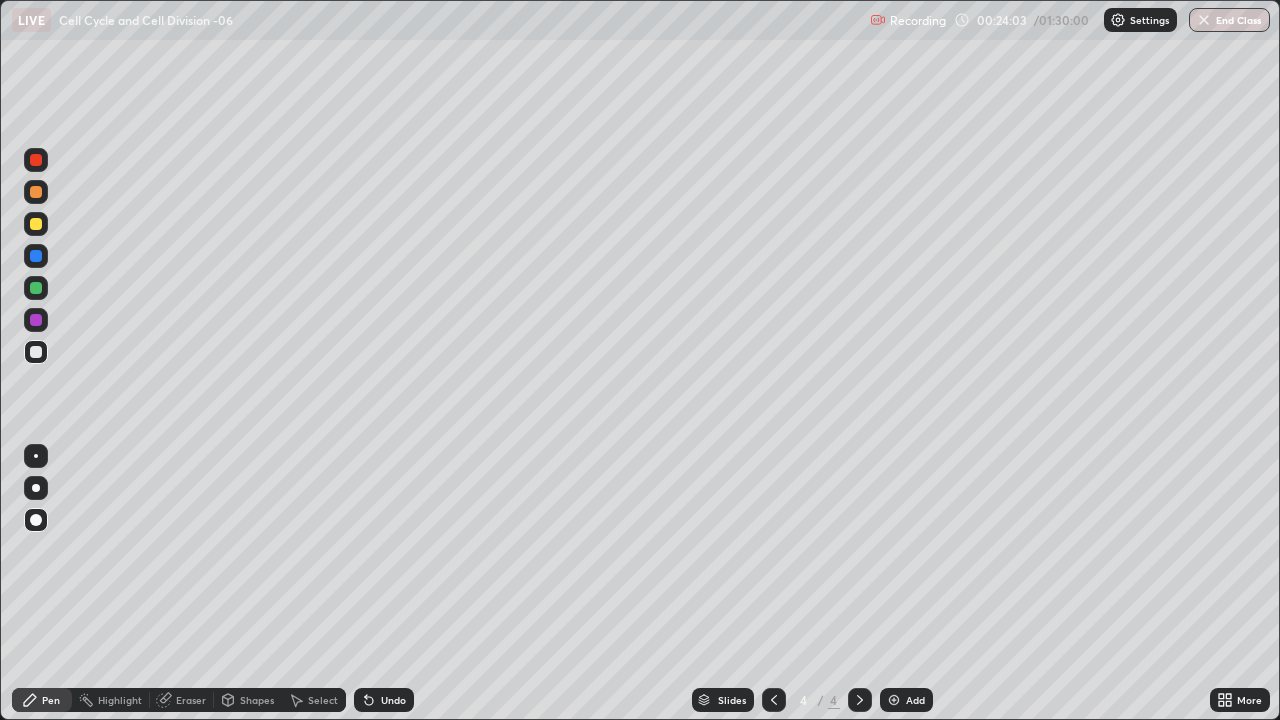 click at bounding box center (36, 256) 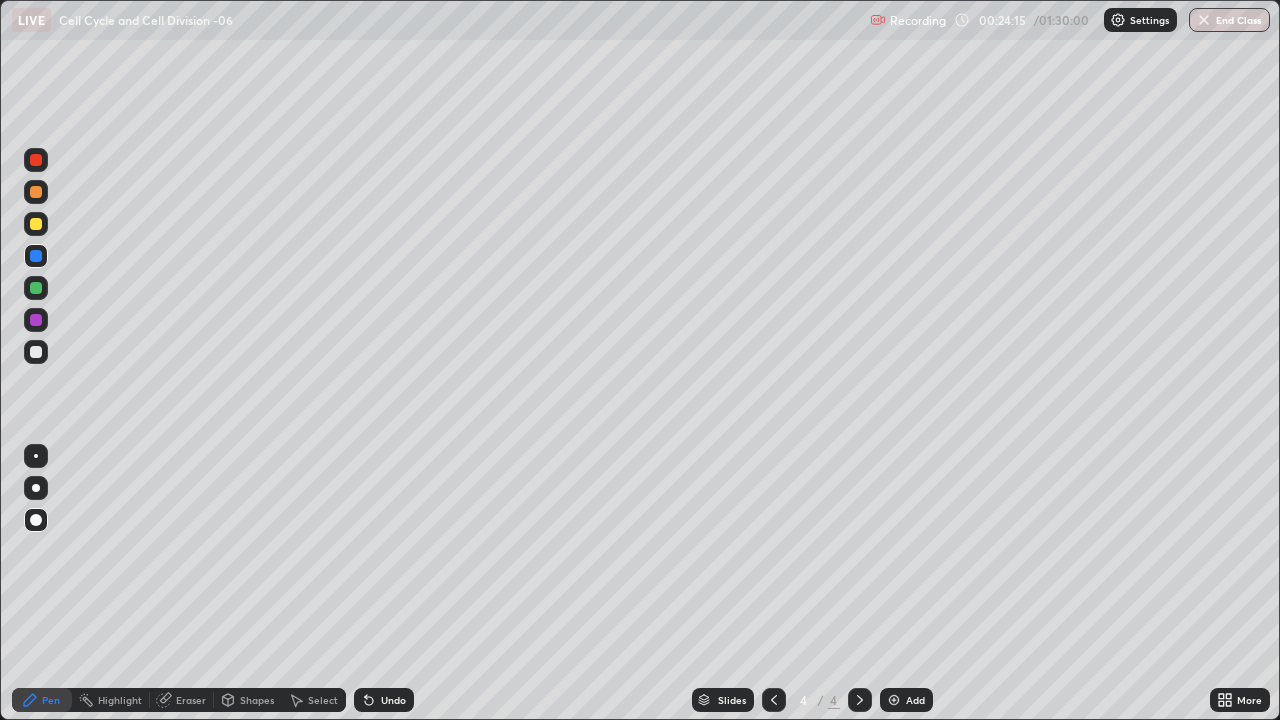 click at bounding box center (36, 352) 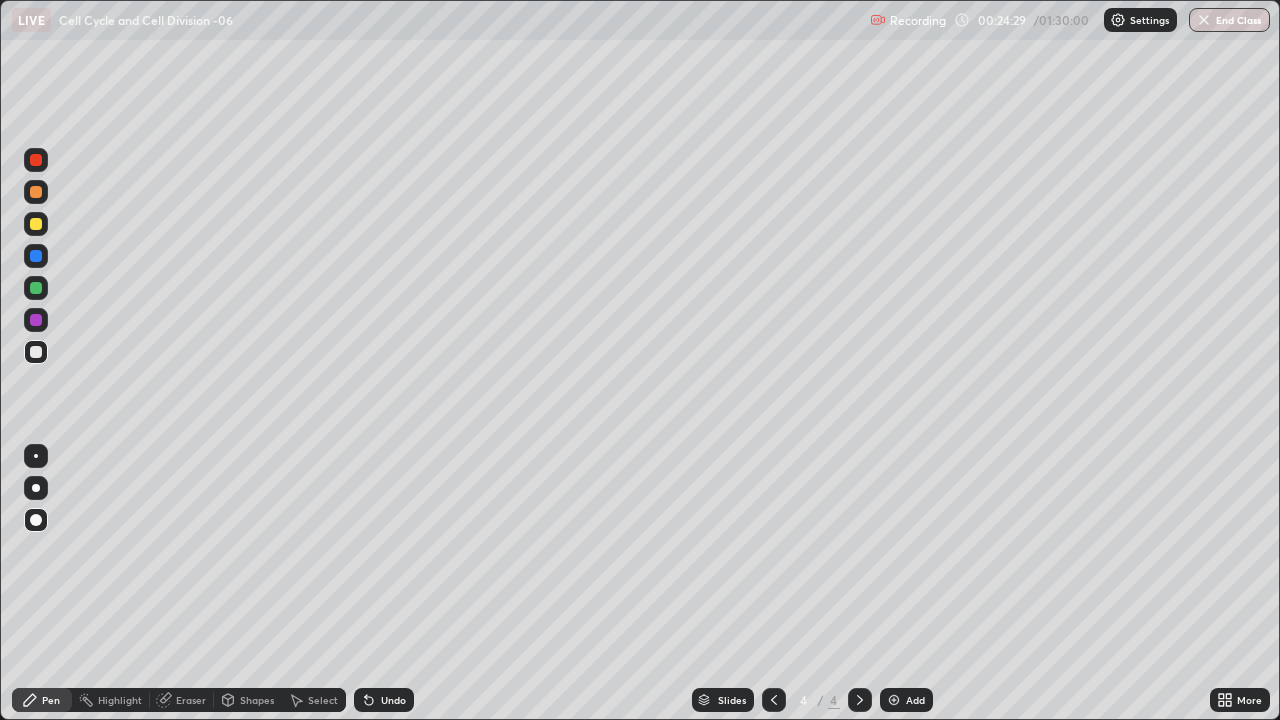 click at bounding box center [36, 352] 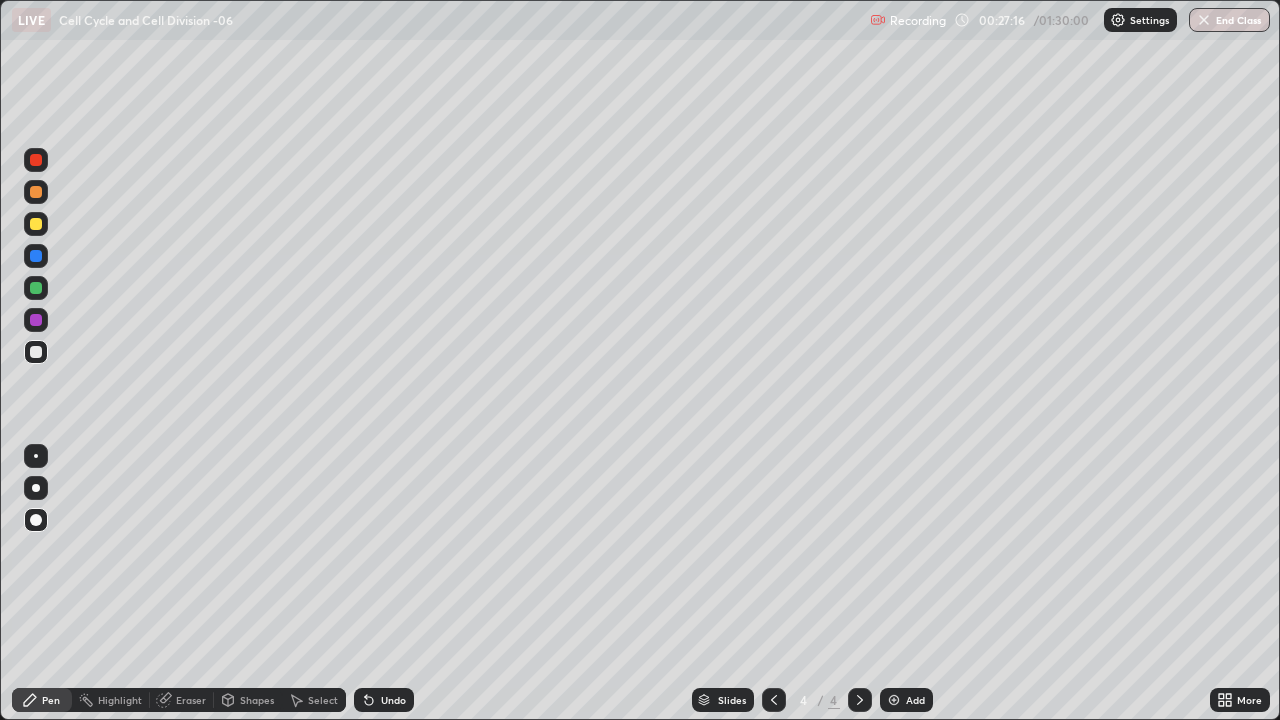 click 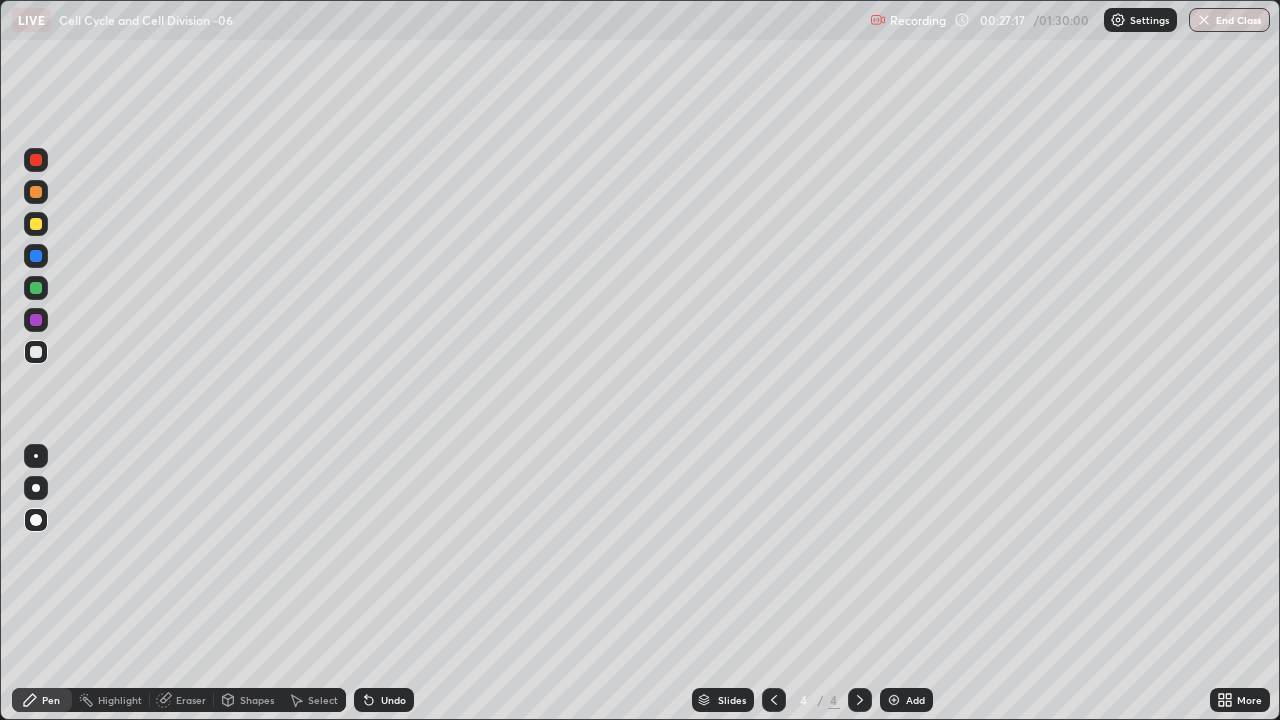 click 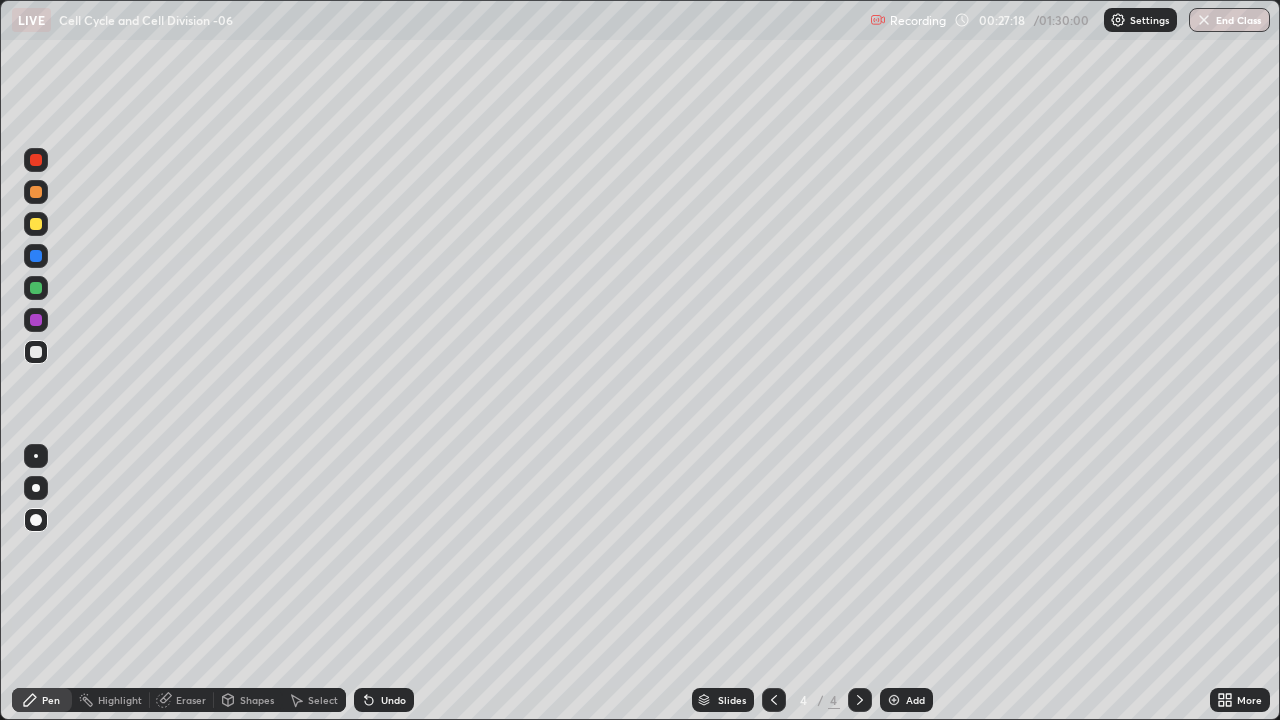 click 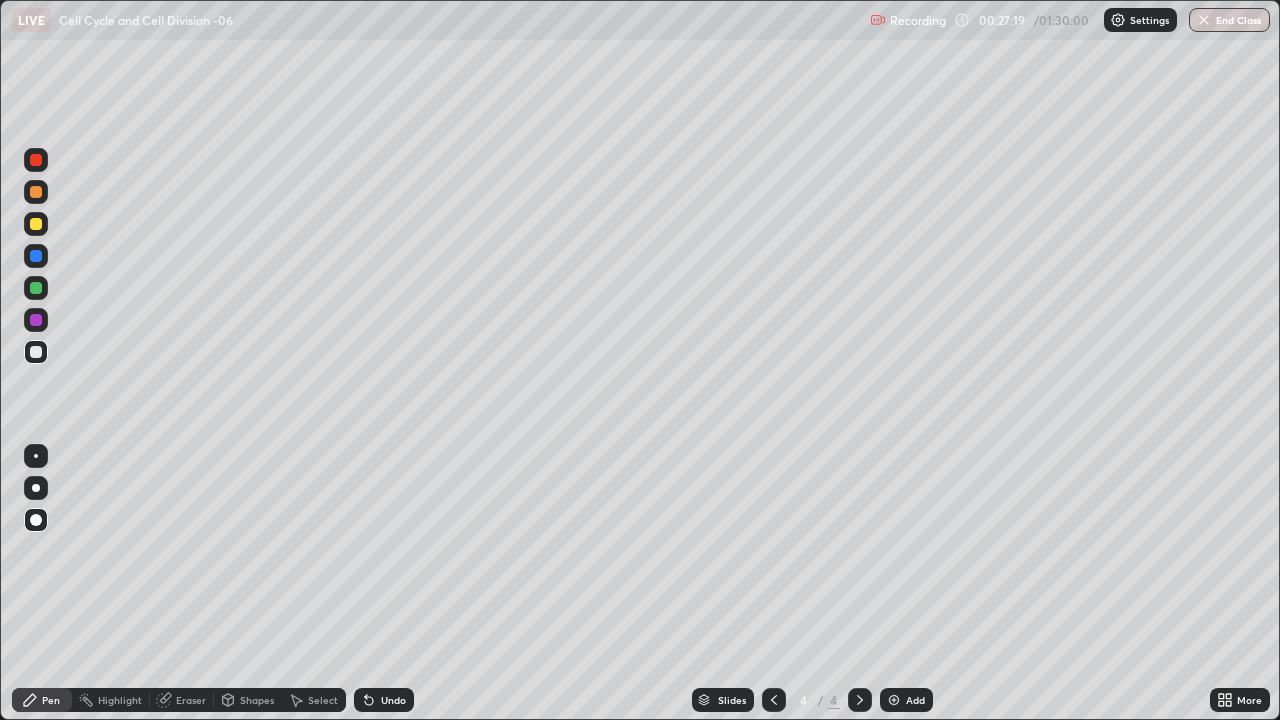 click 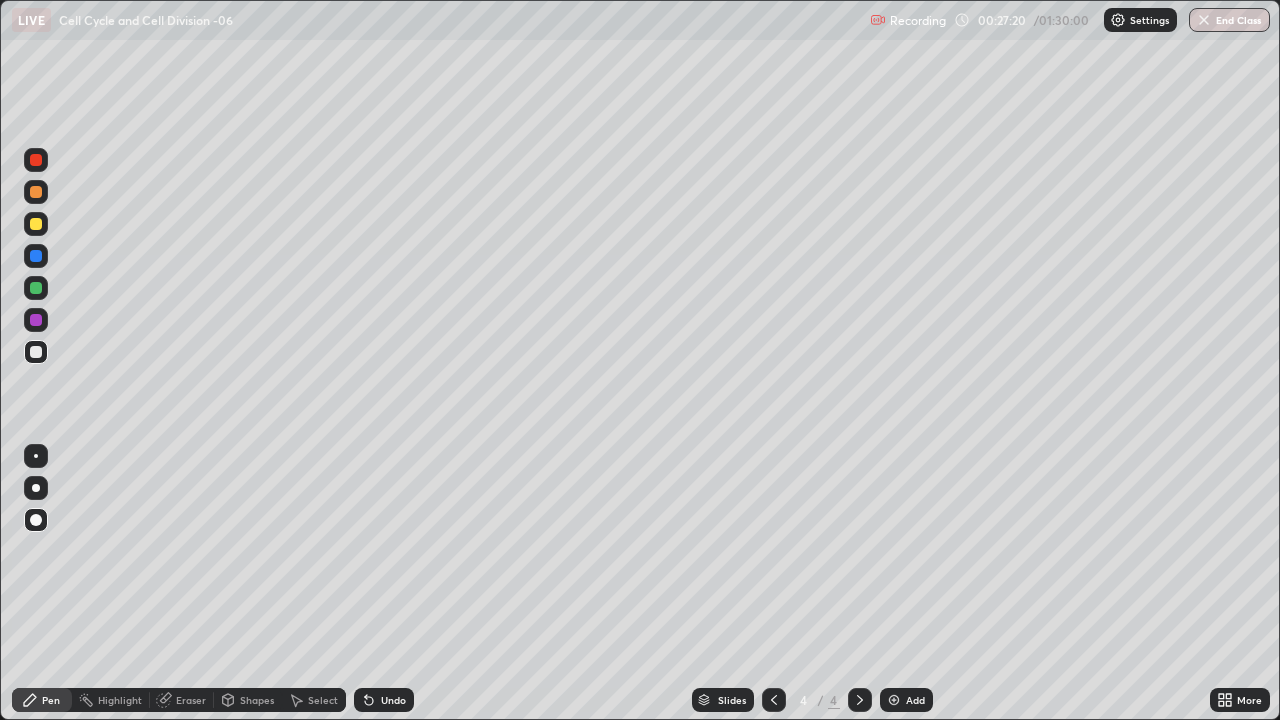 click 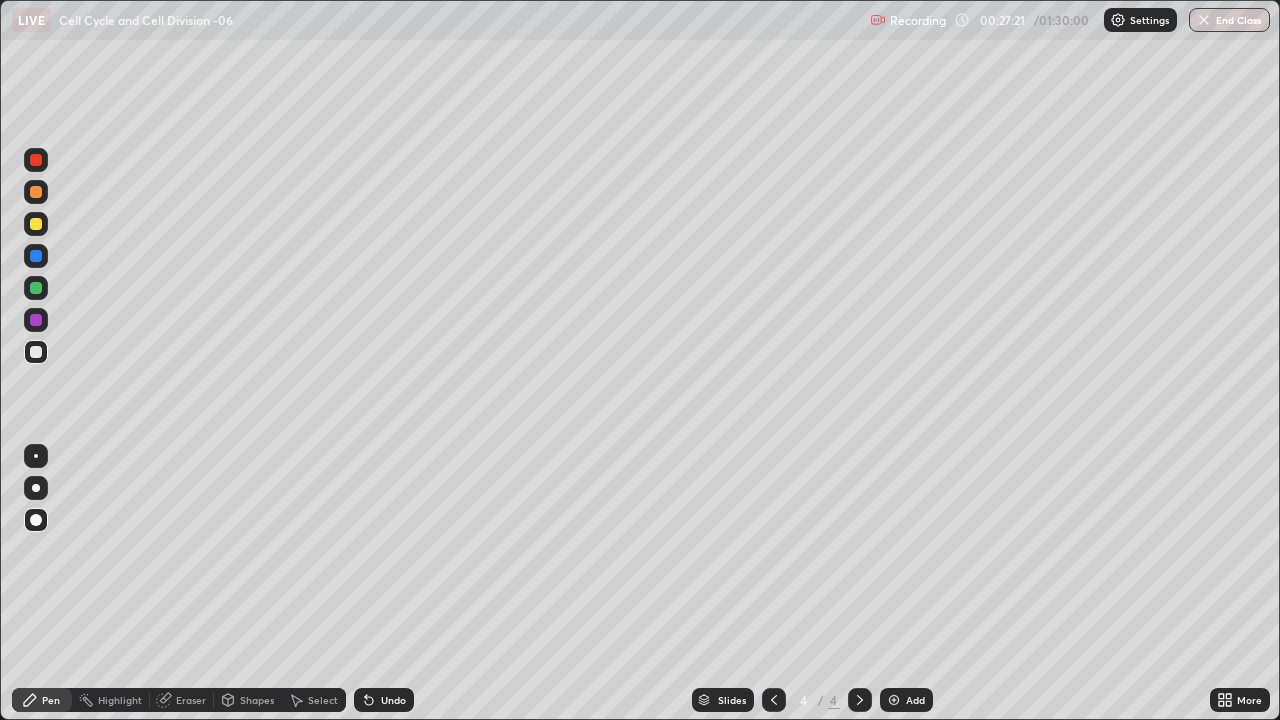 click 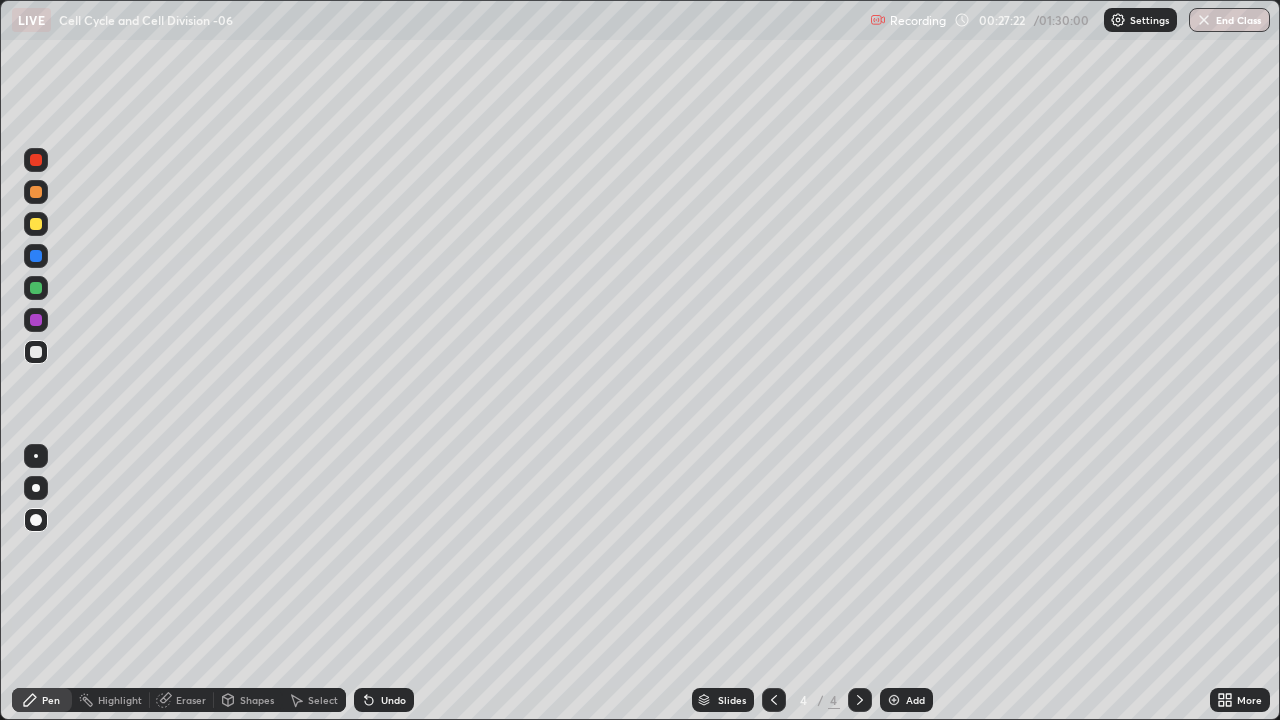 click 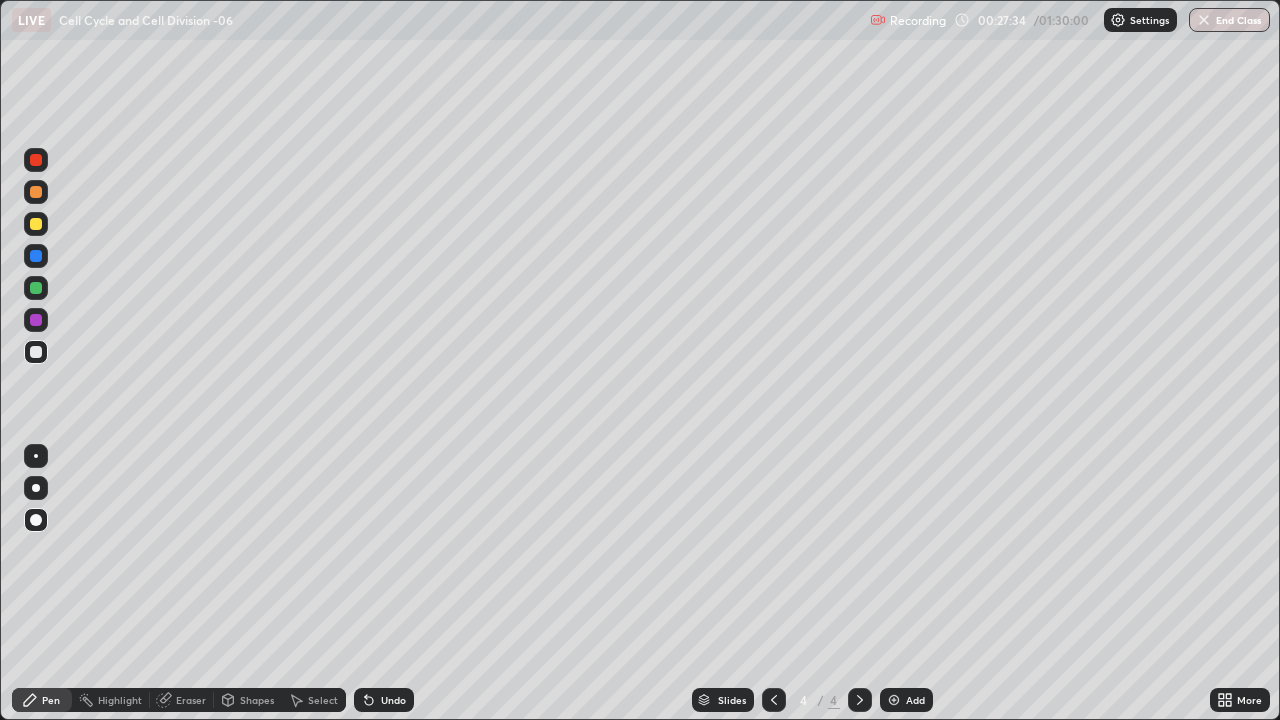 click on "Eraser" at bounding box center [191, 700] 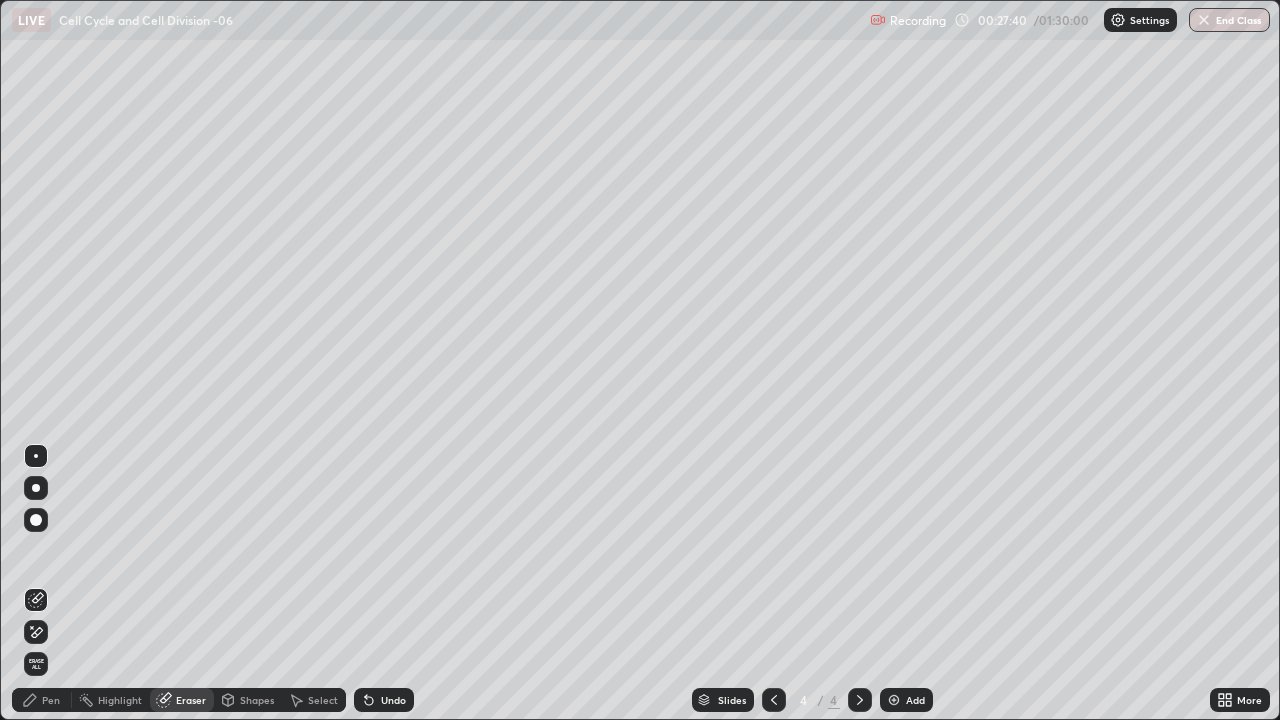 click on "Pen" at bounding box center (42, 700) 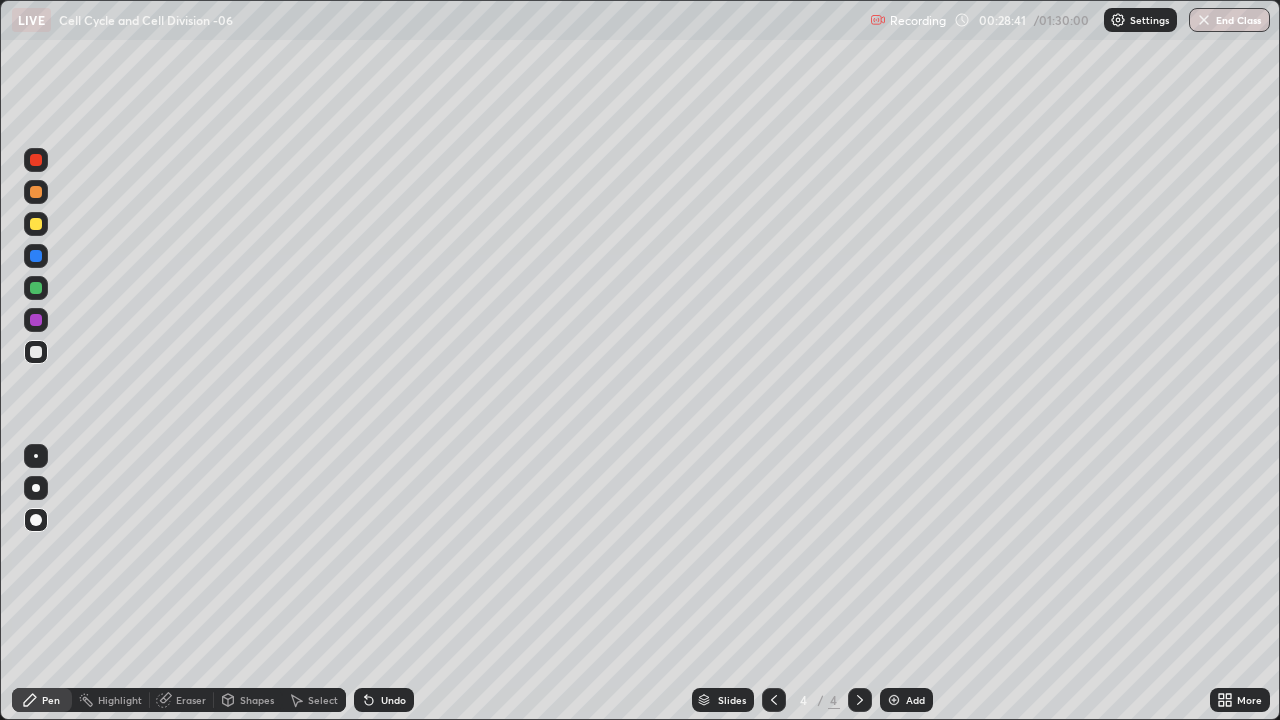click on "Eraser" at bounding box center [191, 700] 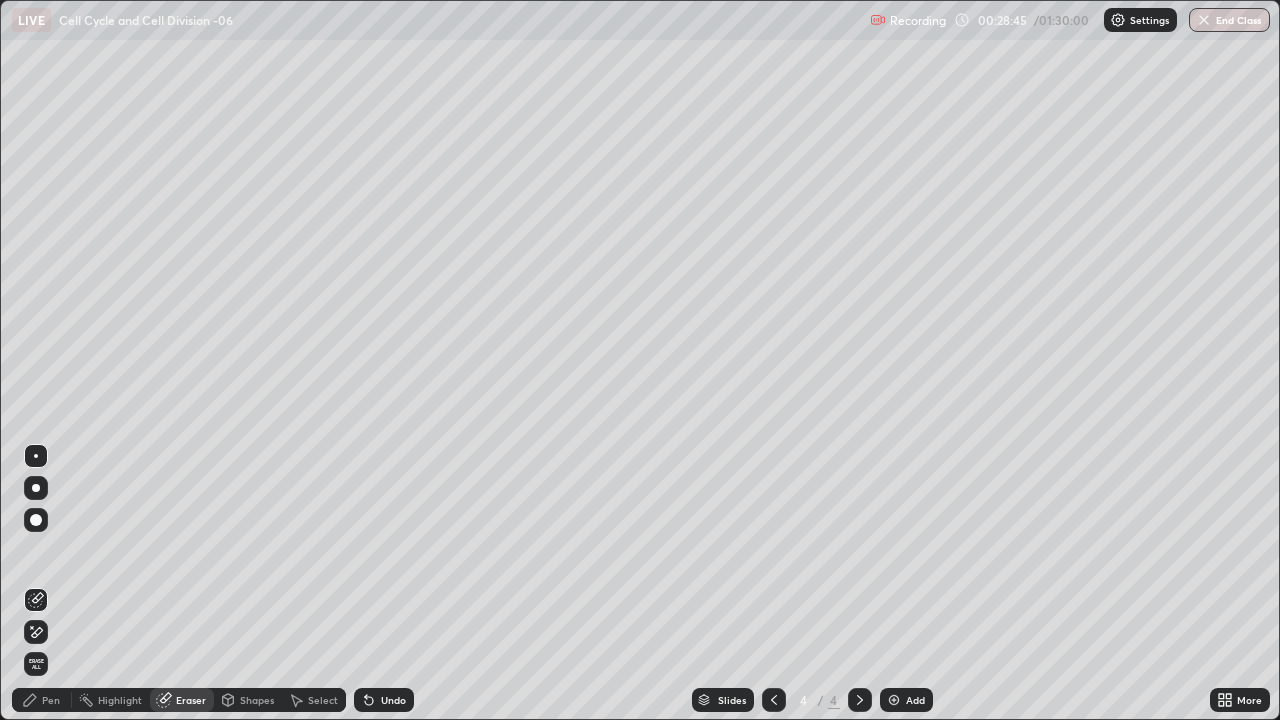 click on "Pen" at bounding box center (51, 700) 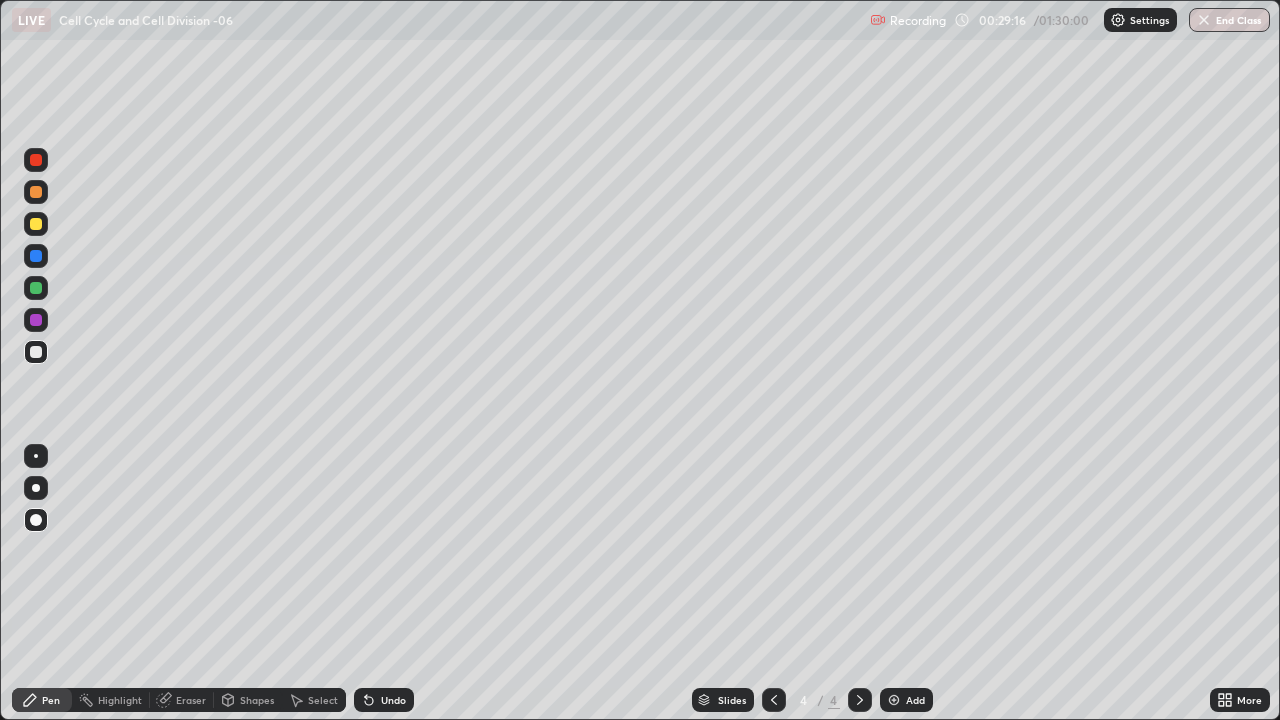 click on "Shapes" at bounding box center (257, 700) 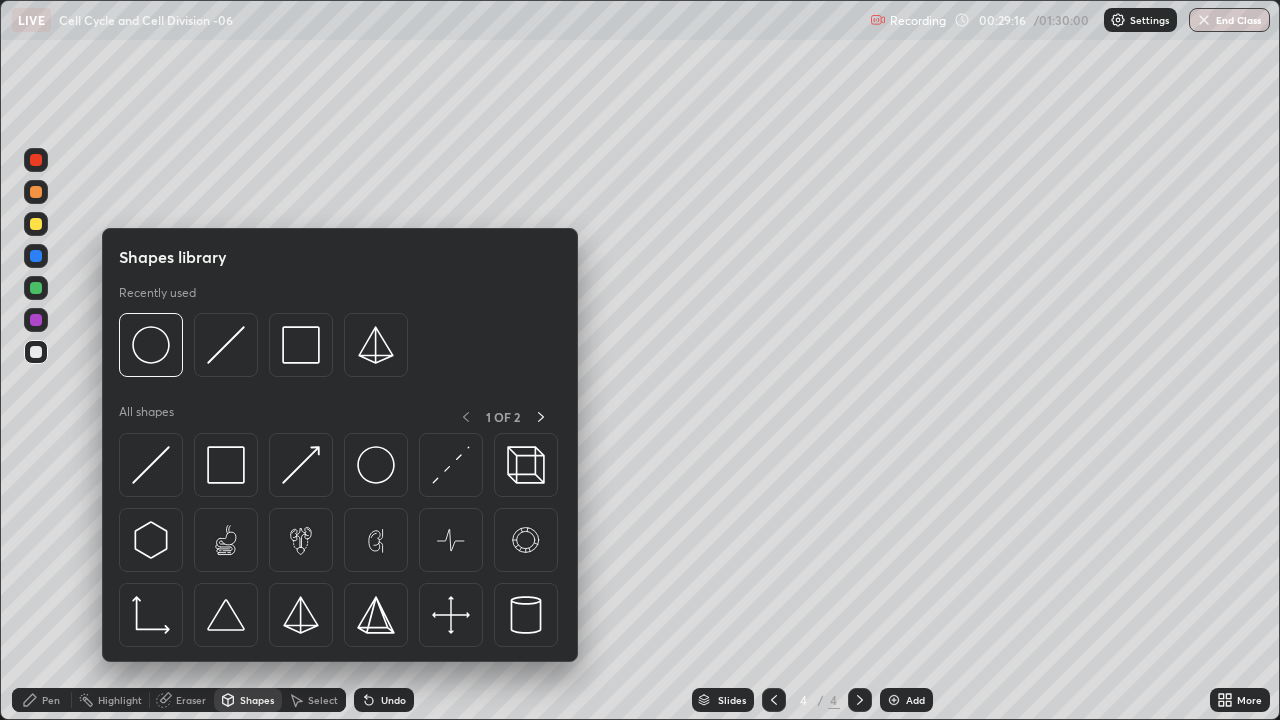 click on "Eraser" at bounding box center [191, 700] 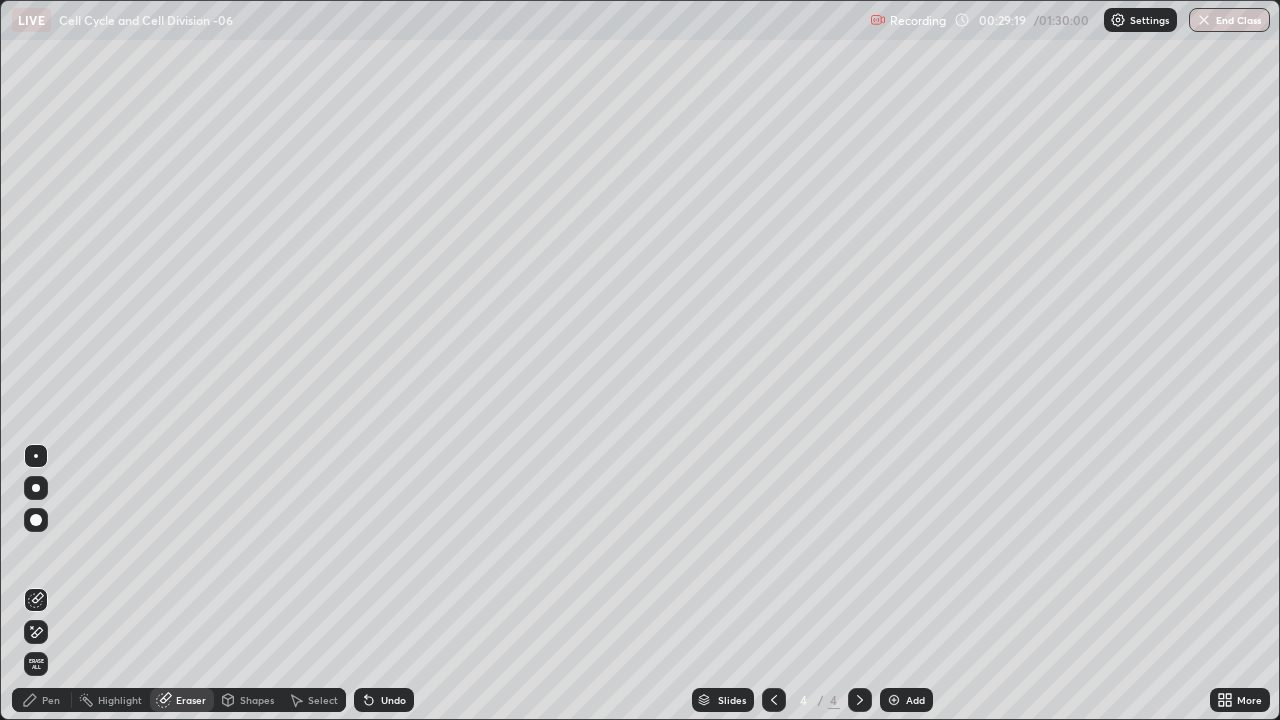 click 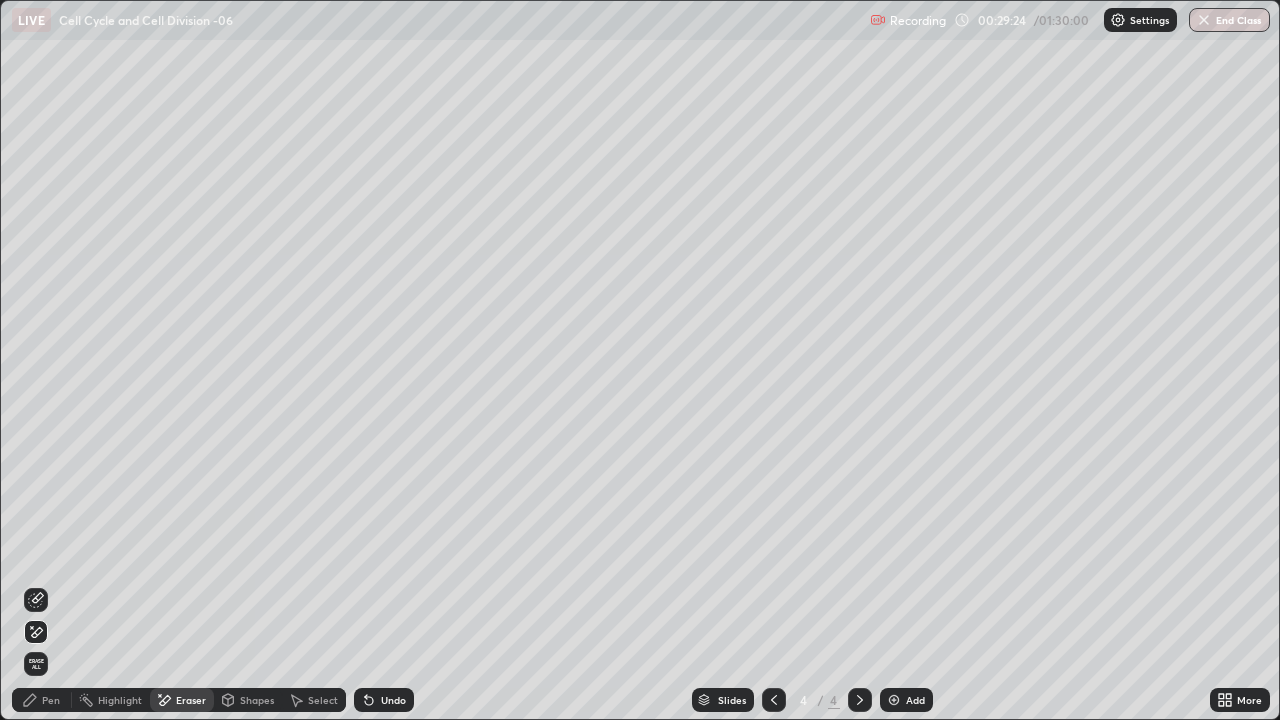 click on "Pen" at bounding box center [51, 700] 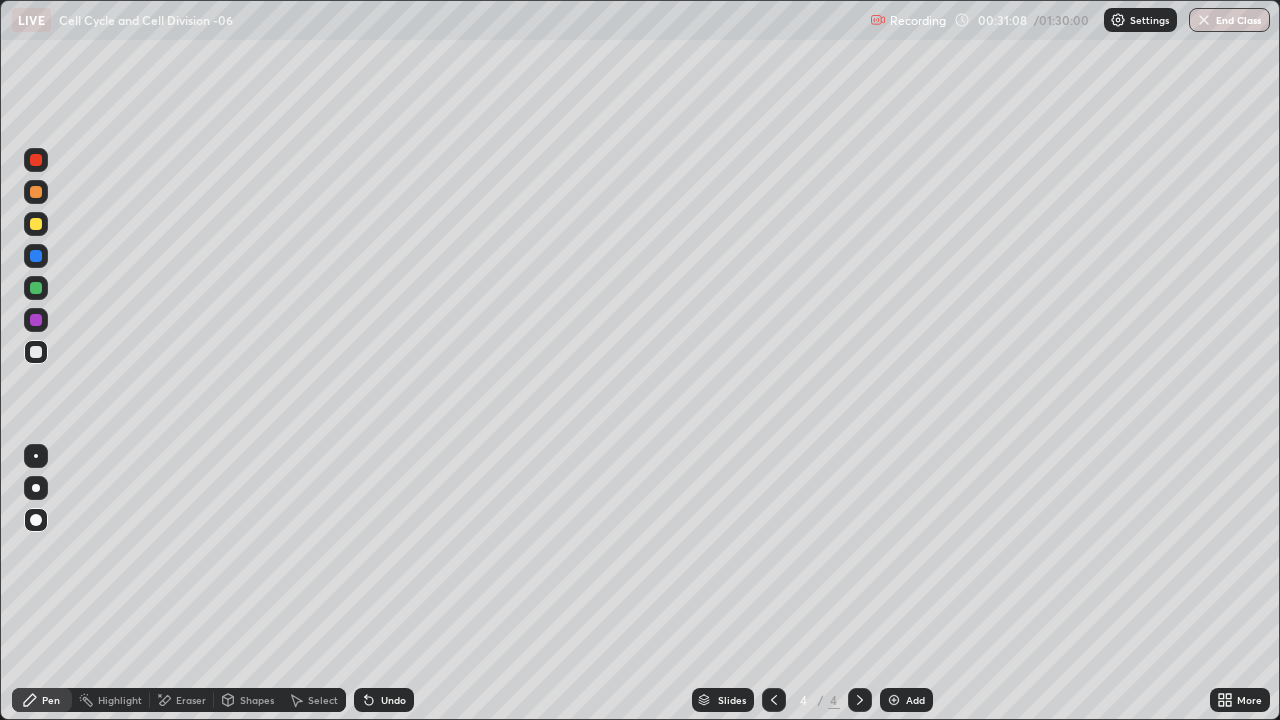 click on "Add" at bounding box center (906, 700) 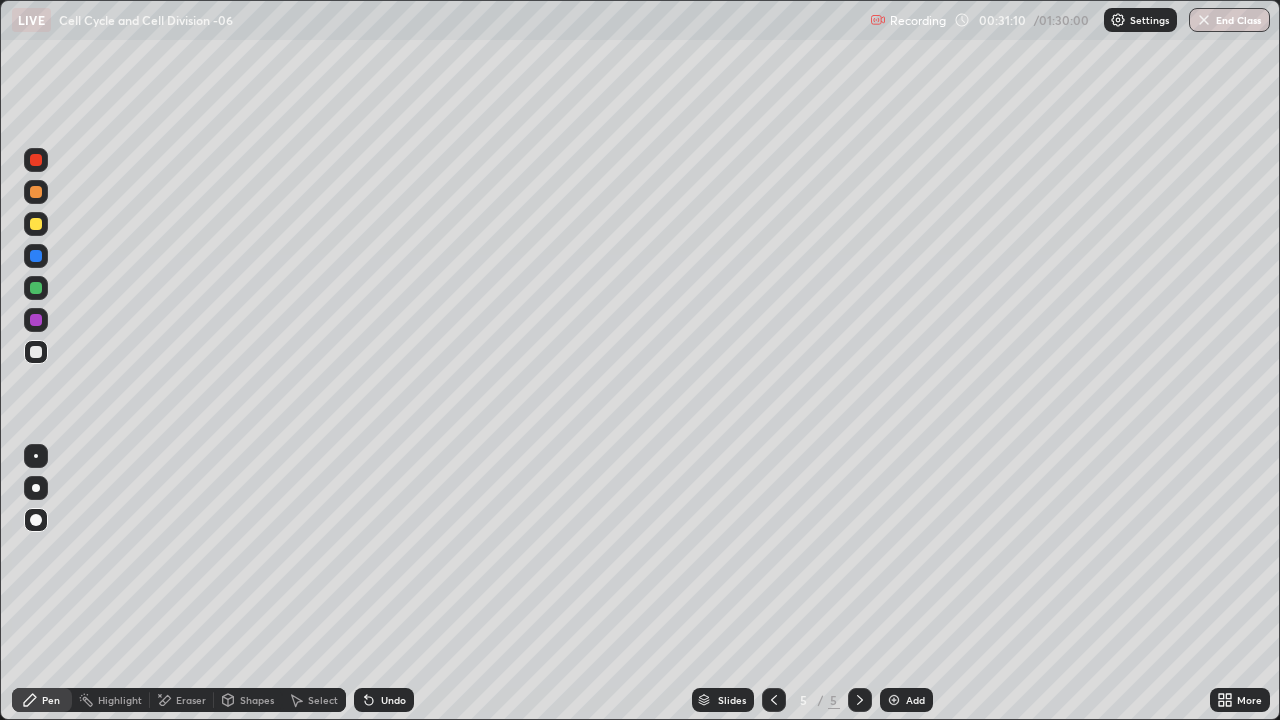 click at bounding box center [36, 224] 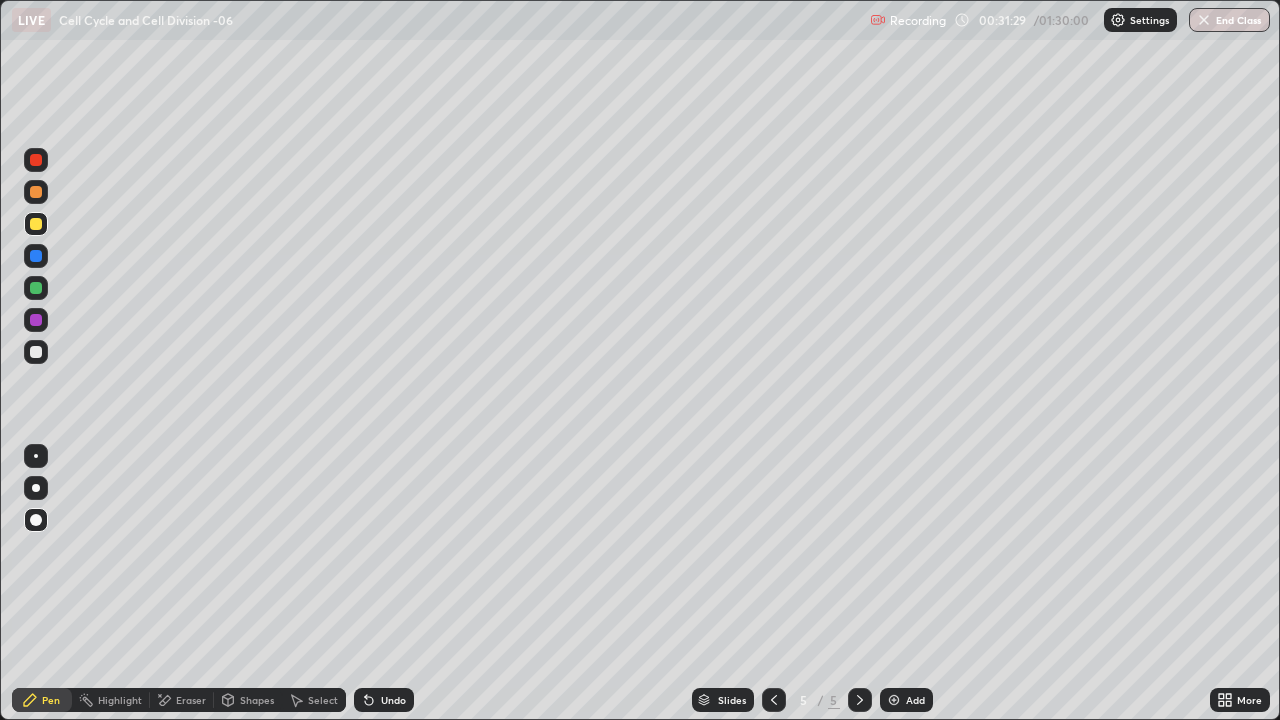 click at bounding box center [36, 352] 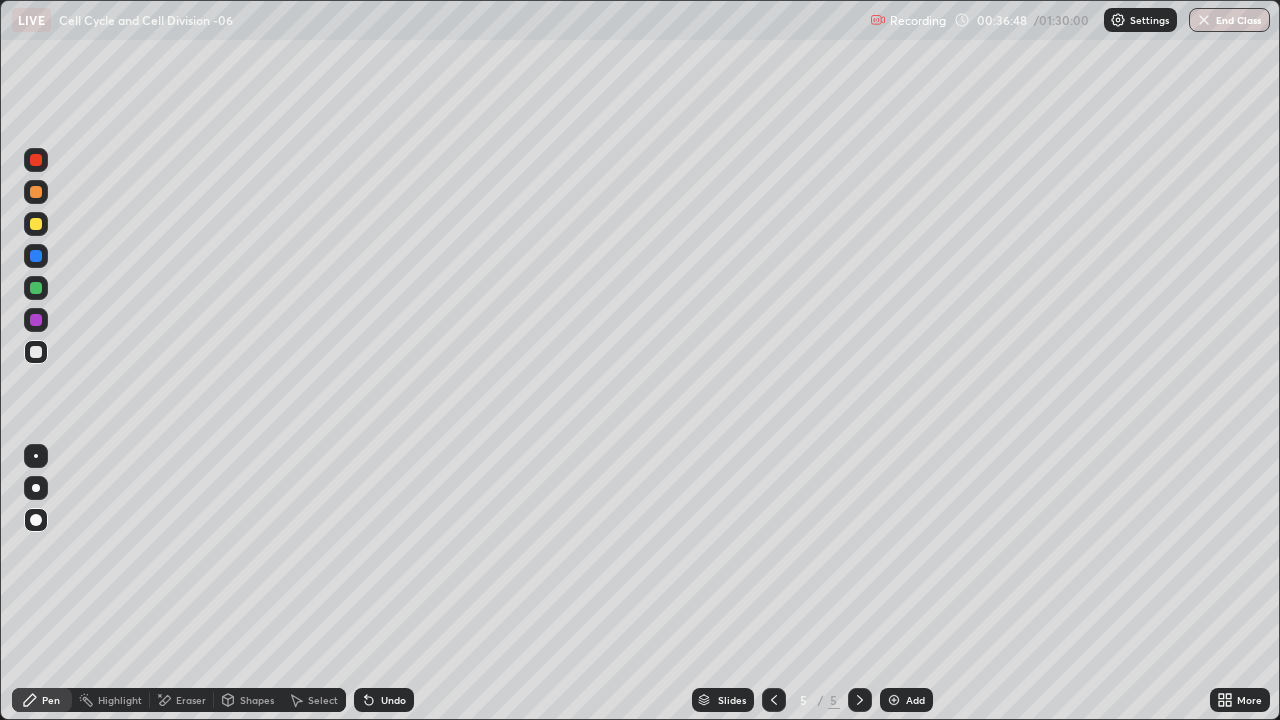 click at bounding box center (36, 352) 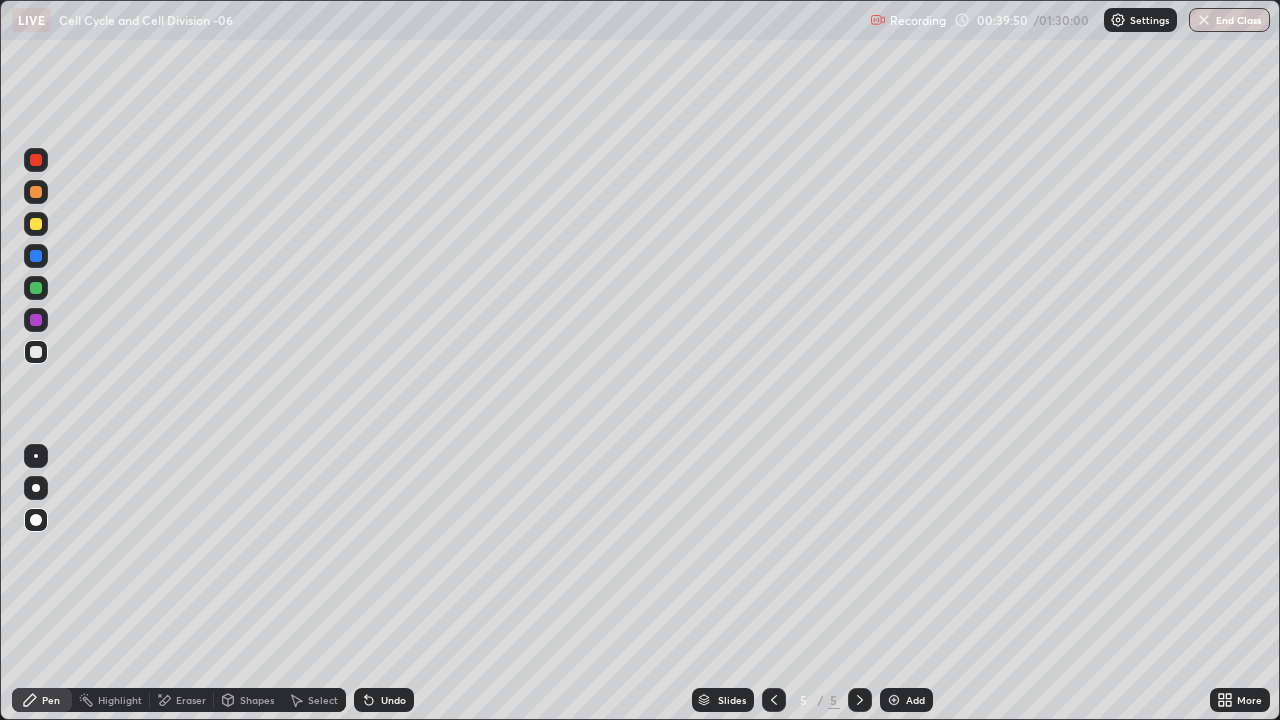 click at bounding box center [36, 288] 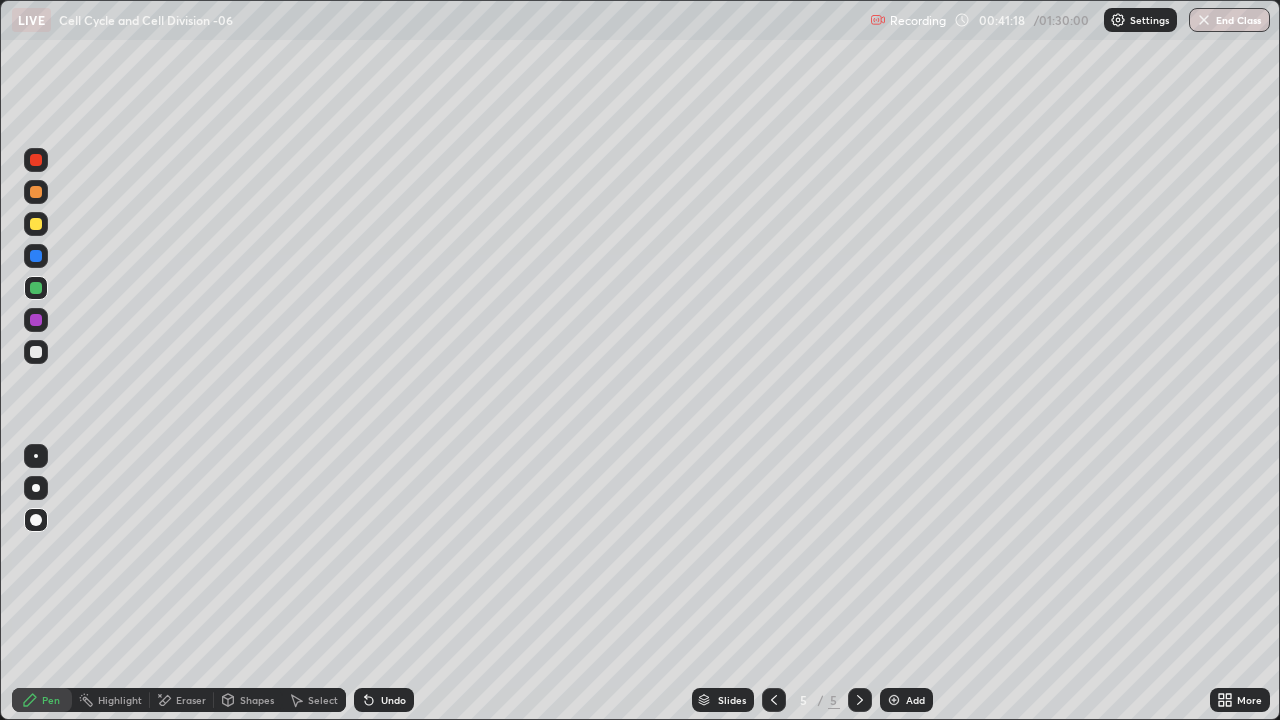 click at bounding box center [36, 224] 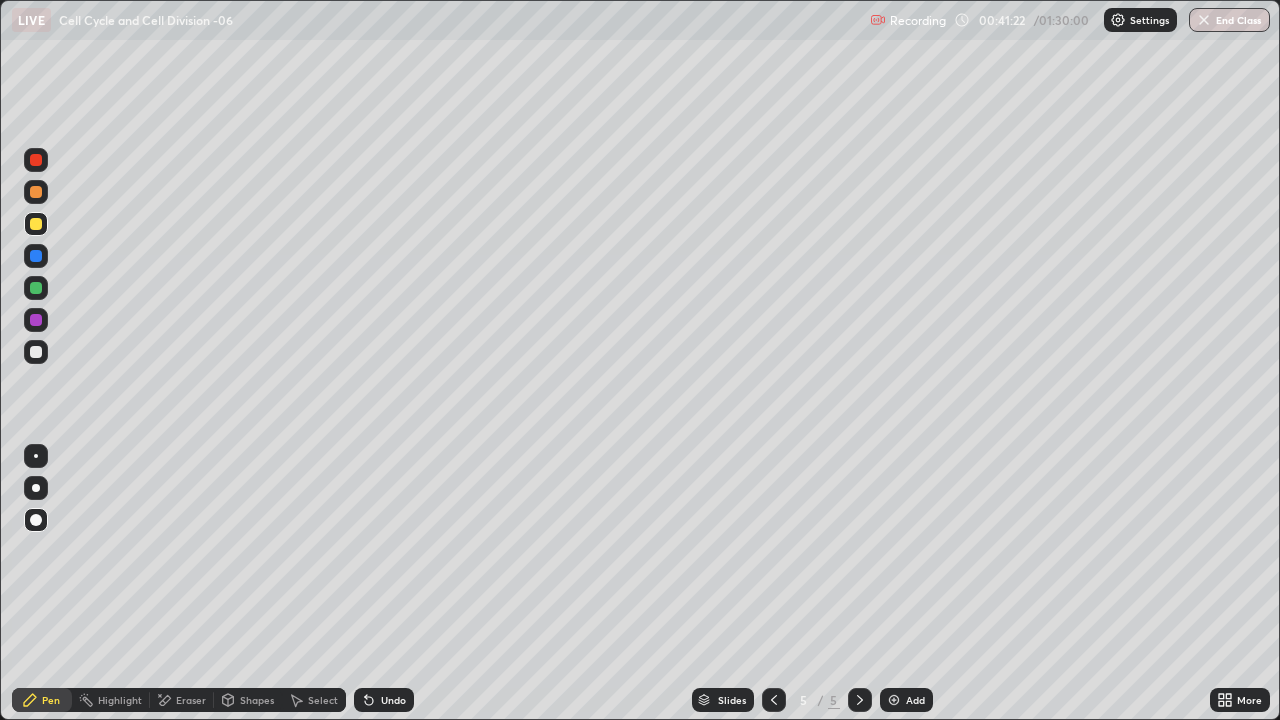 click at bounding box center [36, 256] 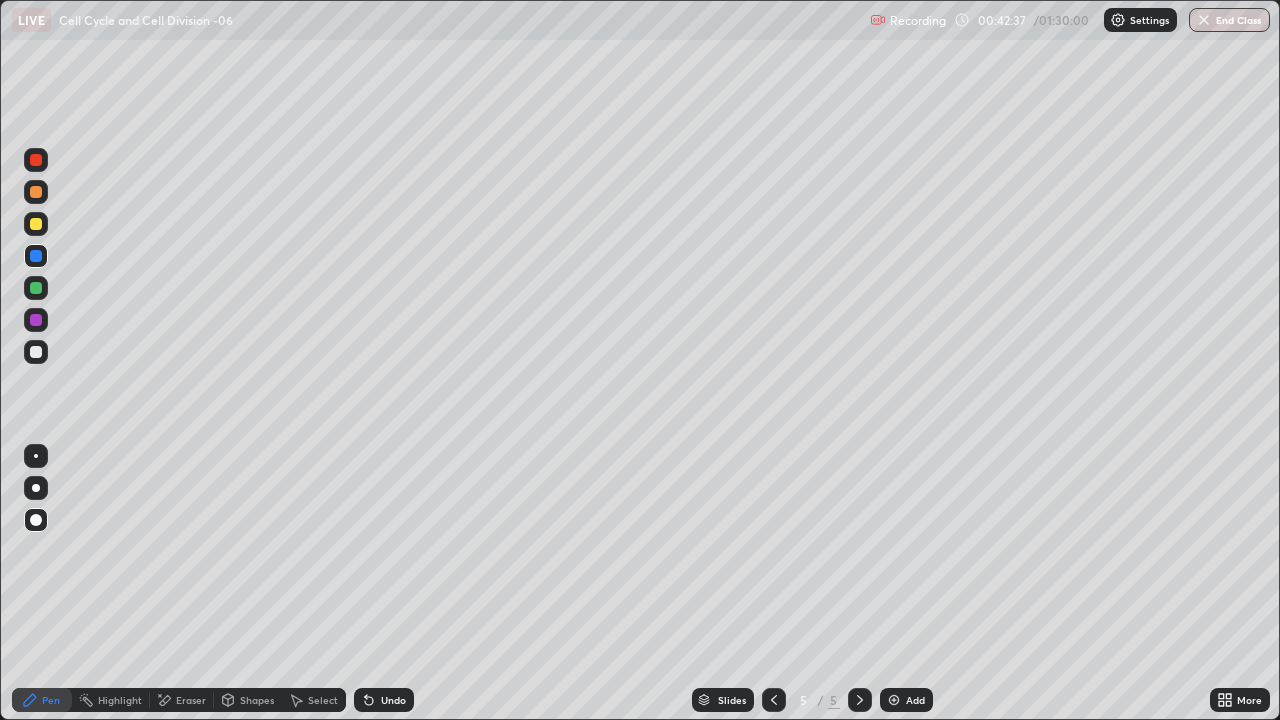 click at bounding box center (36, 352) 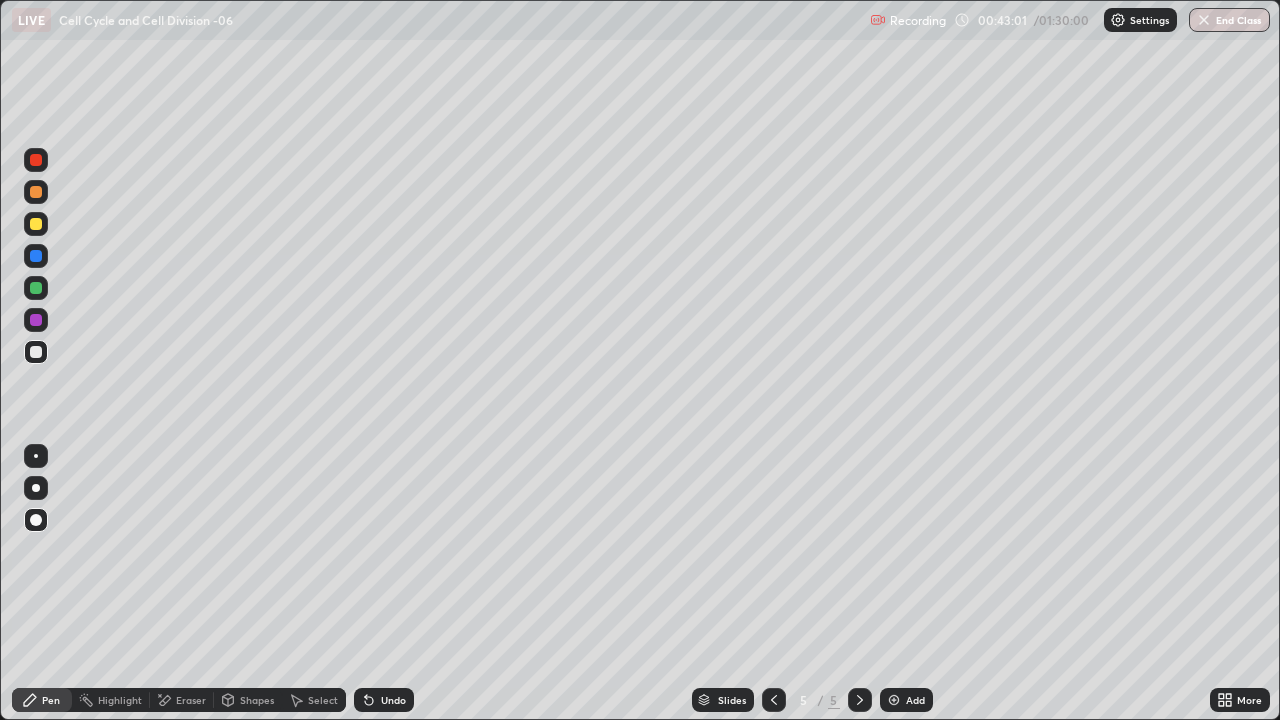 click at bounding box center (36, 320) 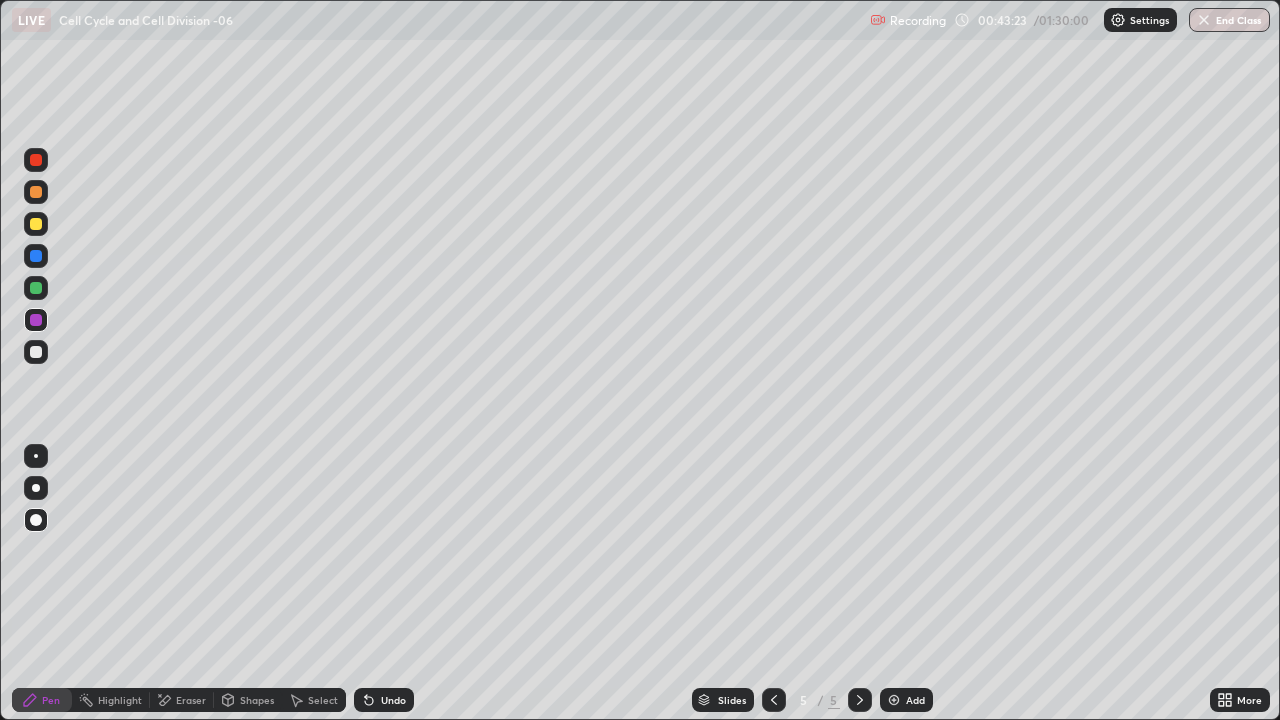 click at bounding box center [36, 352] 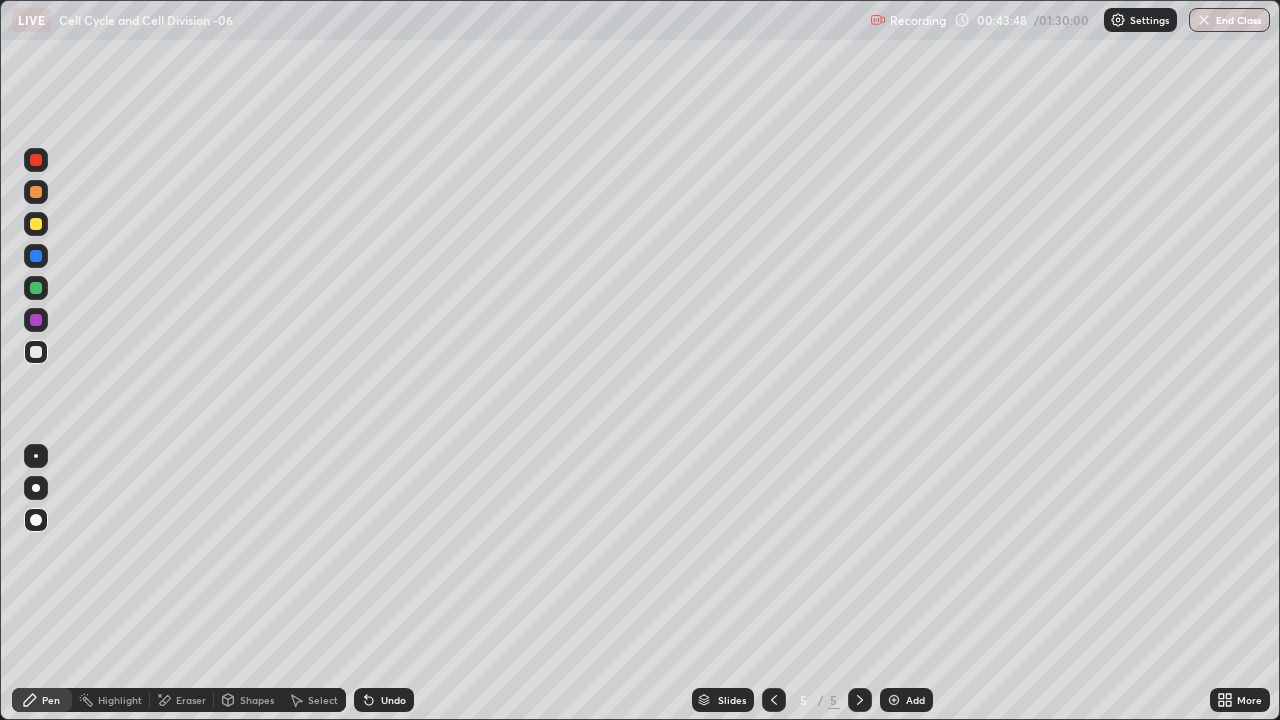 click at bounding box center (36, 320) 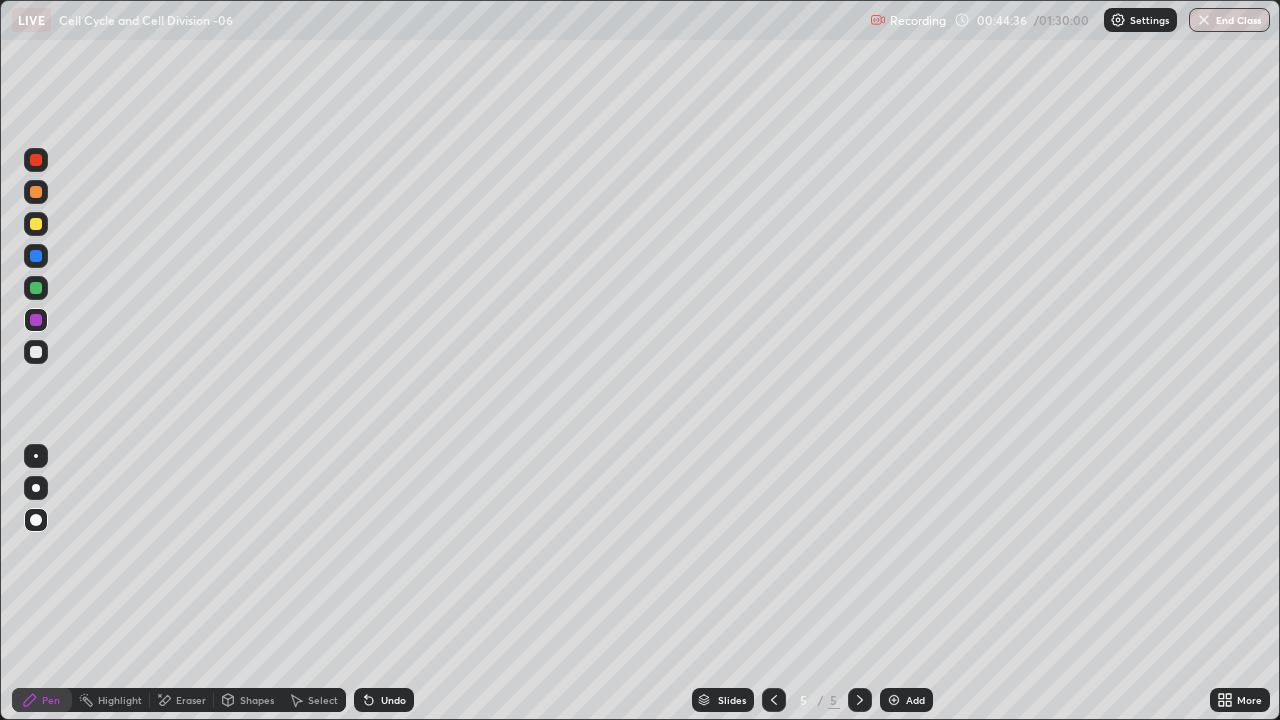 click at bounding box center (36, 352) 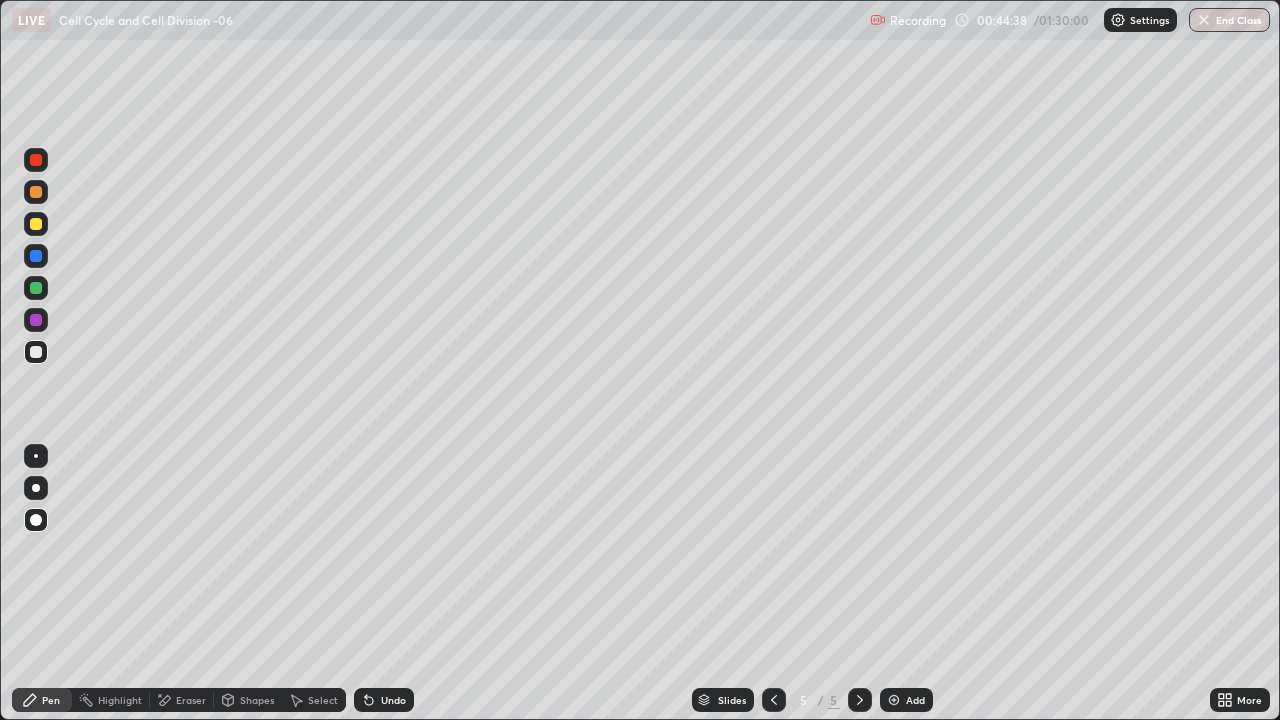 click at bounding box center (36, 288) 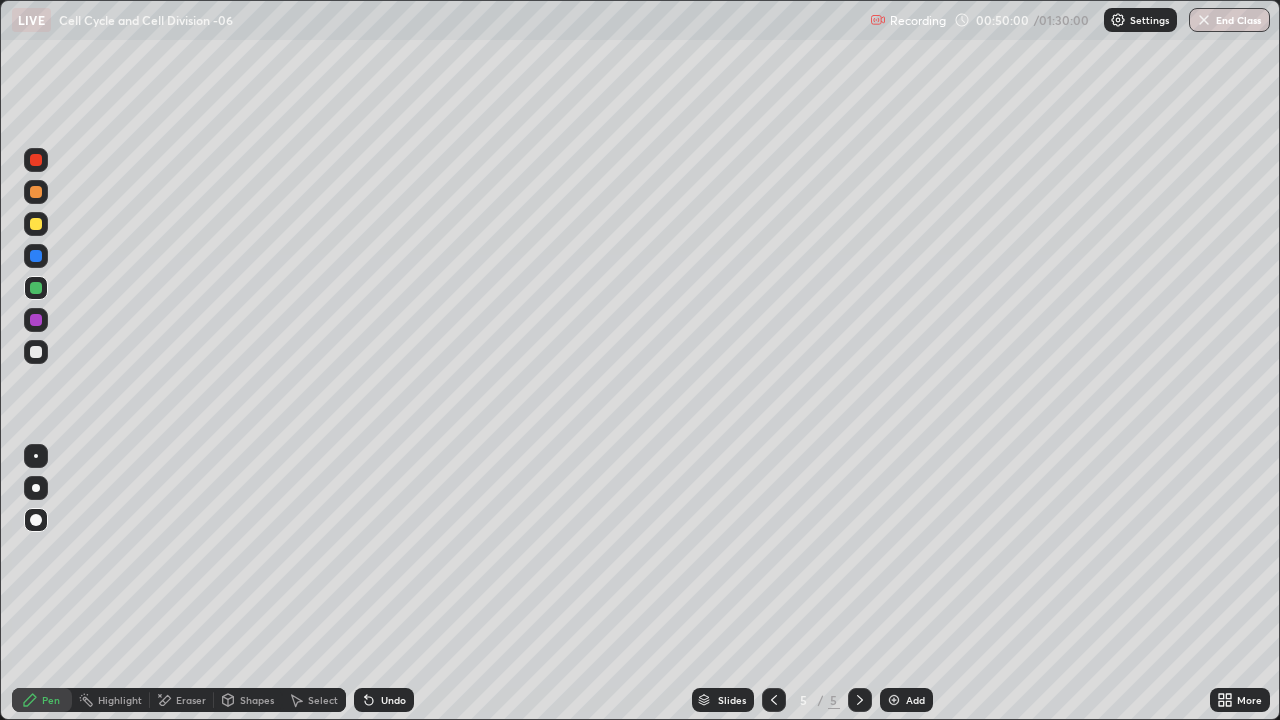 click on "Eraser" at bounding box center (191, 700) 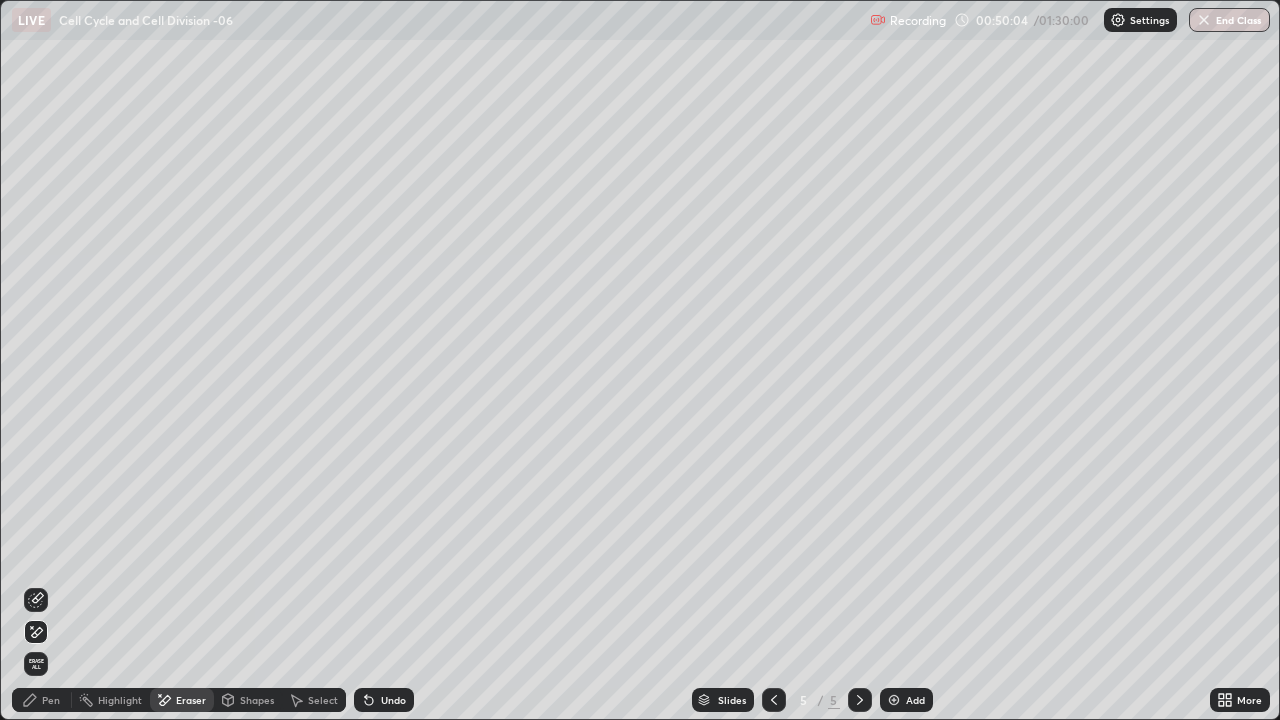 click on "Add" at bounding box center [906, 700] 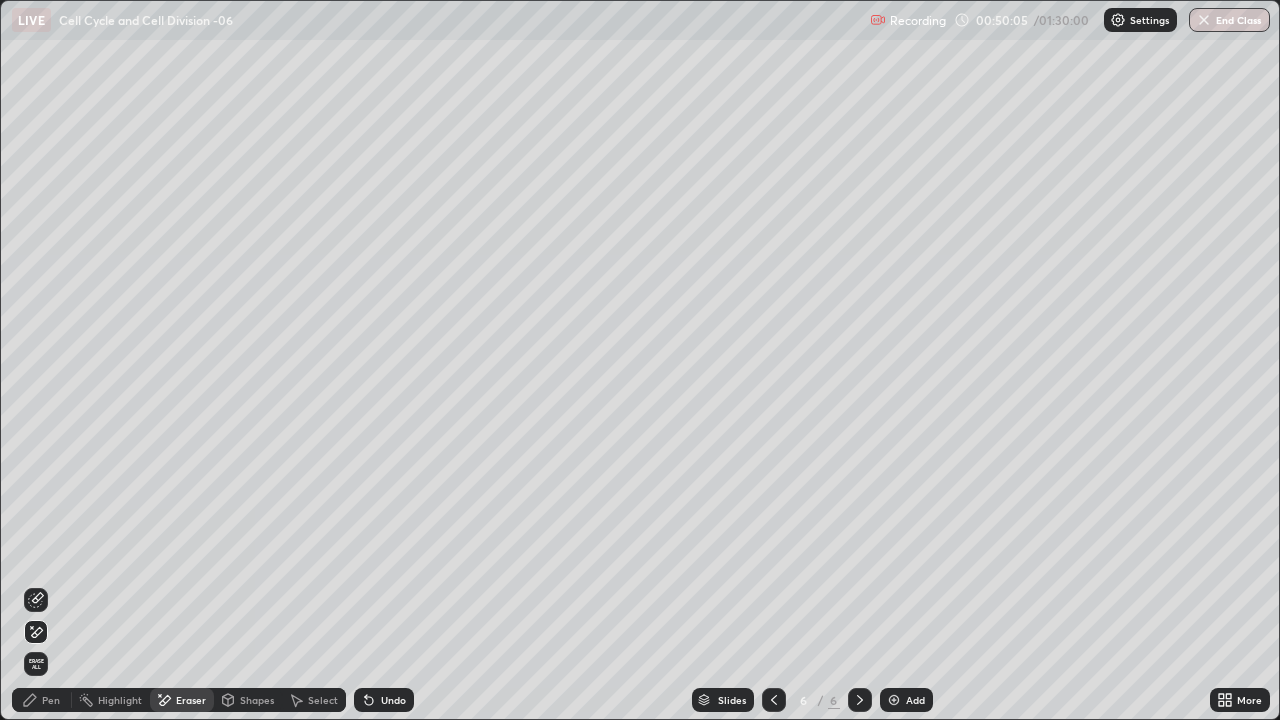 click on "Pen" at bounding box center (42, 700) 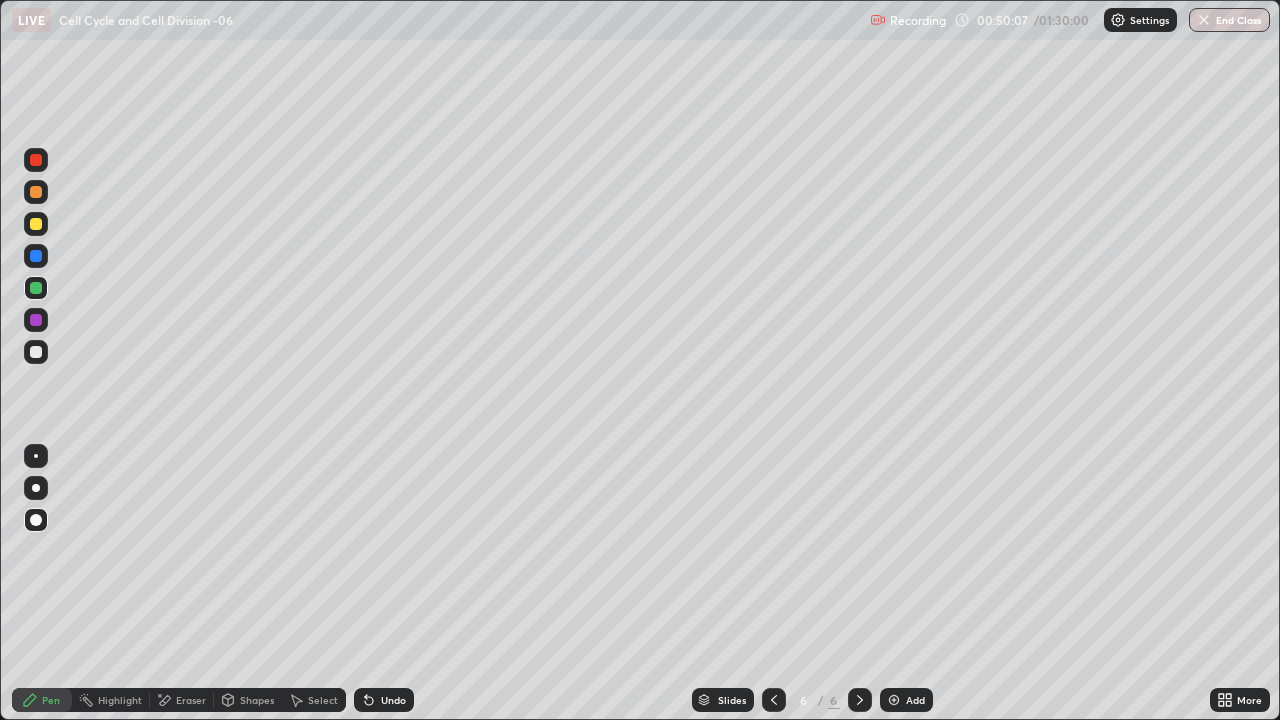 click at bounding box center (36, 320) 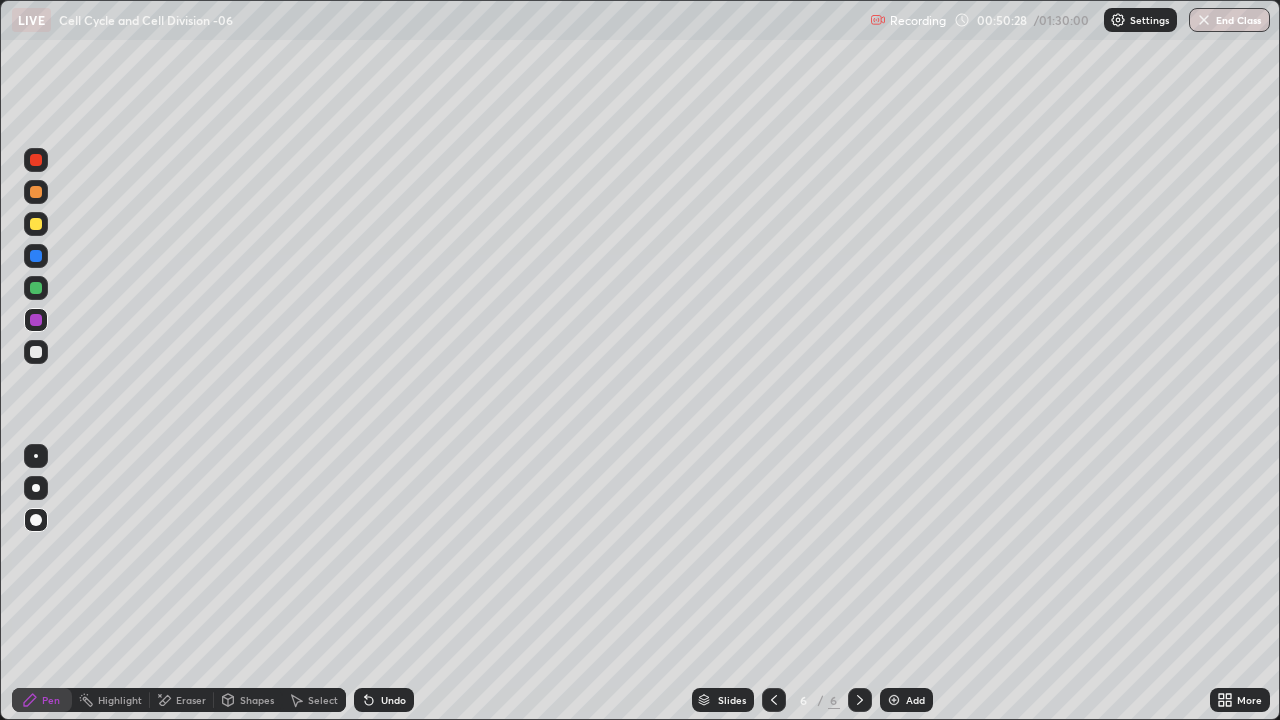click at bounding box center [36, 352] 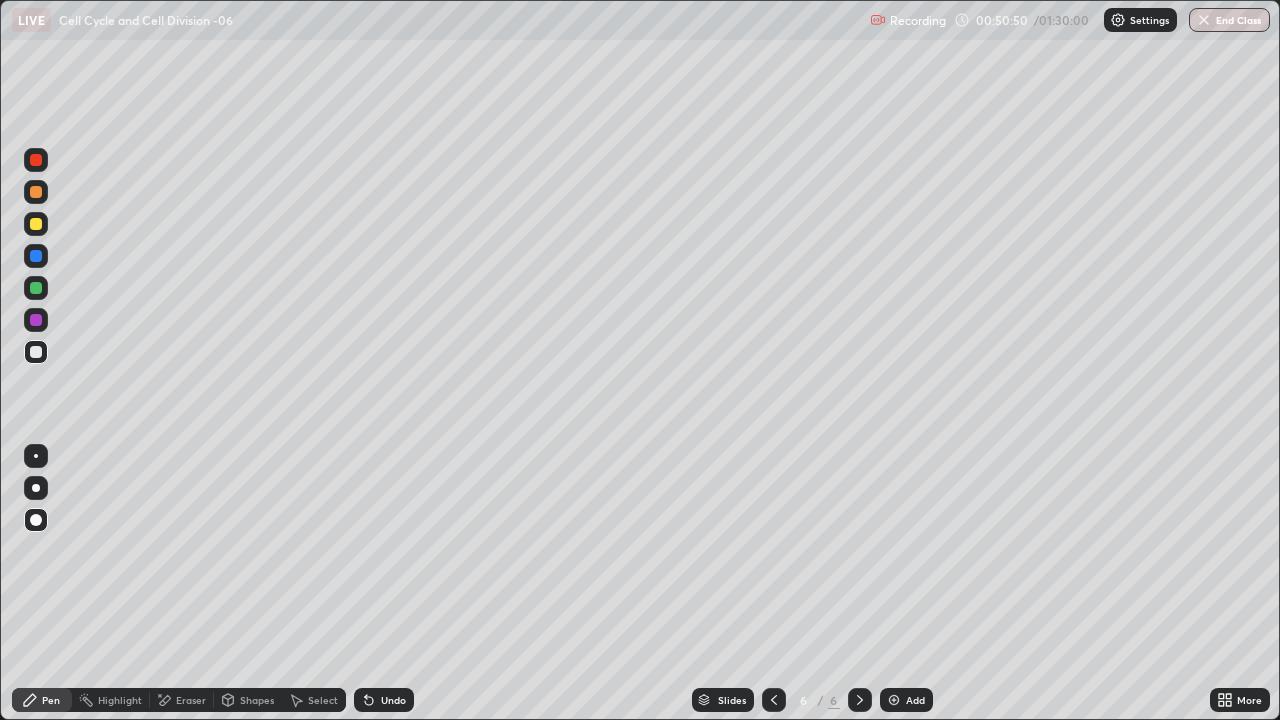 click 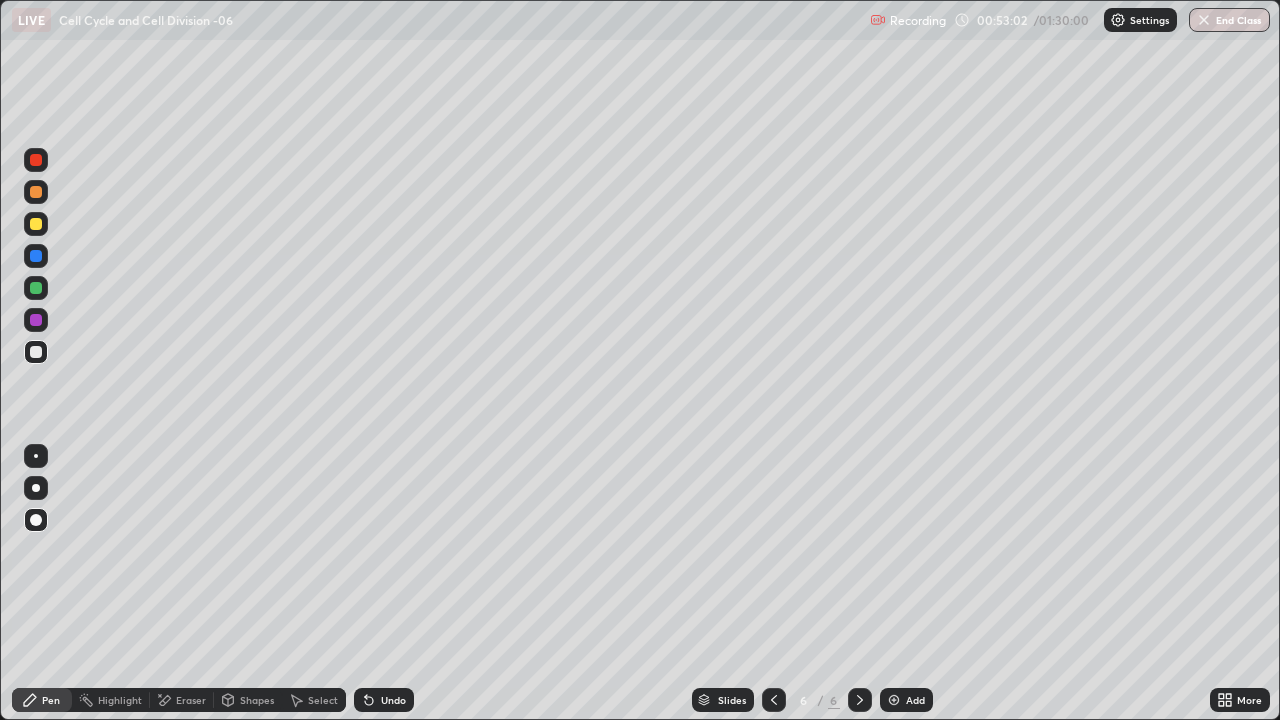 click at bounding box center (36, 288) 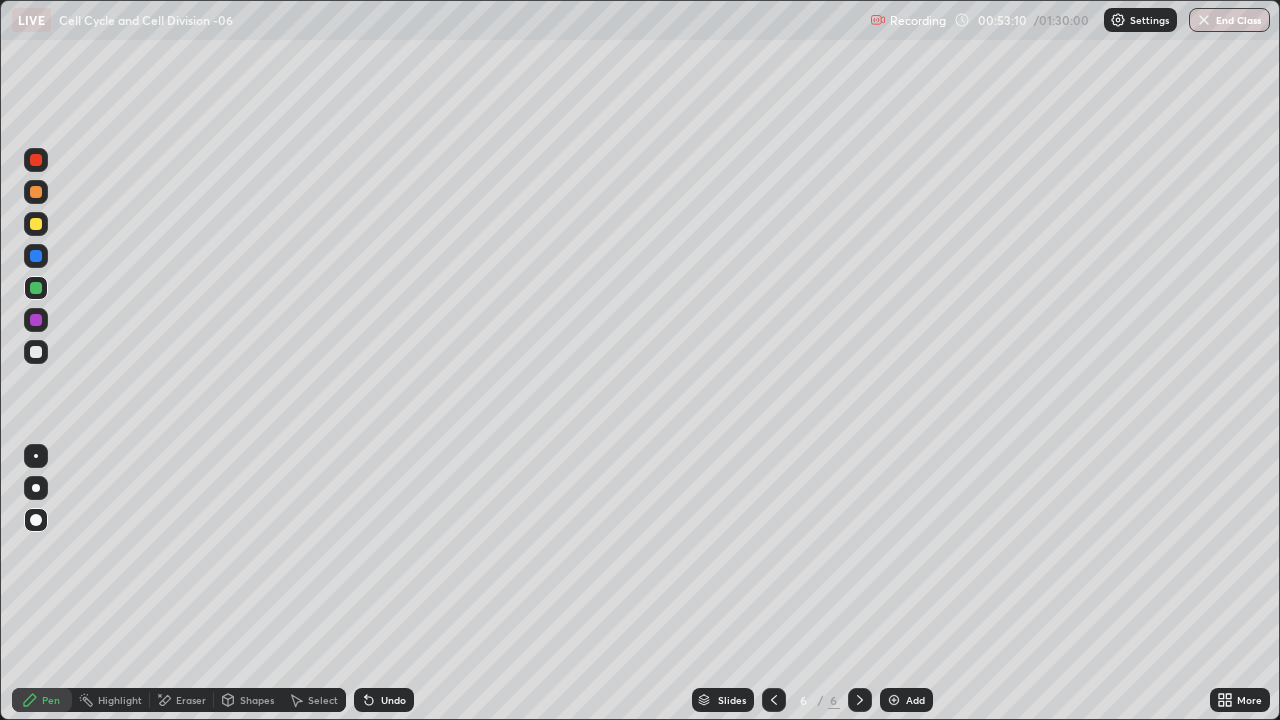 click at bounding box center (36, 352) 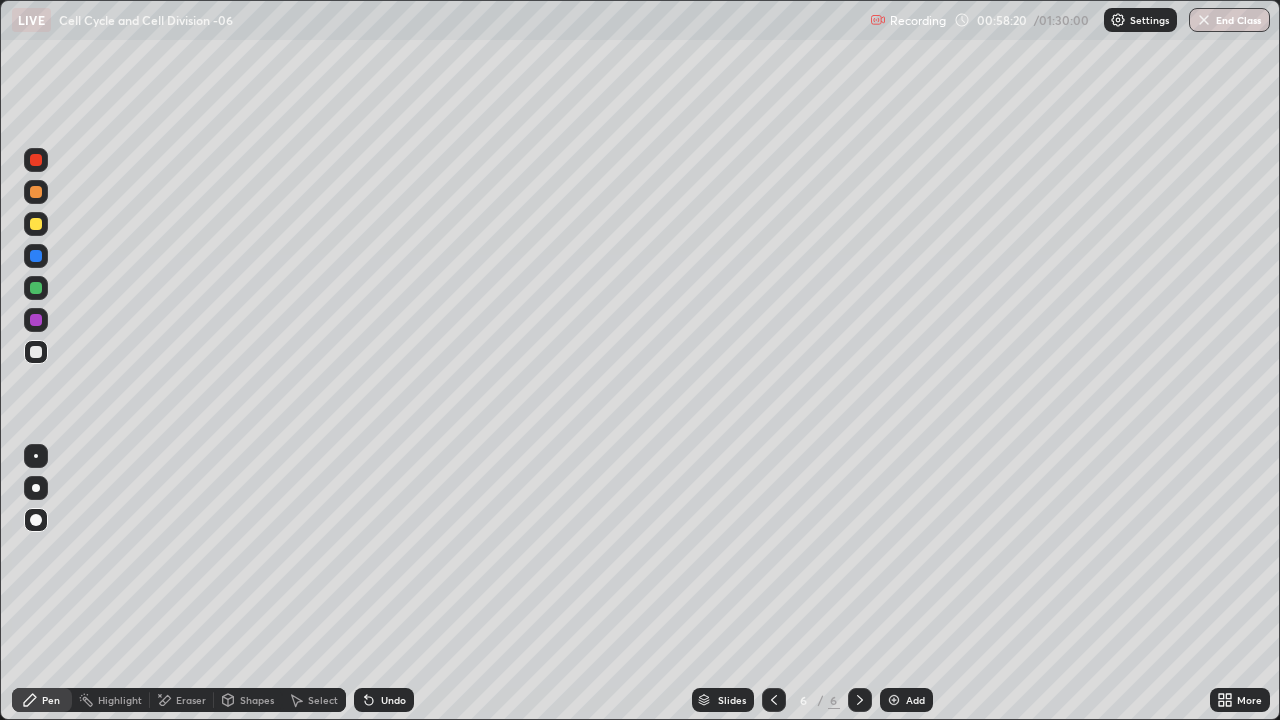 click on "Add" at bounding box center (915, 700) 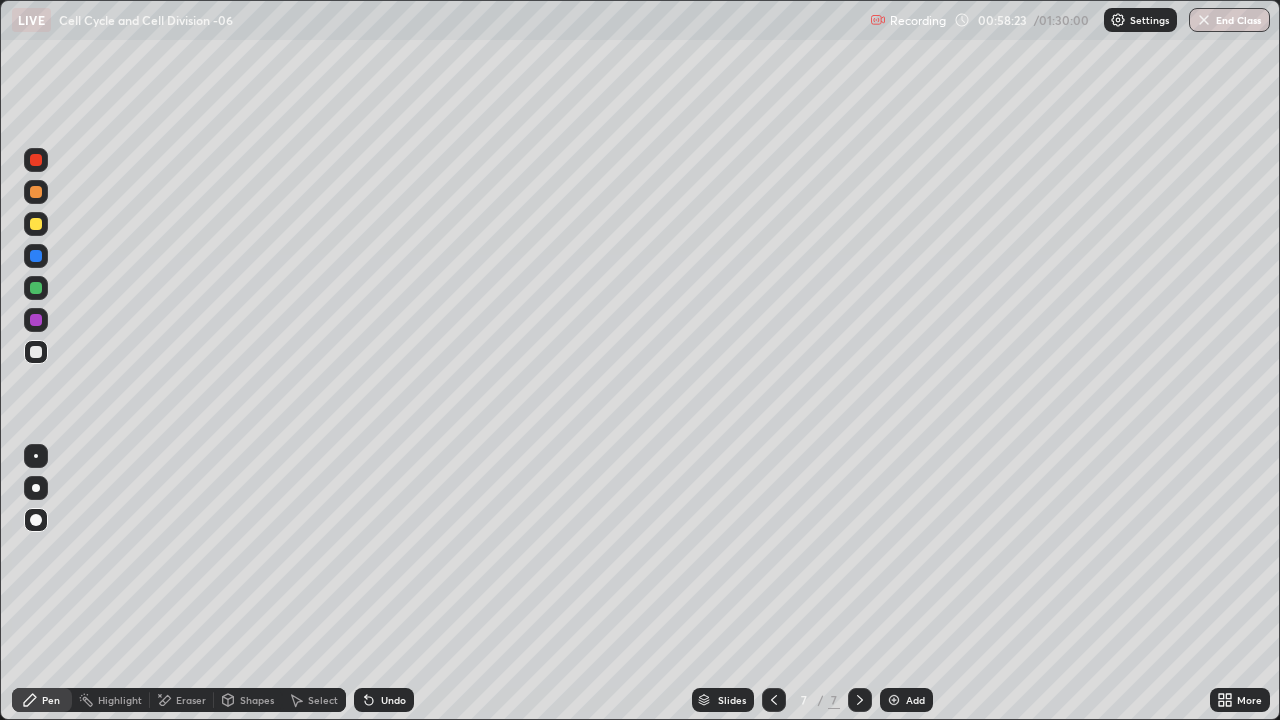 click at bounding box center (36, 192) 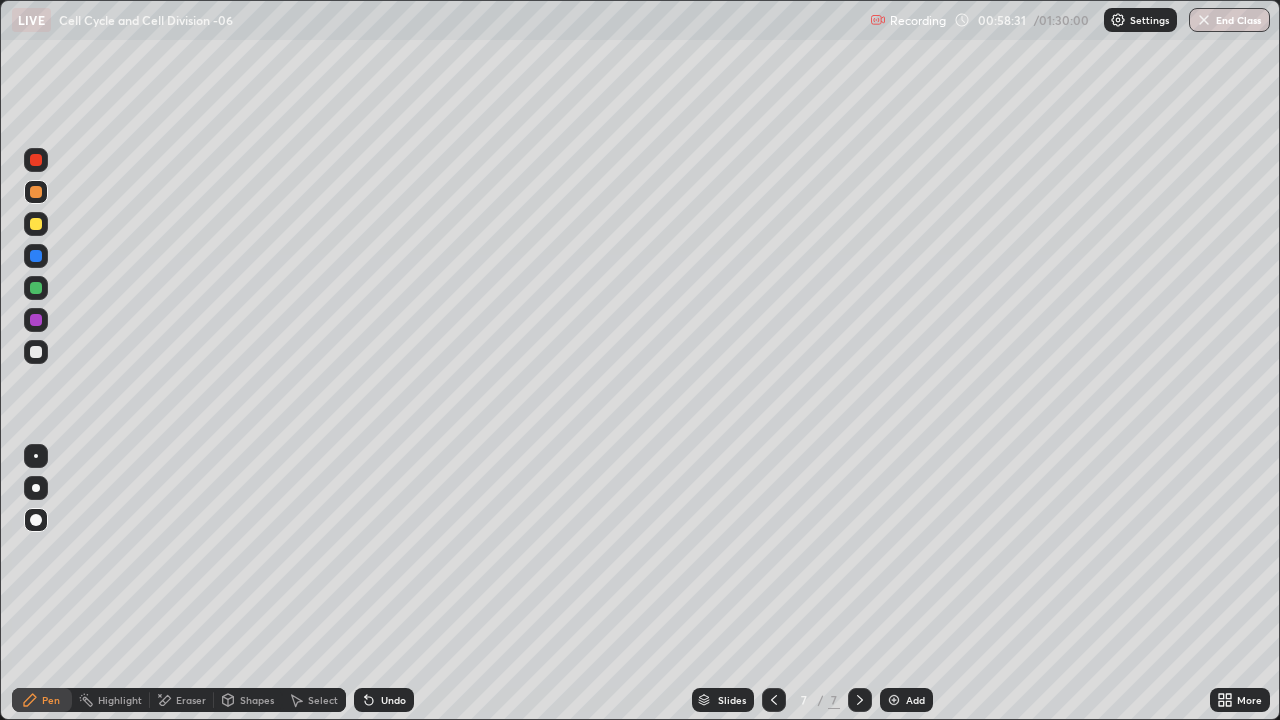 click at bounding box center (36, 352) 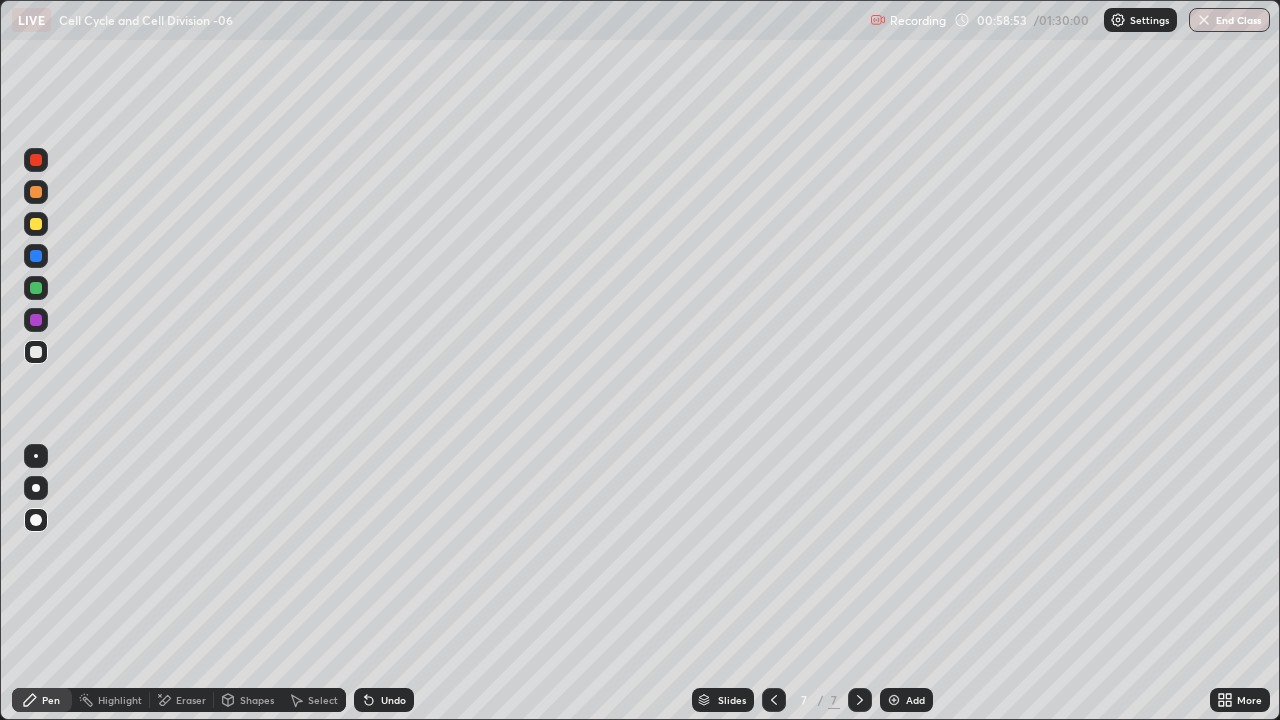 click at bounding box center (36, 224) 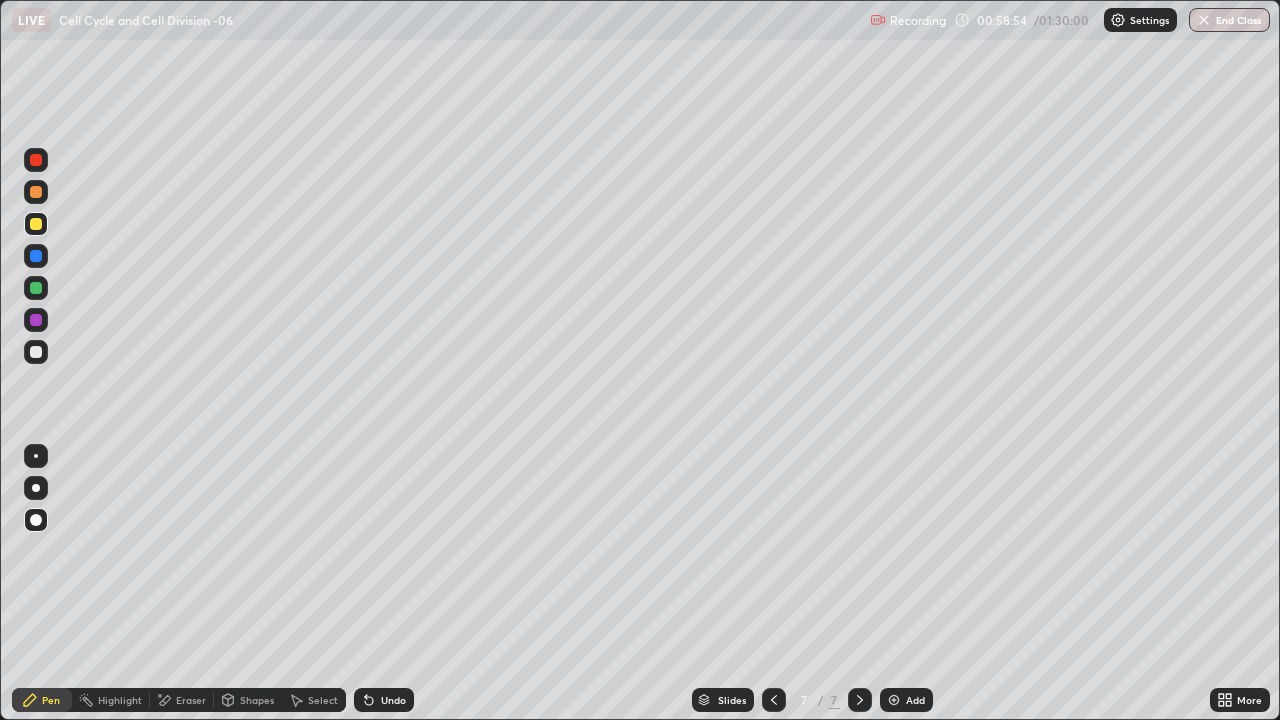 click on "Shapes" at bounding box center [257, 700] 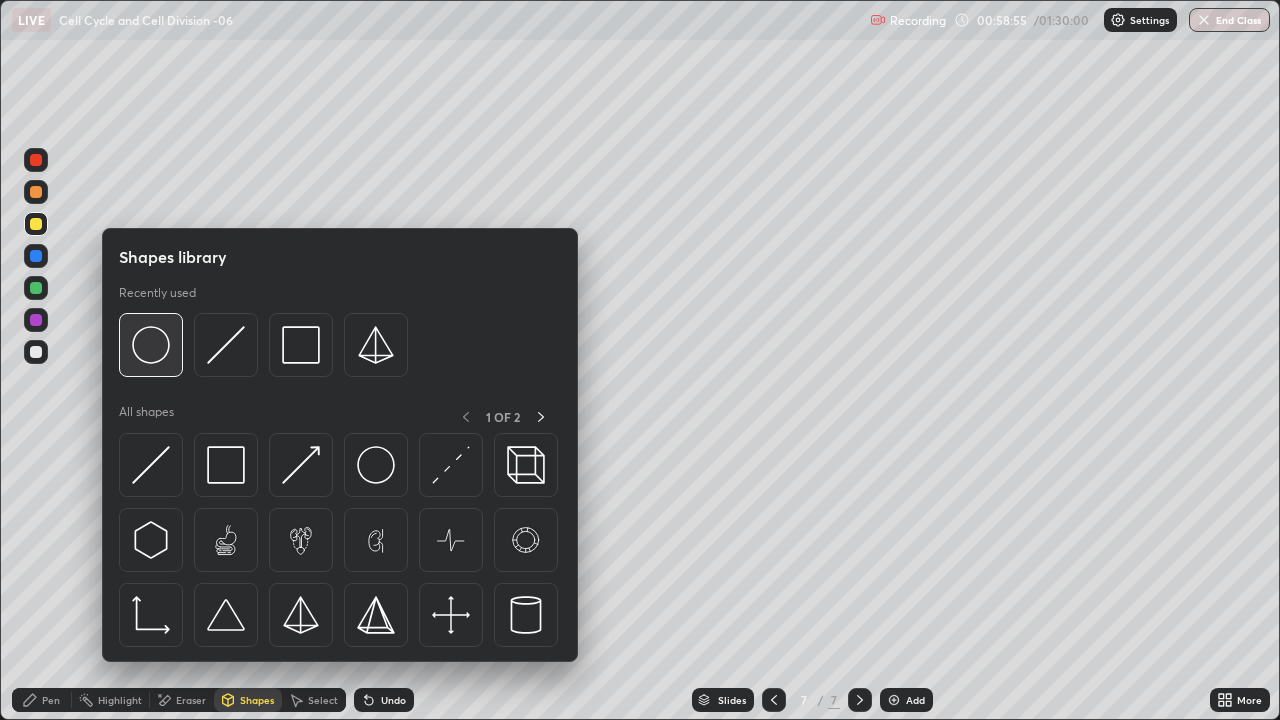 click at bounding box center [151, 345] 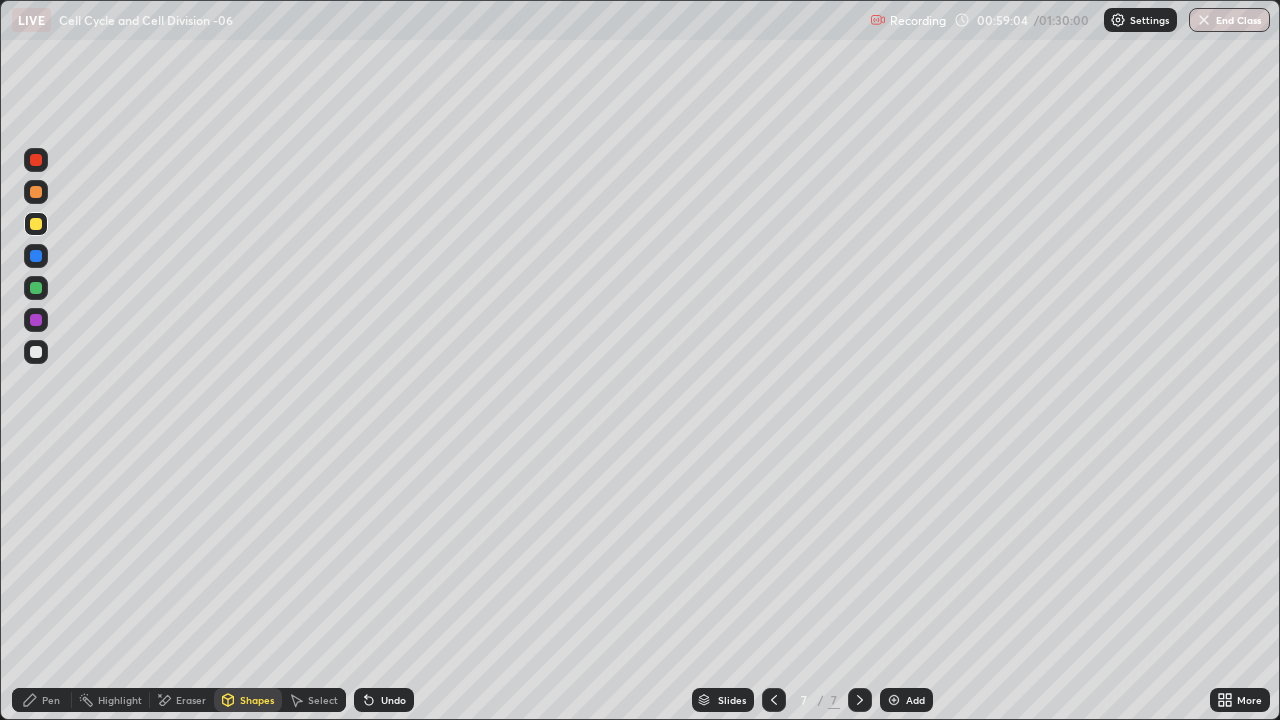 click at bounding box center (36, 352) 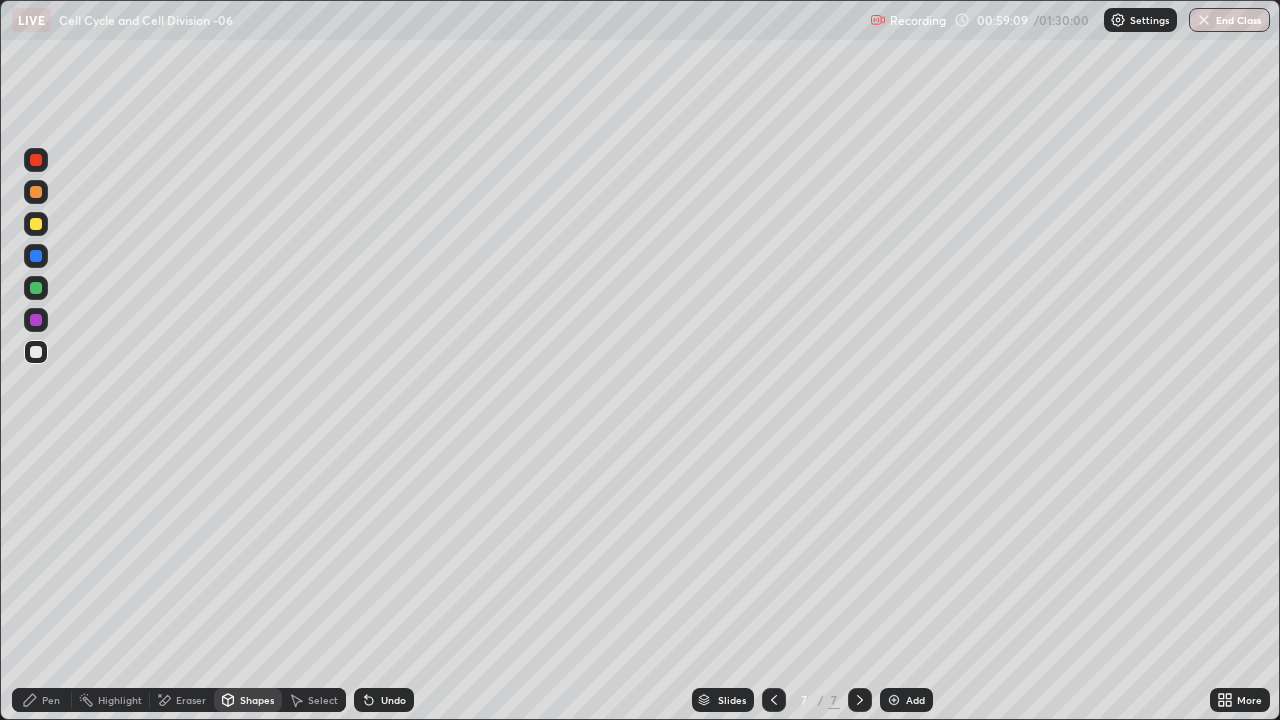 click on "Undo" at bounding box center (384, 700) 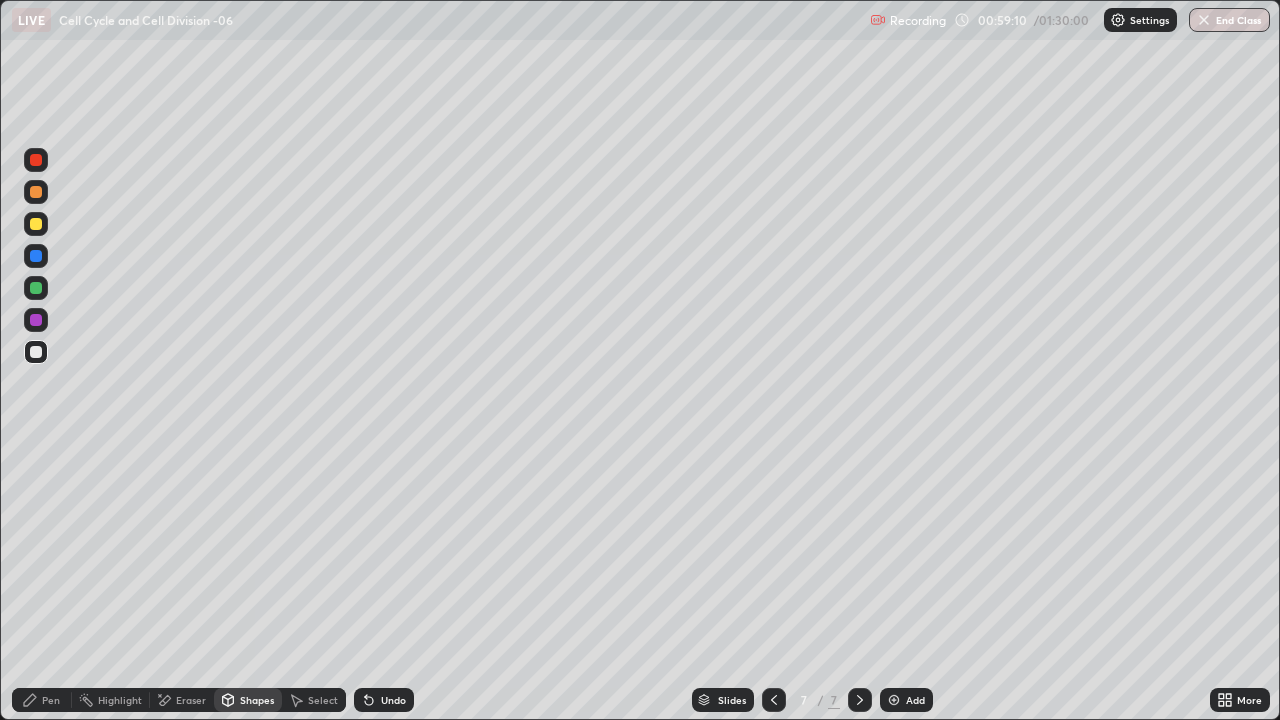 click on "Shapes" at bounding box center (257, 700) 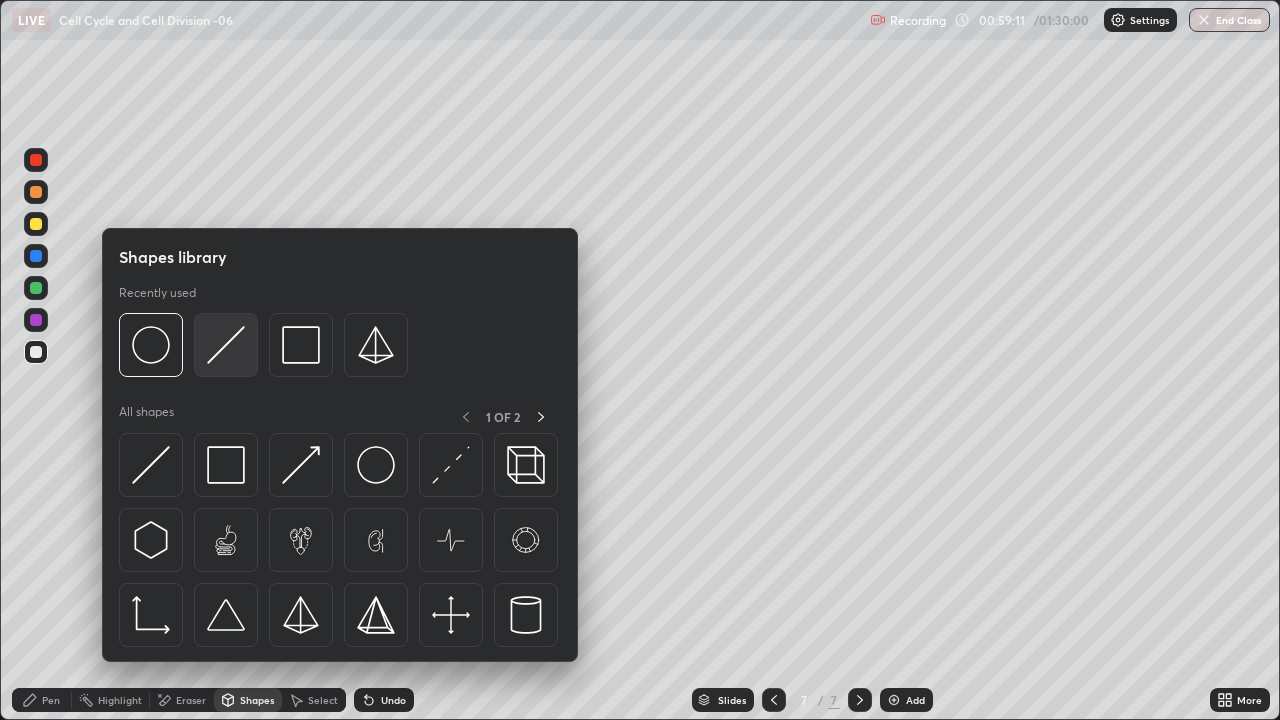 click at bounding box center (226, 345) 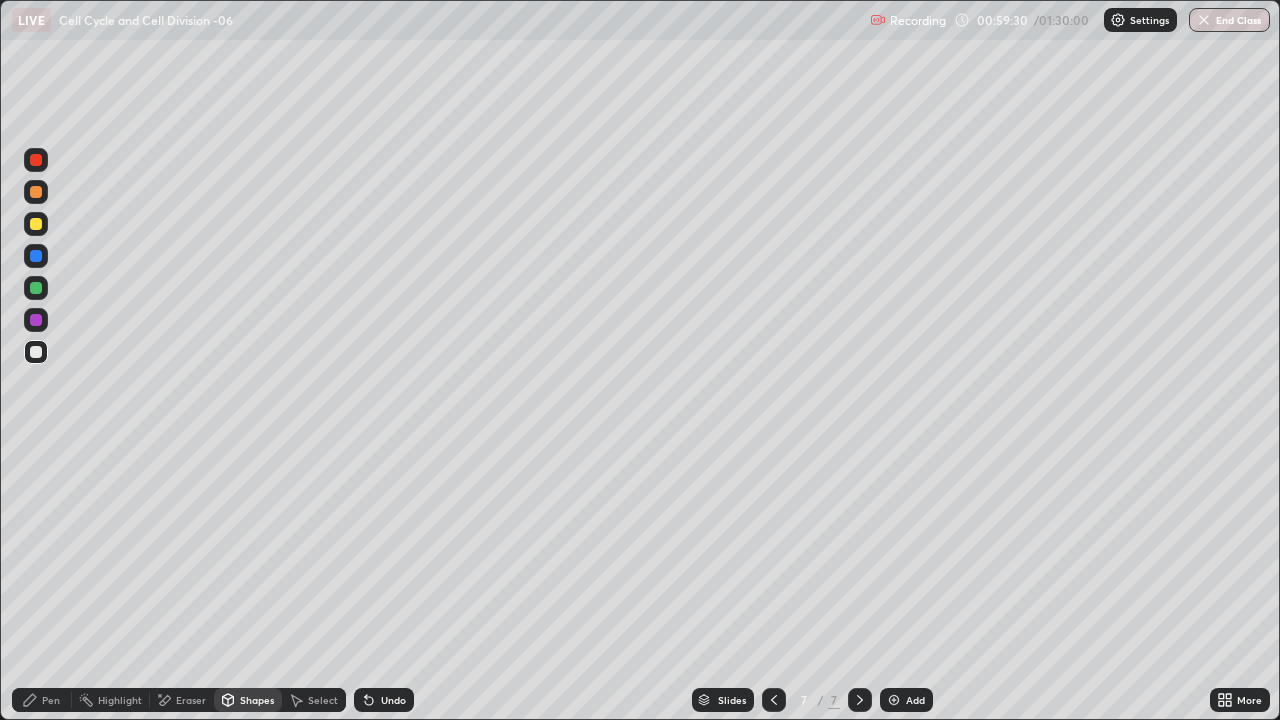 click on "Shapes" at bounding box center (257, 700) 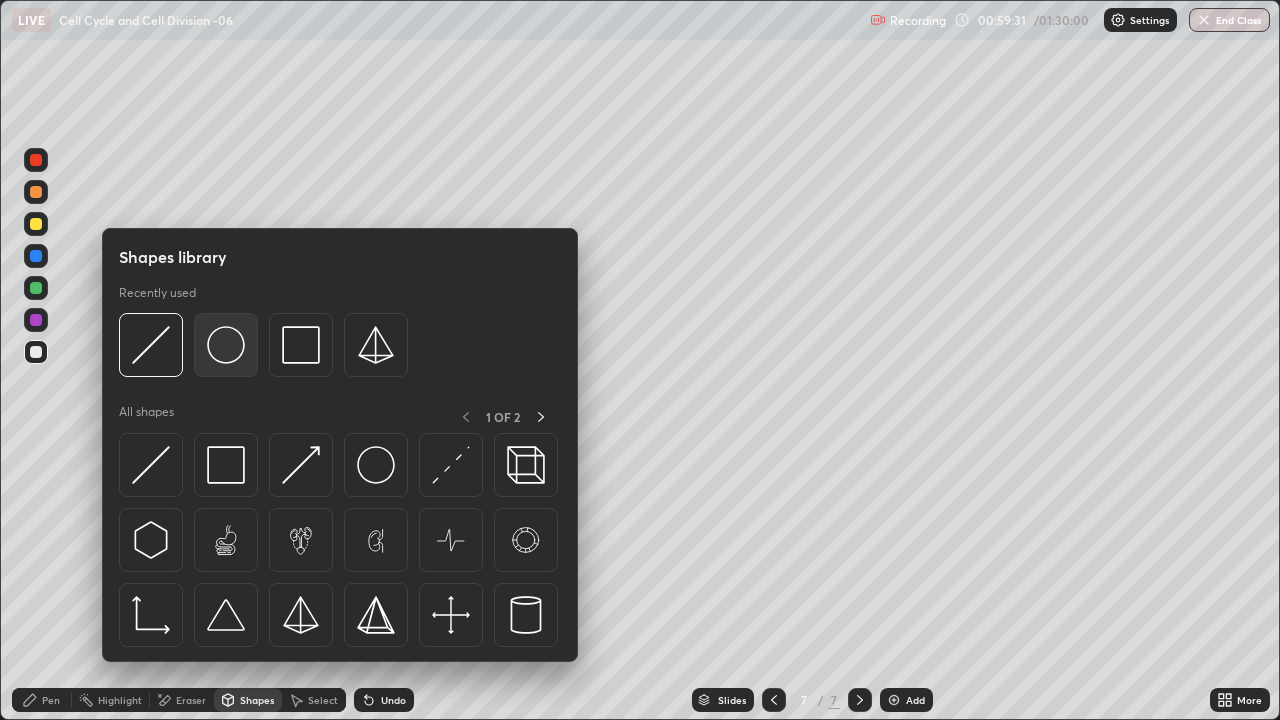click at bounding box center [226, 345] 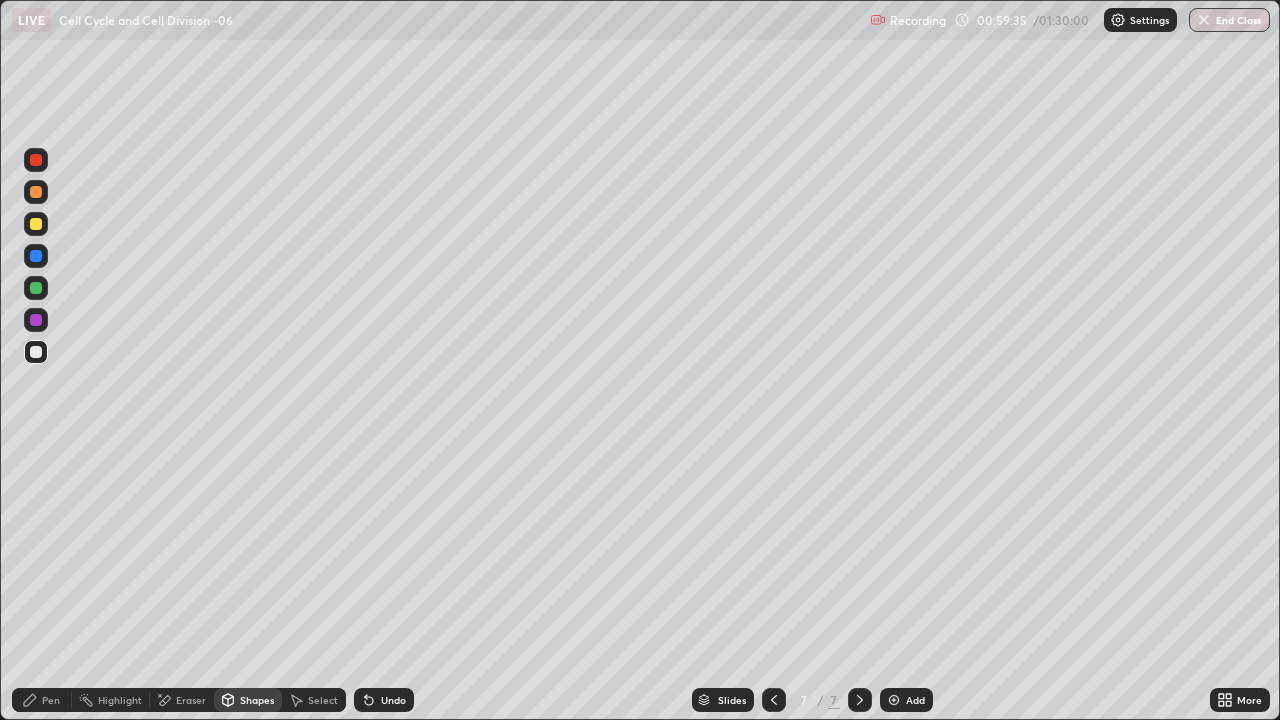 click 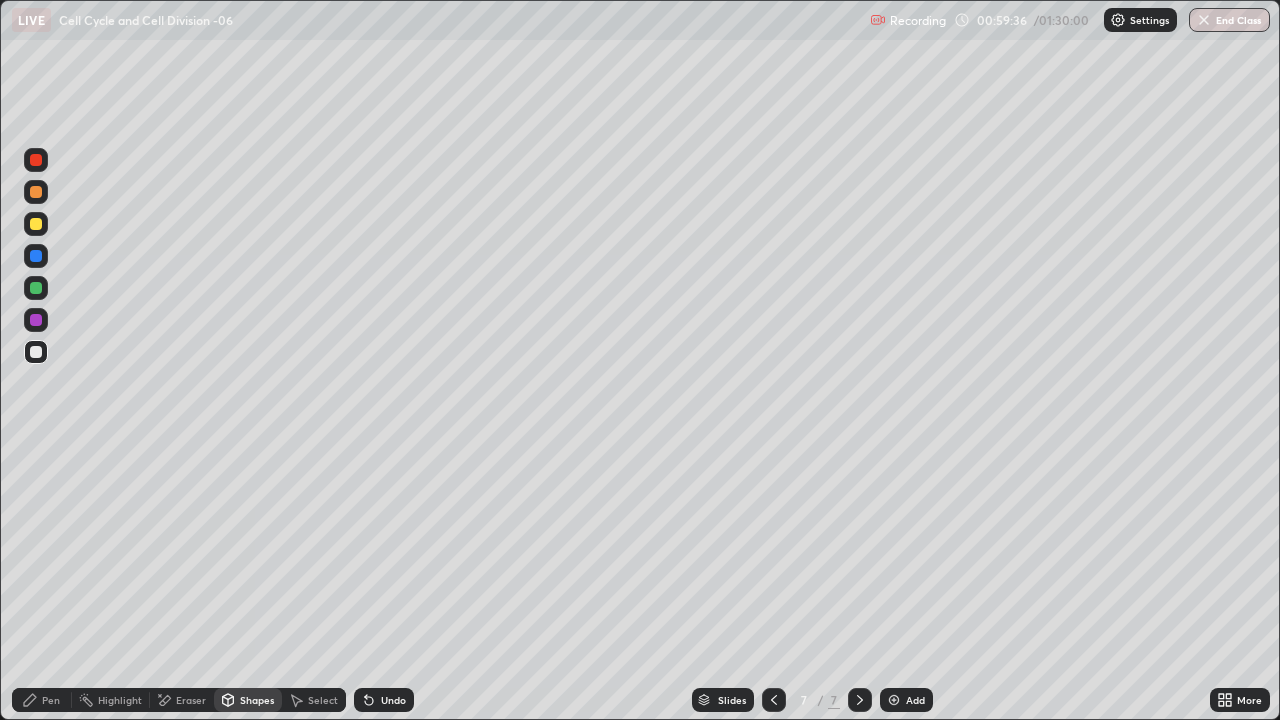 click at bounding box center [36, 224] 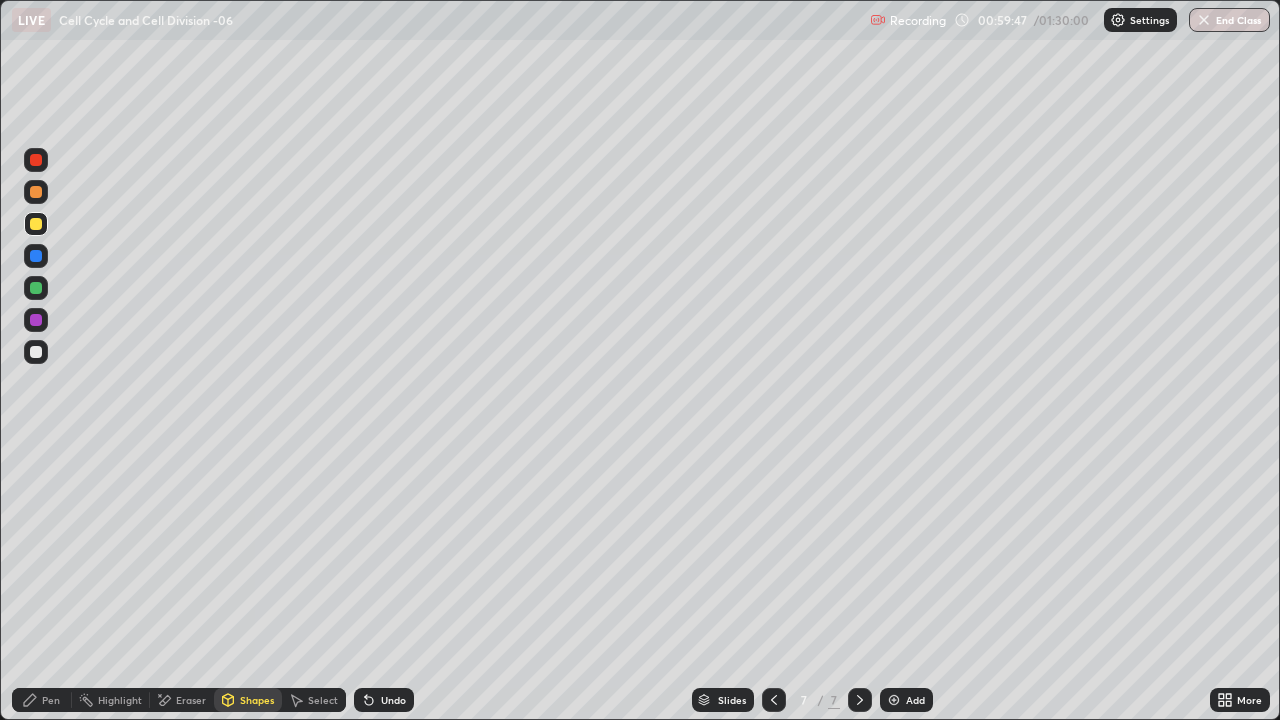 click 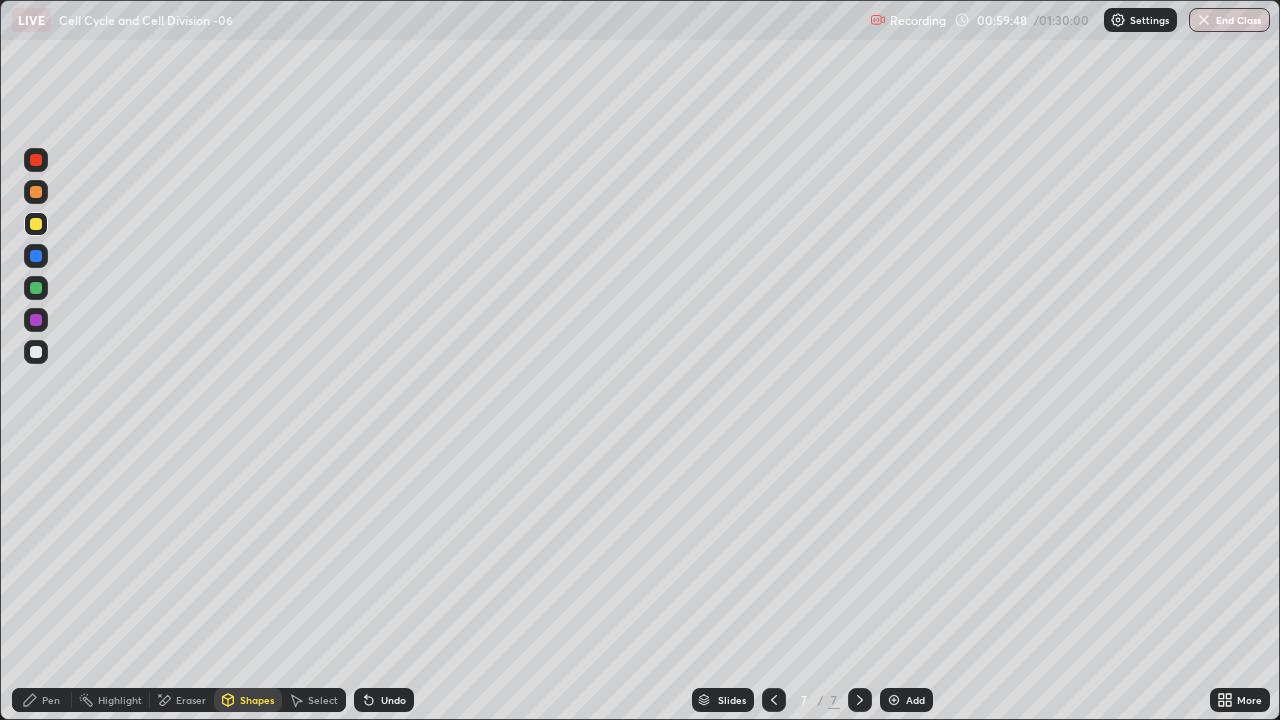 click on "Undo" at bounding box center [393, 700] 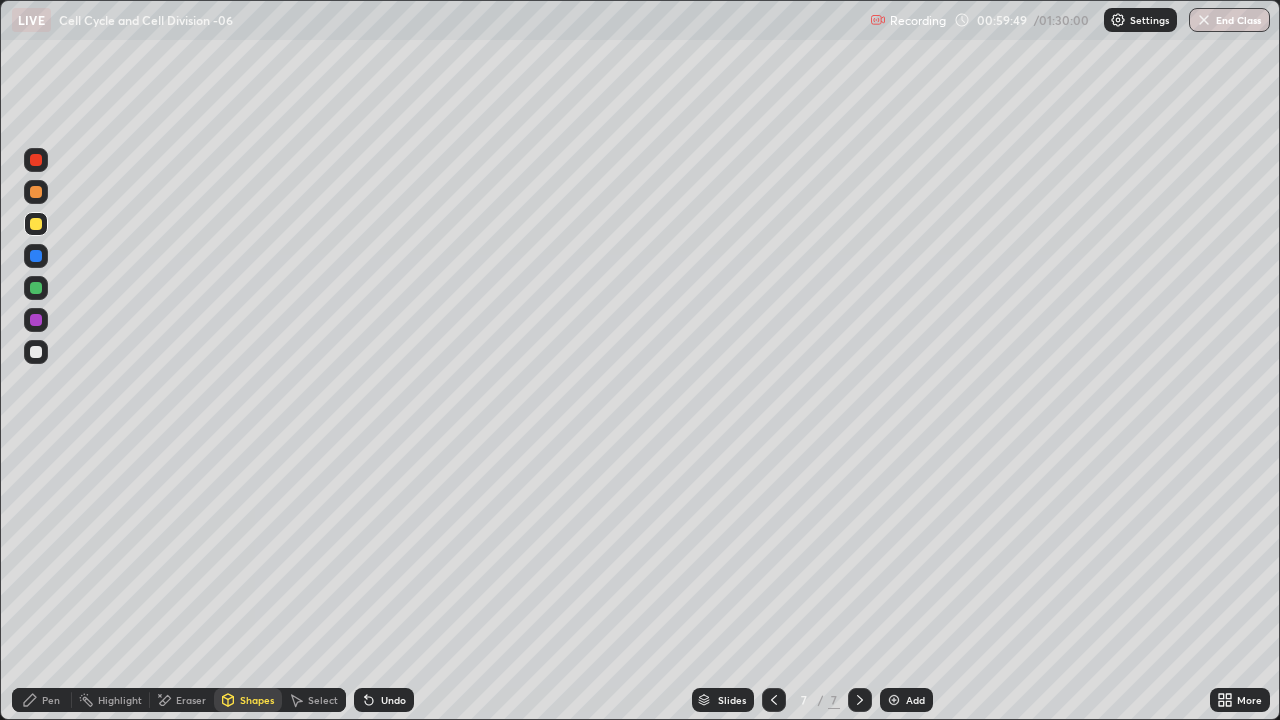 click 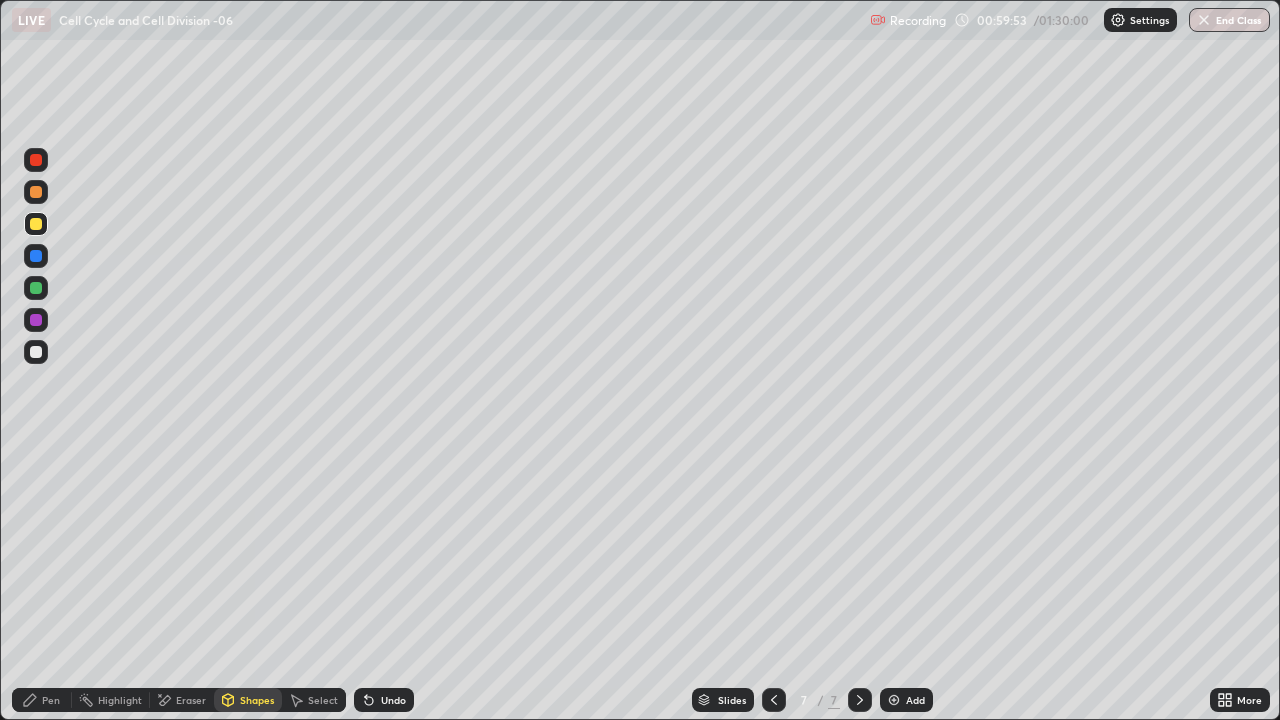 click on "Pen" at bounding box center (51, 700) 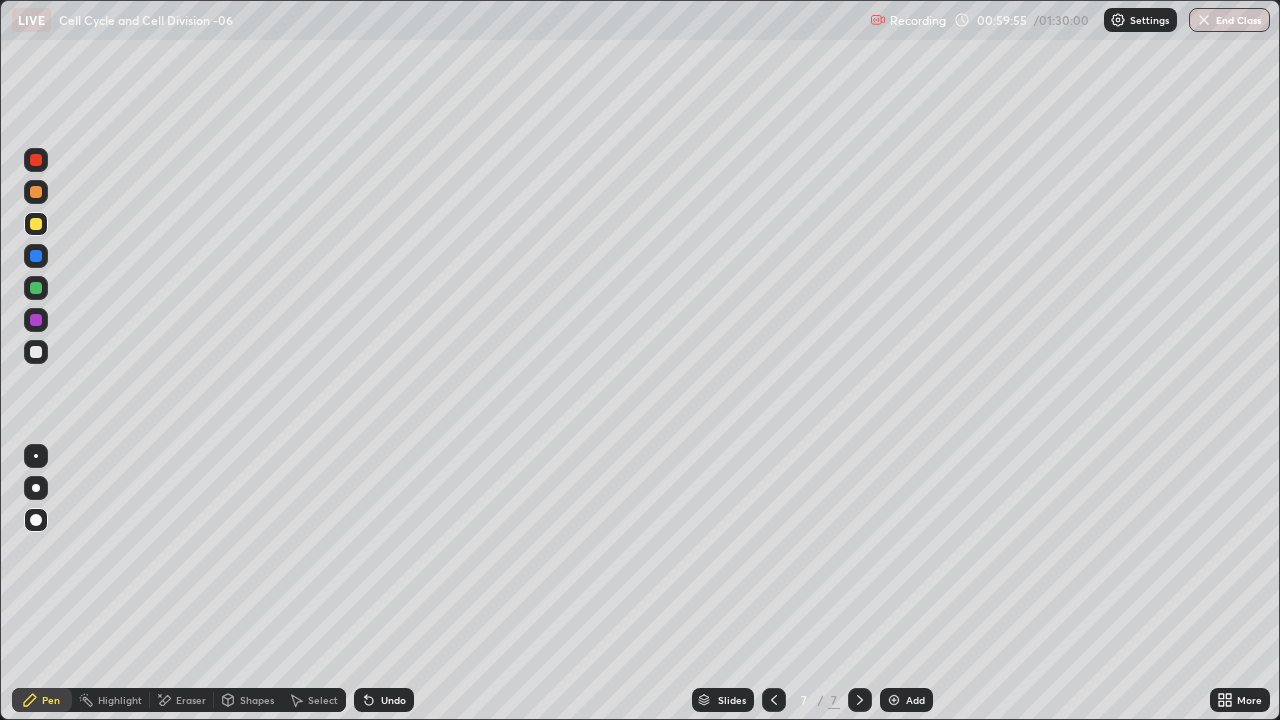 click at bounding box center (36, 352) 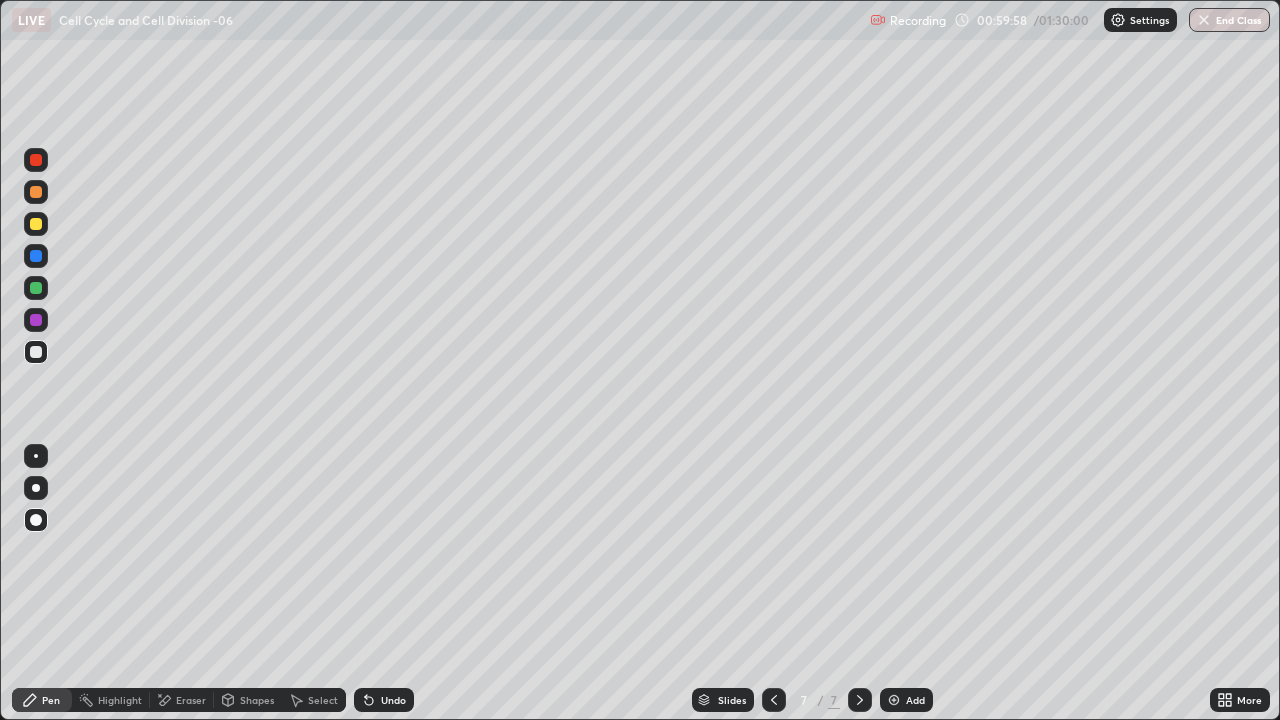 click on "Shapes" at bounding box center (257, 700) 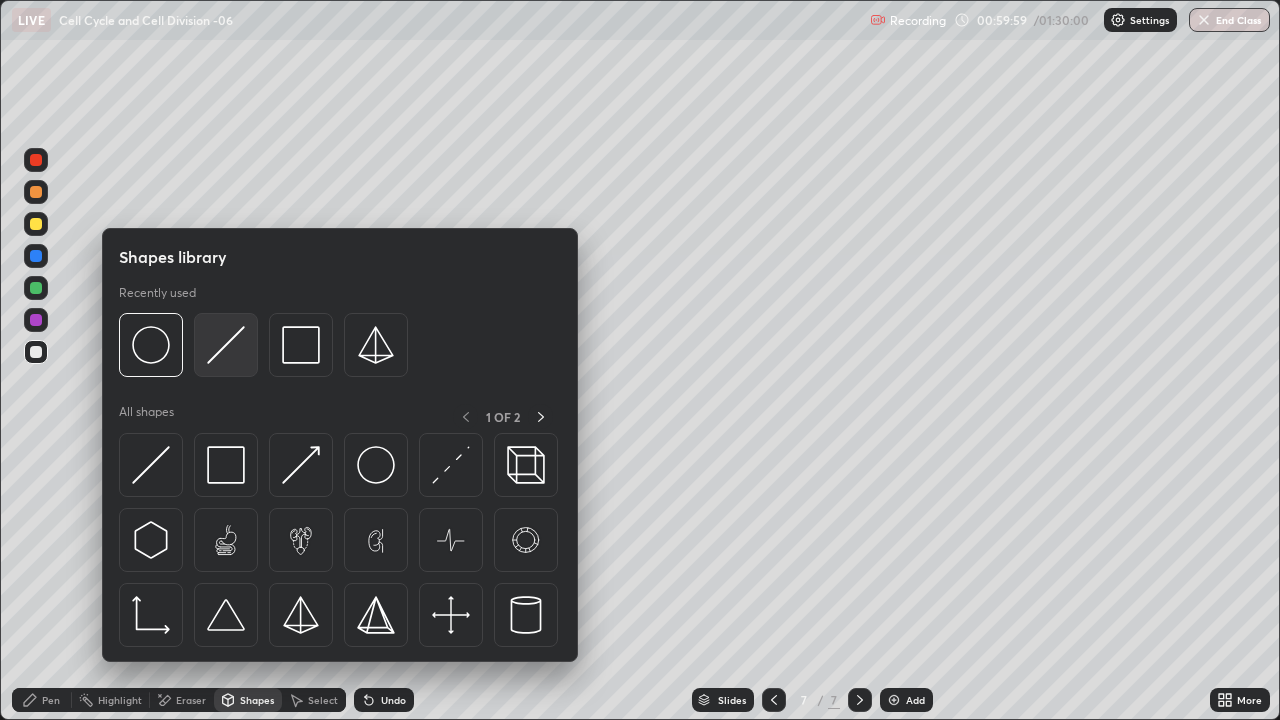 click at bounding box center [226, 345] 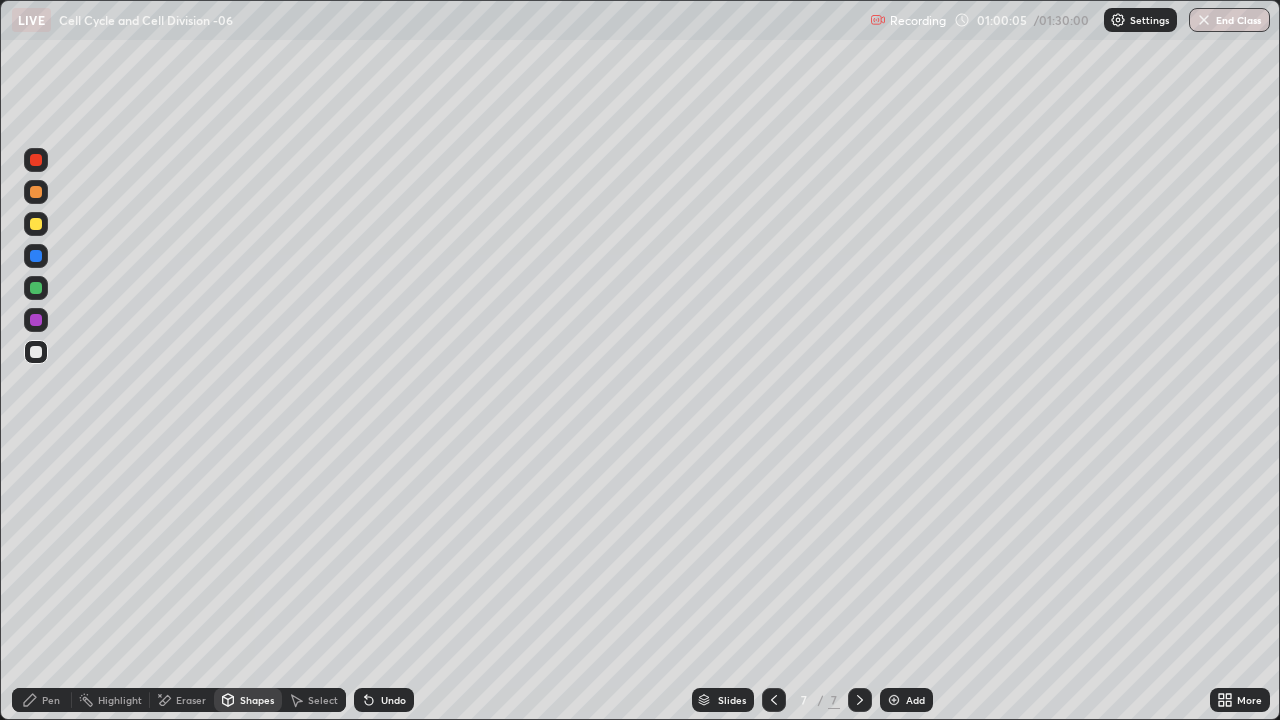 click 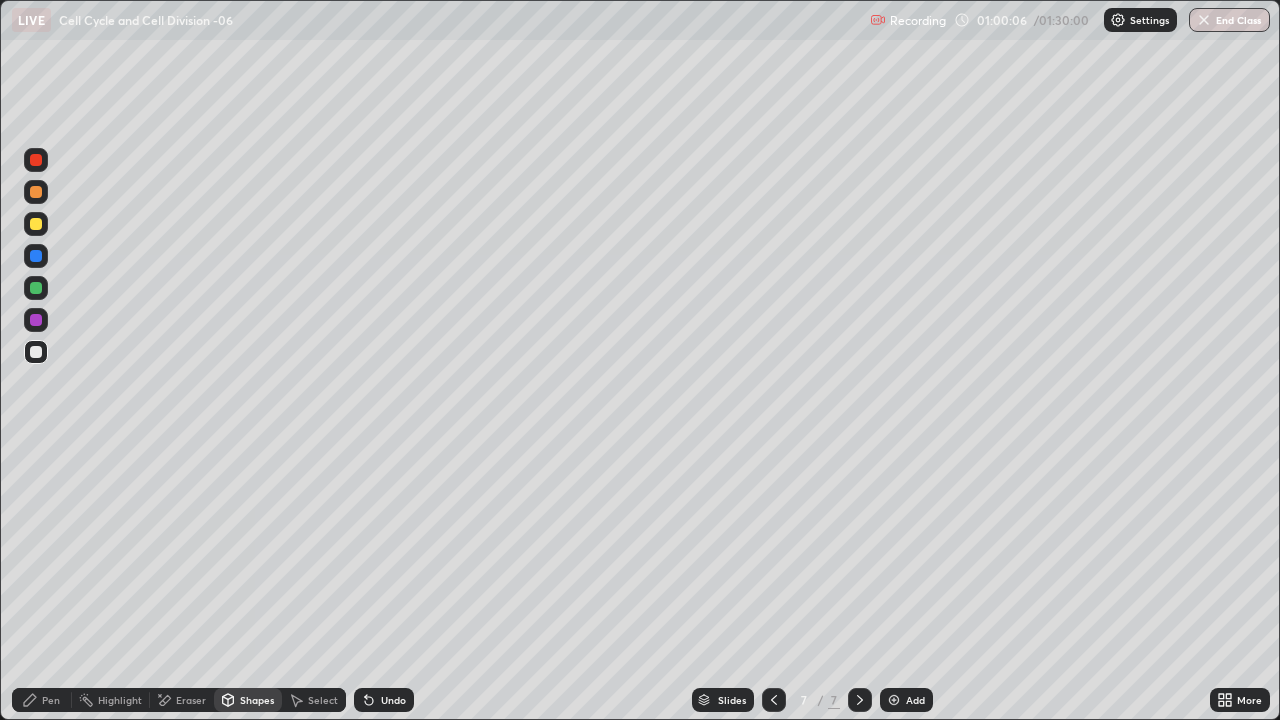 click at bounding box center (36, 224) 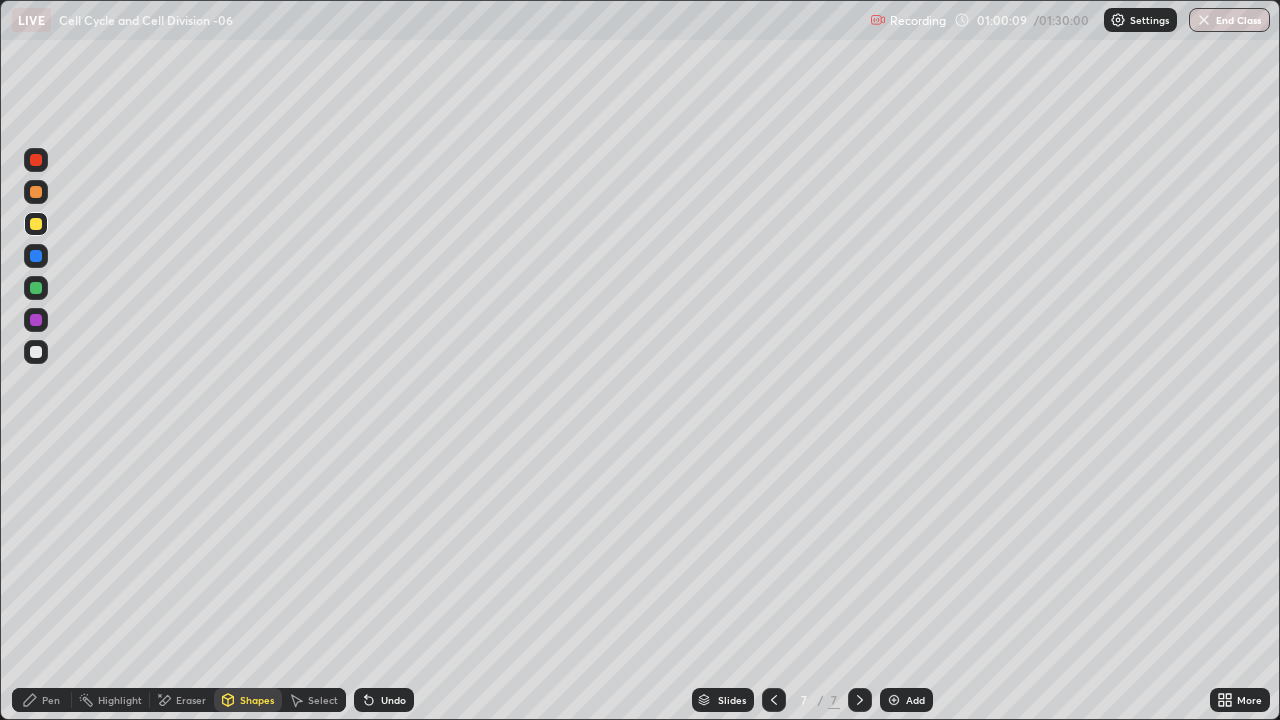 click 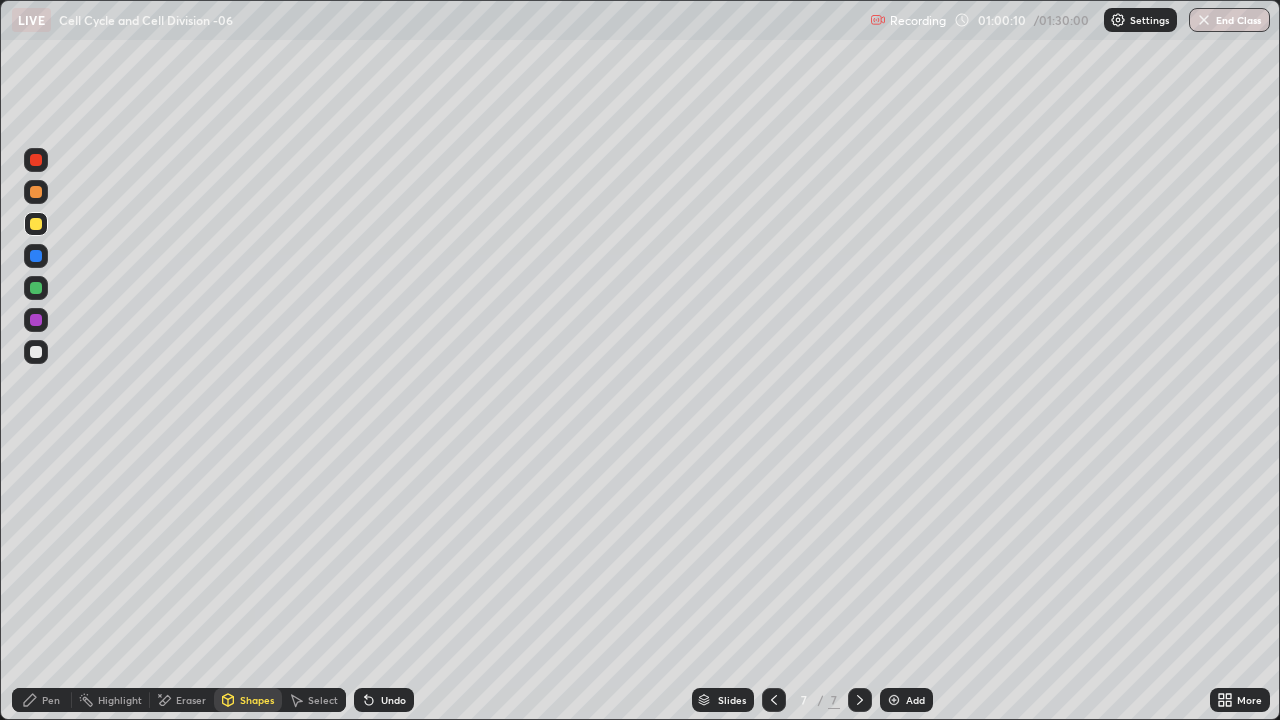 click on "Shapes" at bounding box center [257, 700] 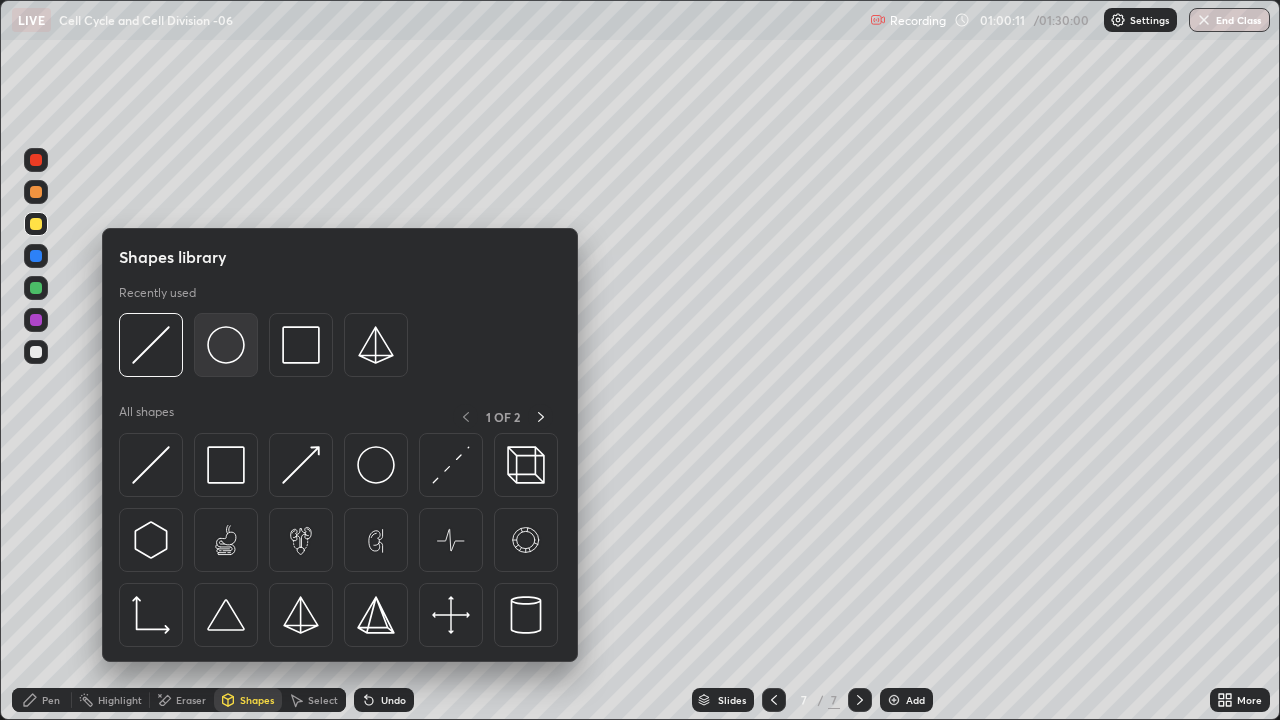 click at bounding box center [226, 345] 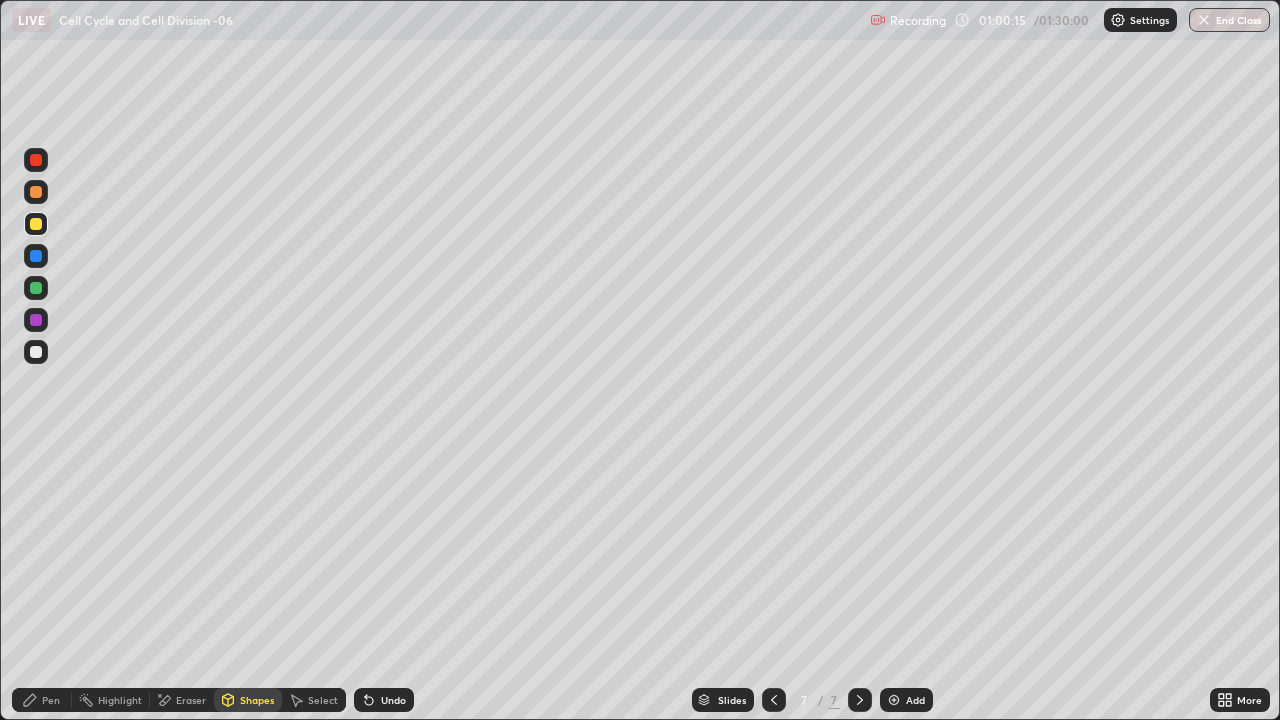 click at bounding box center (36, 352) 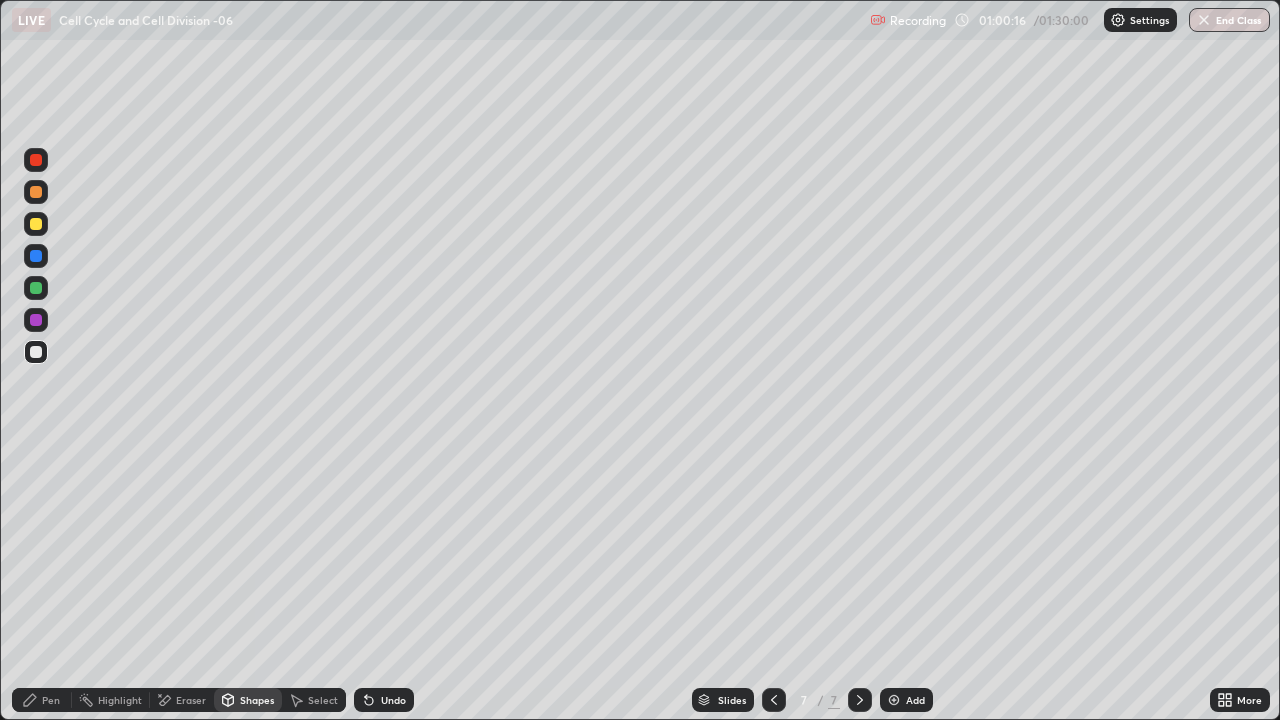 click on "Shapes" at bounding box center [257, 700] 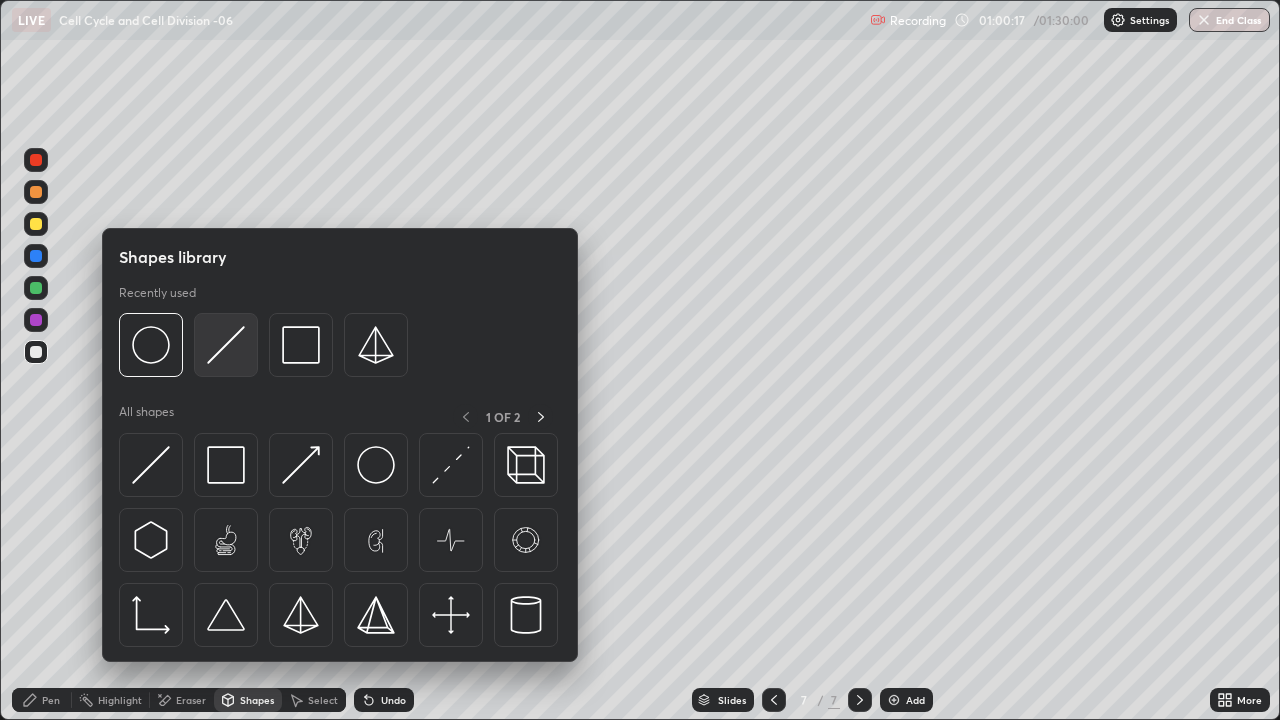 click at bounding box center (226, 345) 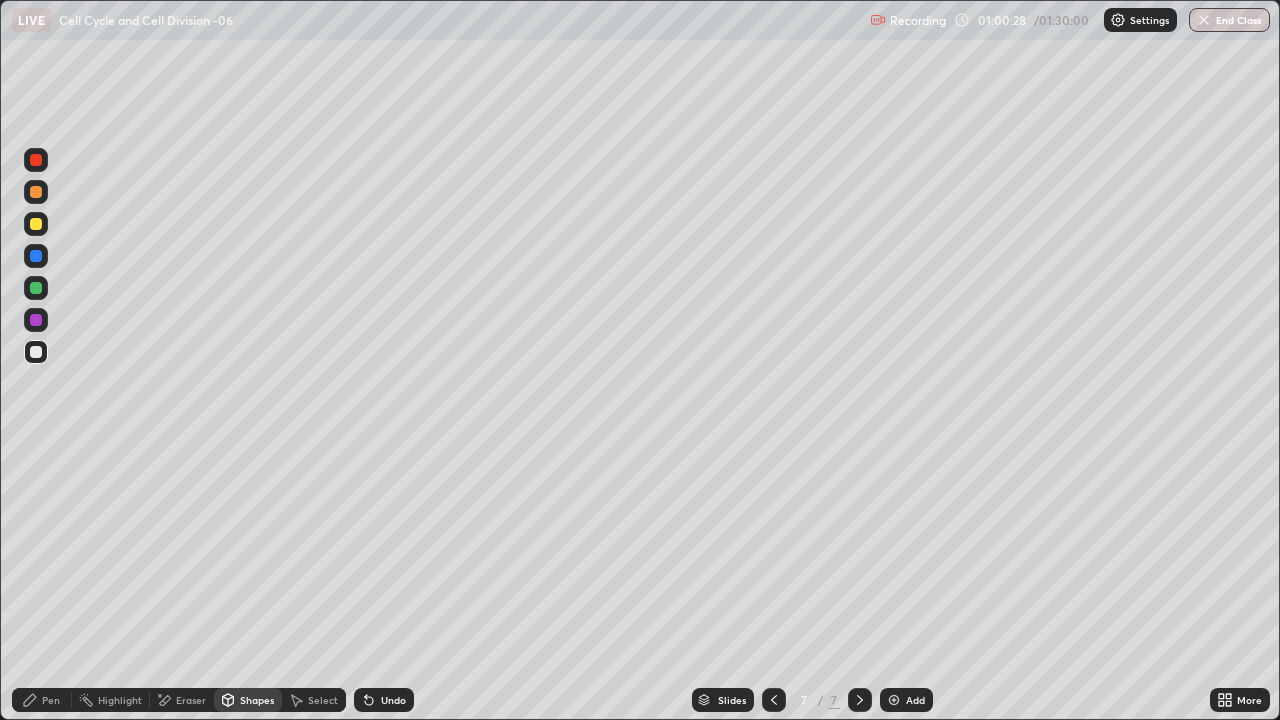click at bounding box center [36, 224] 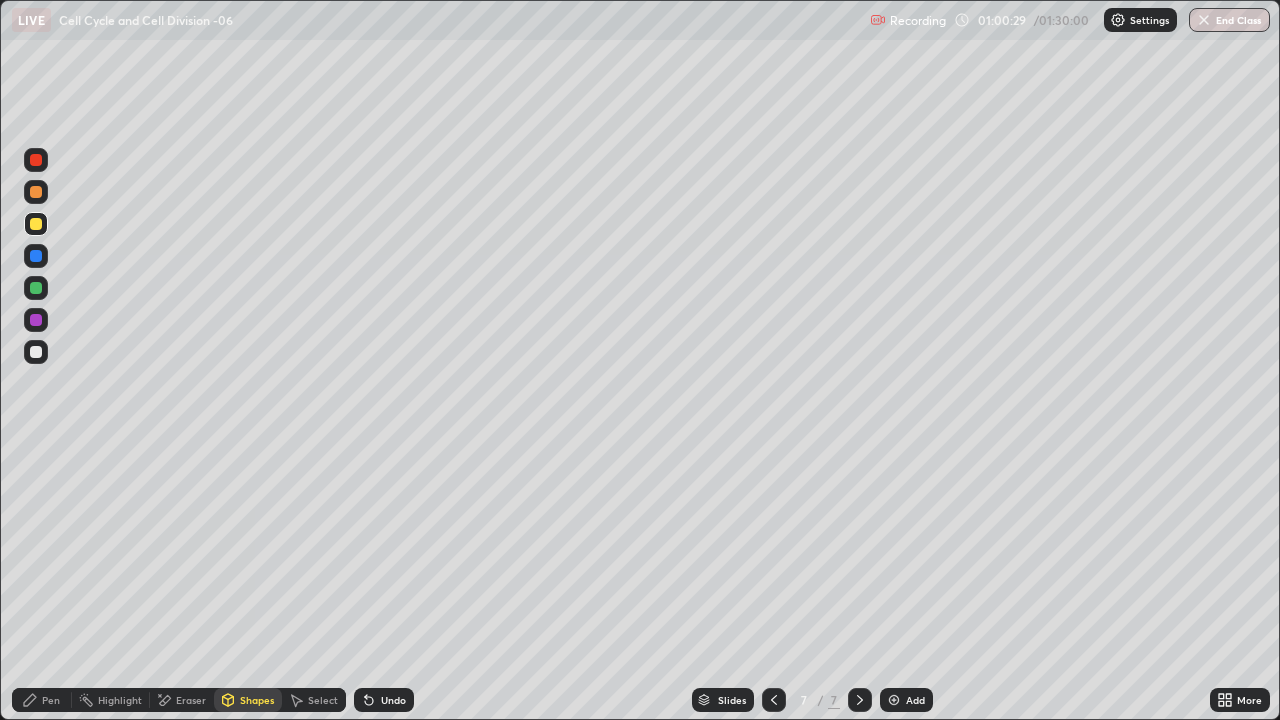 click on "Shapes" at bounding box center (248, 700) 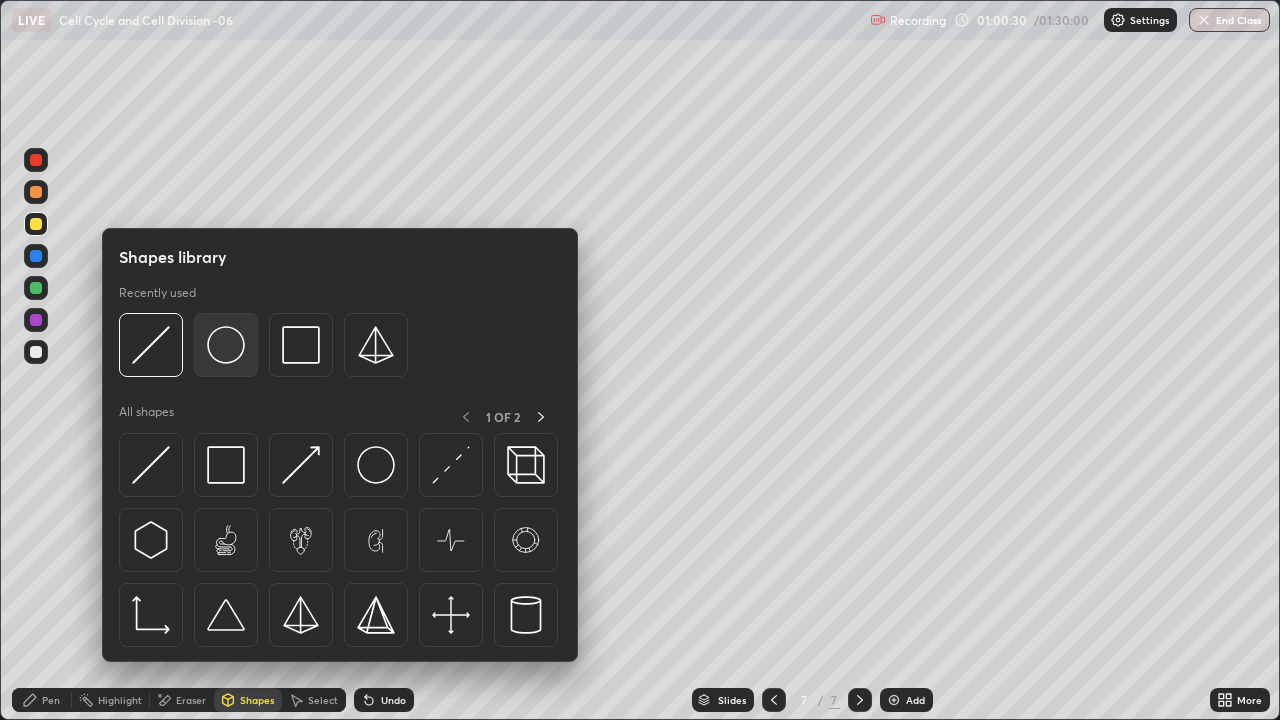click at bounding box center (226, 345) 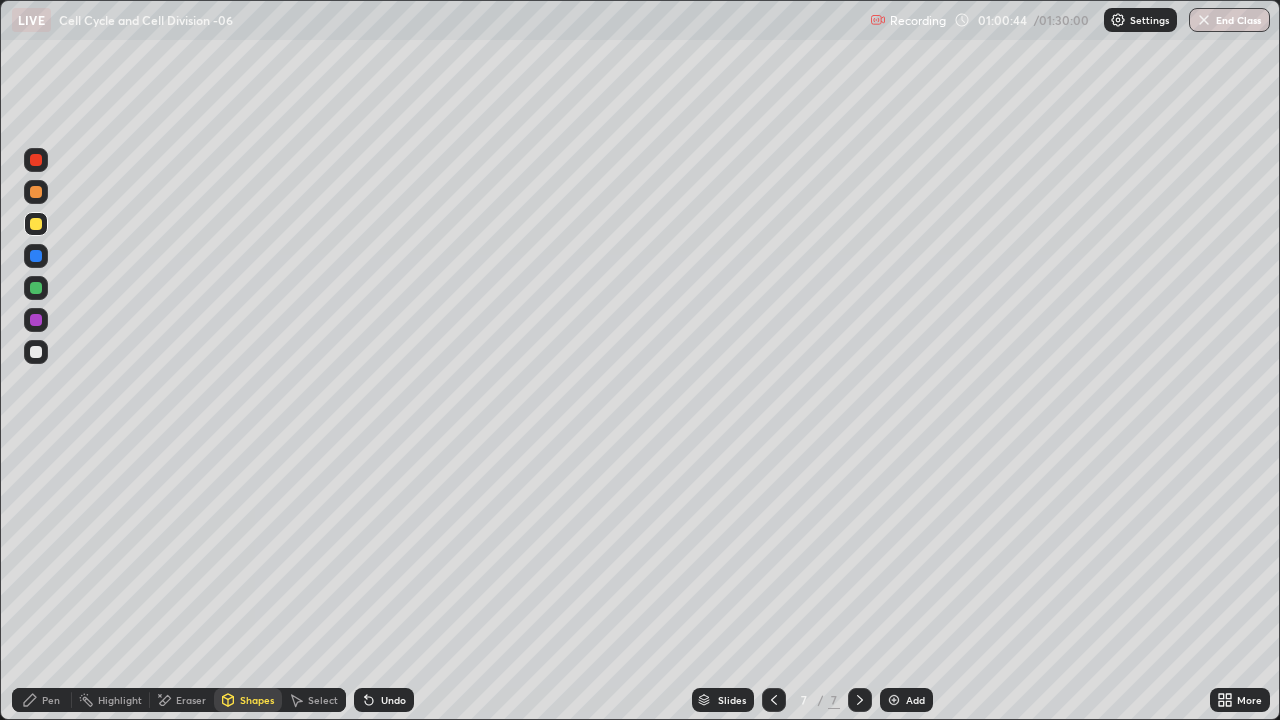 click 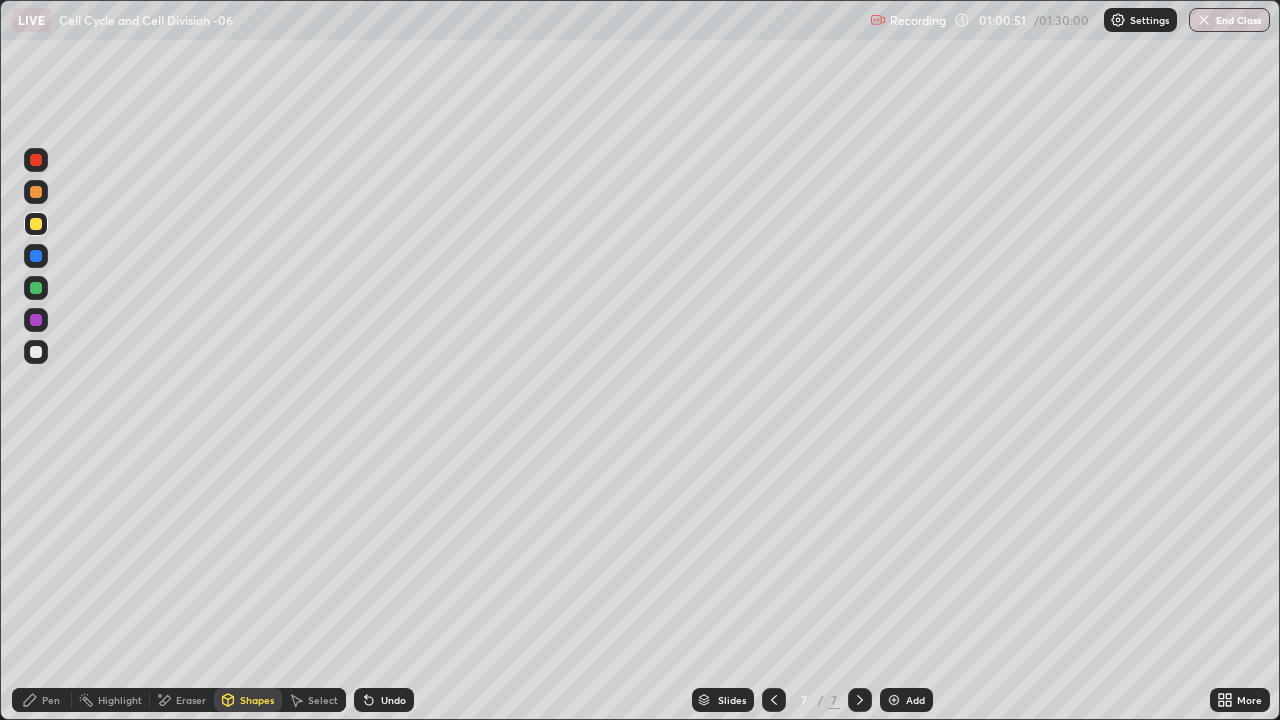 click at bounding box center (36, 352) 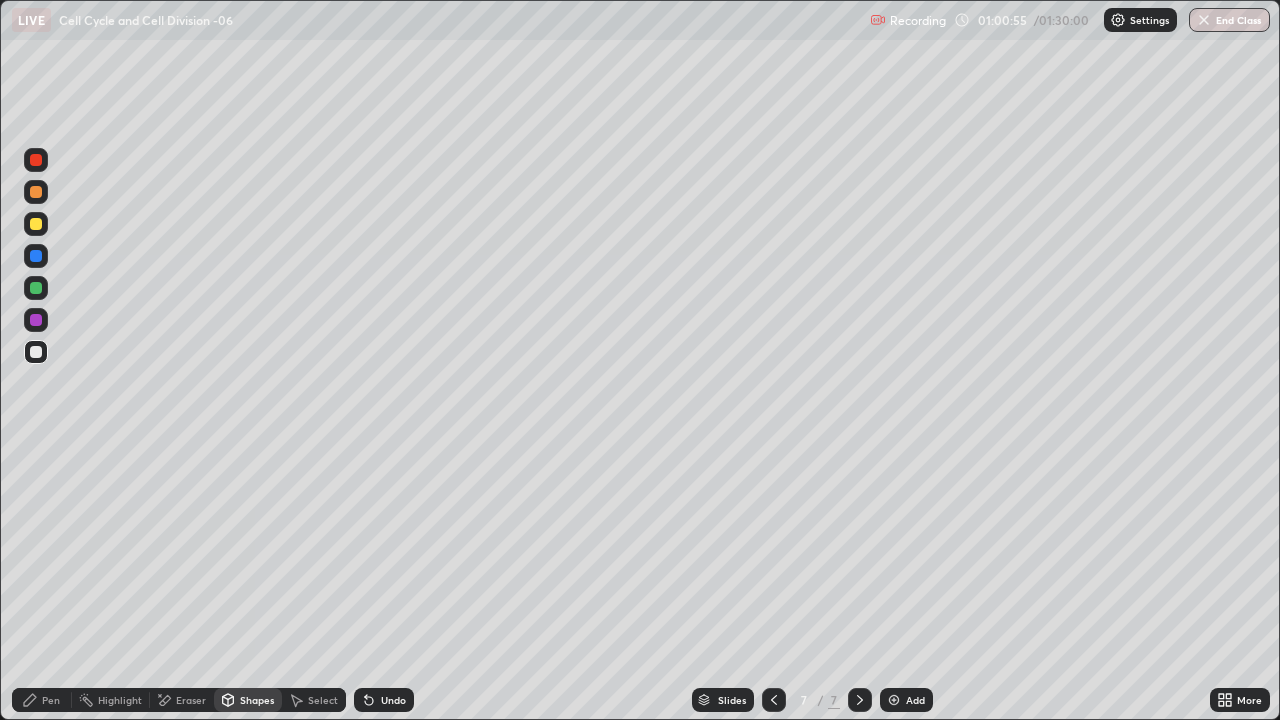 click 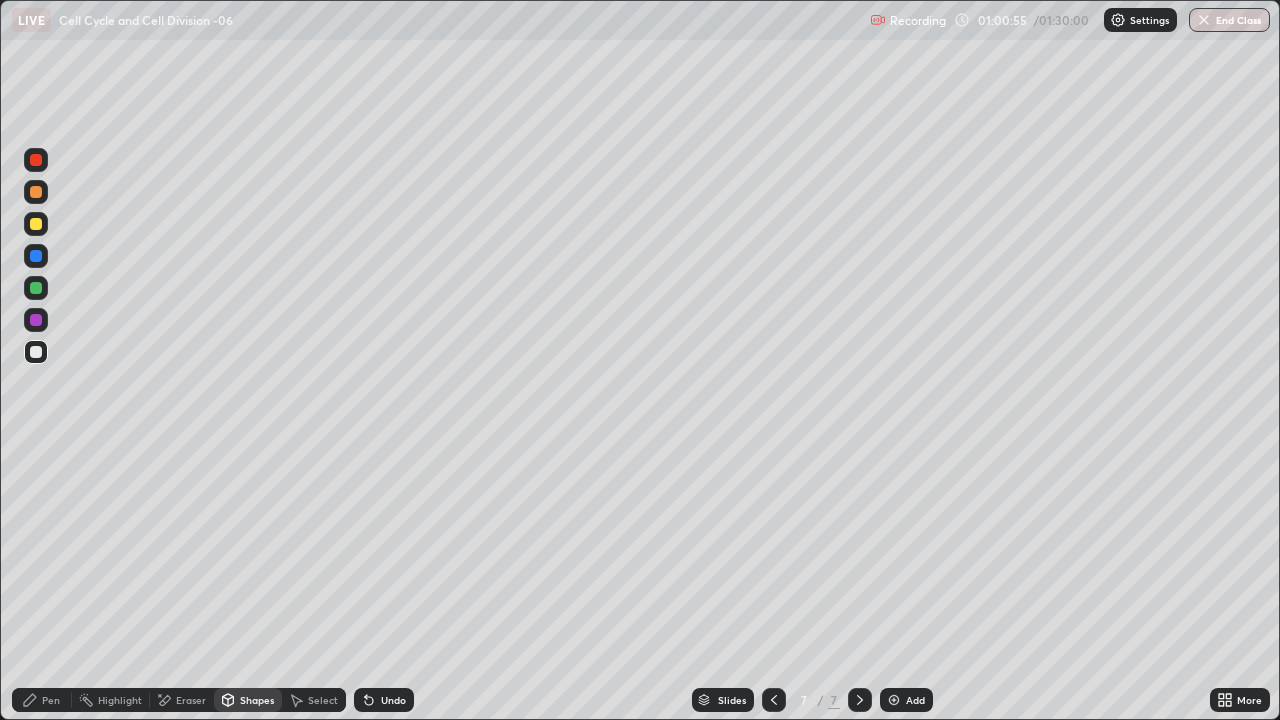click on "Shapes" at bounding box center [257, 700] 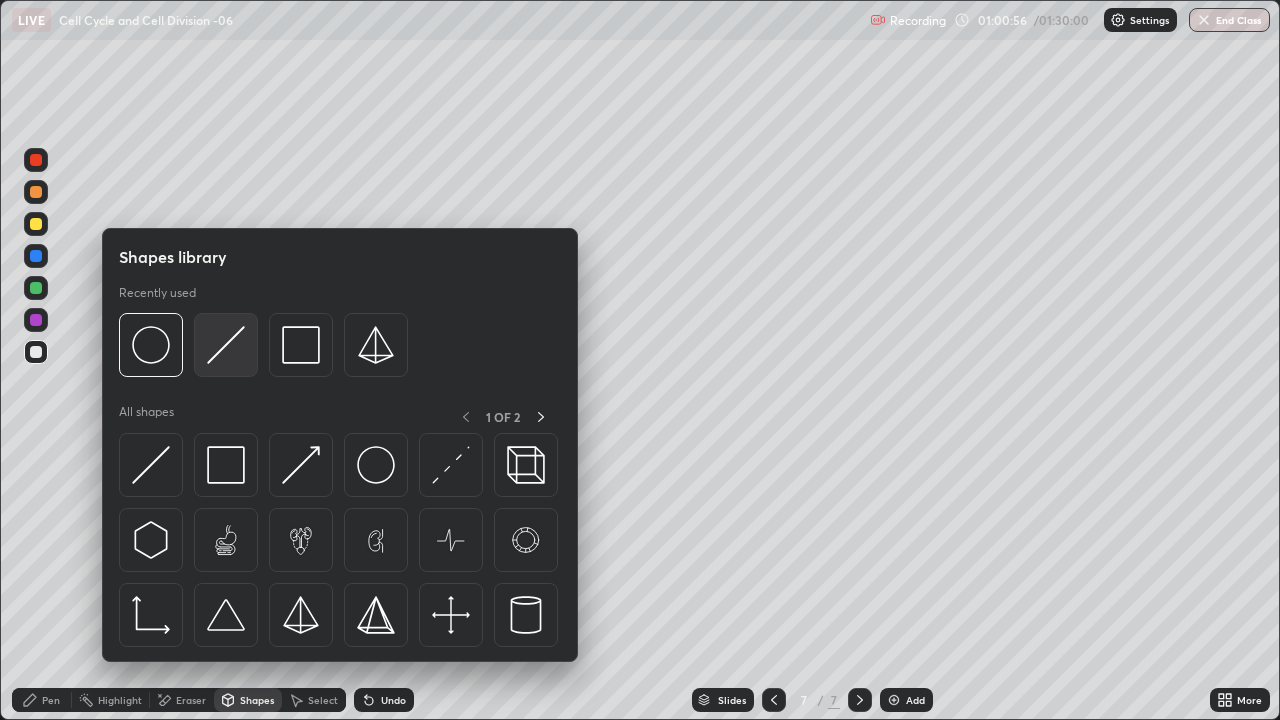 click at bounding box center [226, 345] 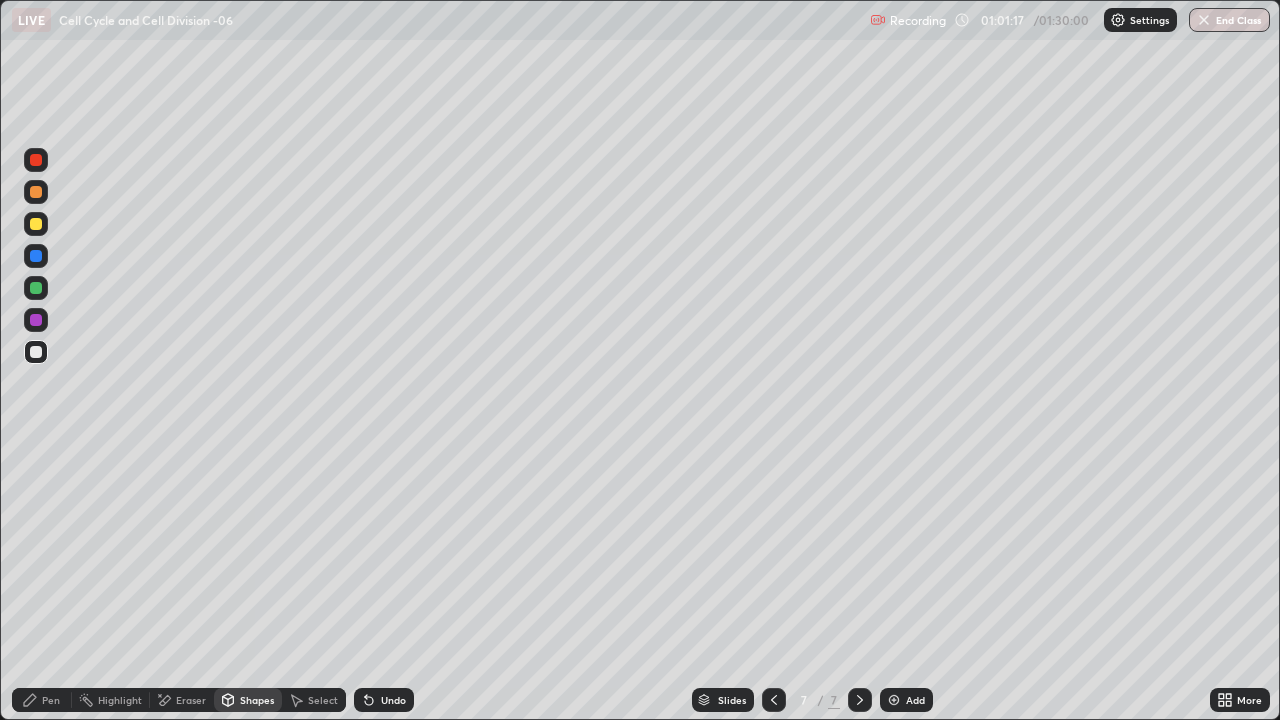 click at bounding box center [36, 224] 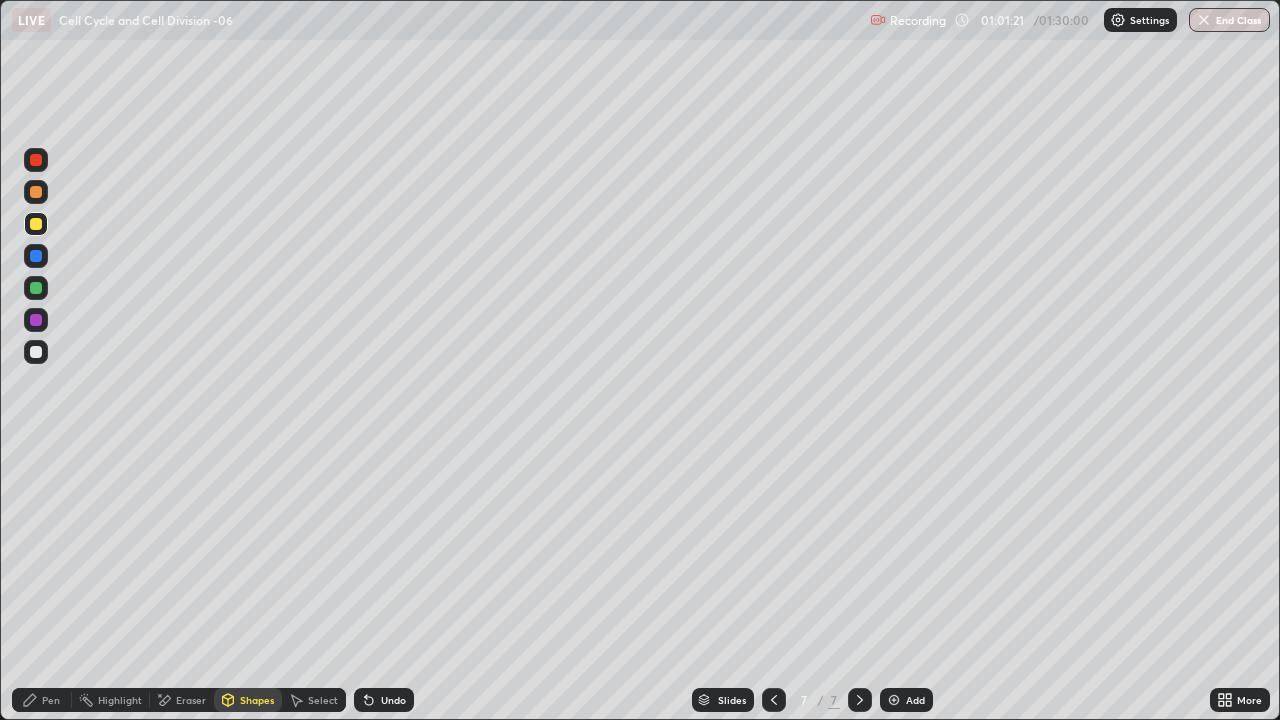 click 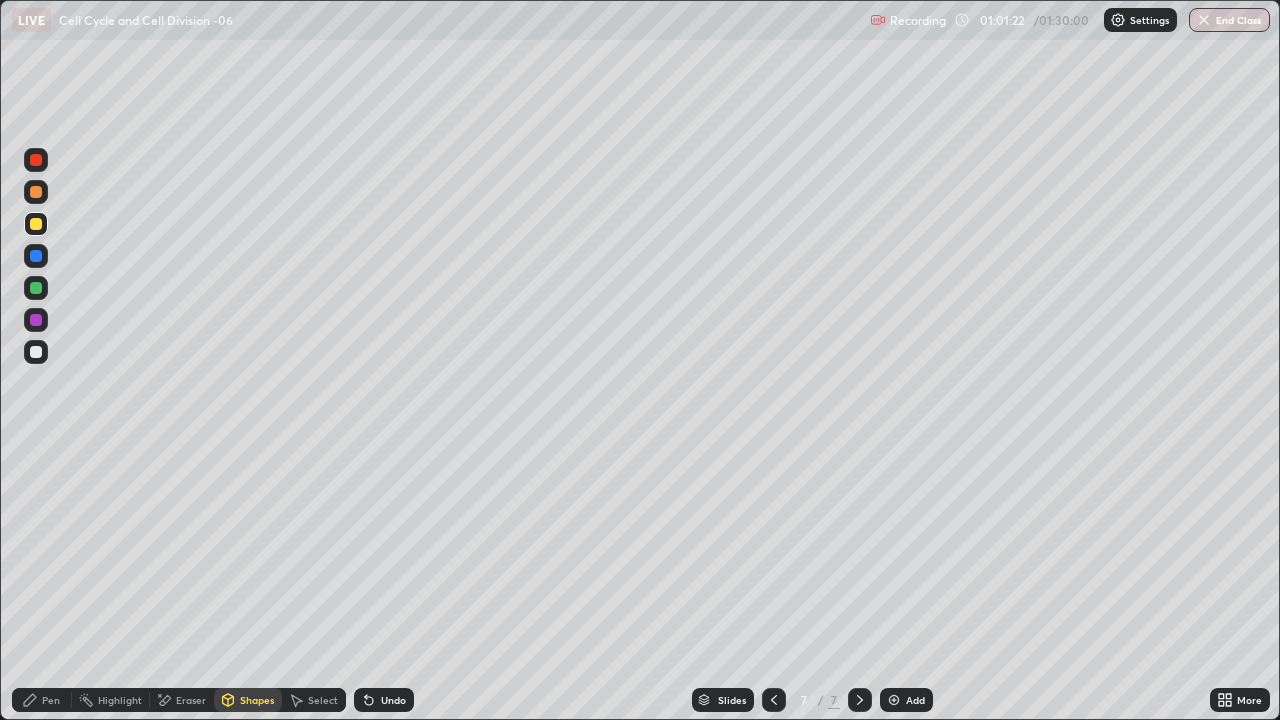 click on "Shapes" at bounding box center (257, 700) 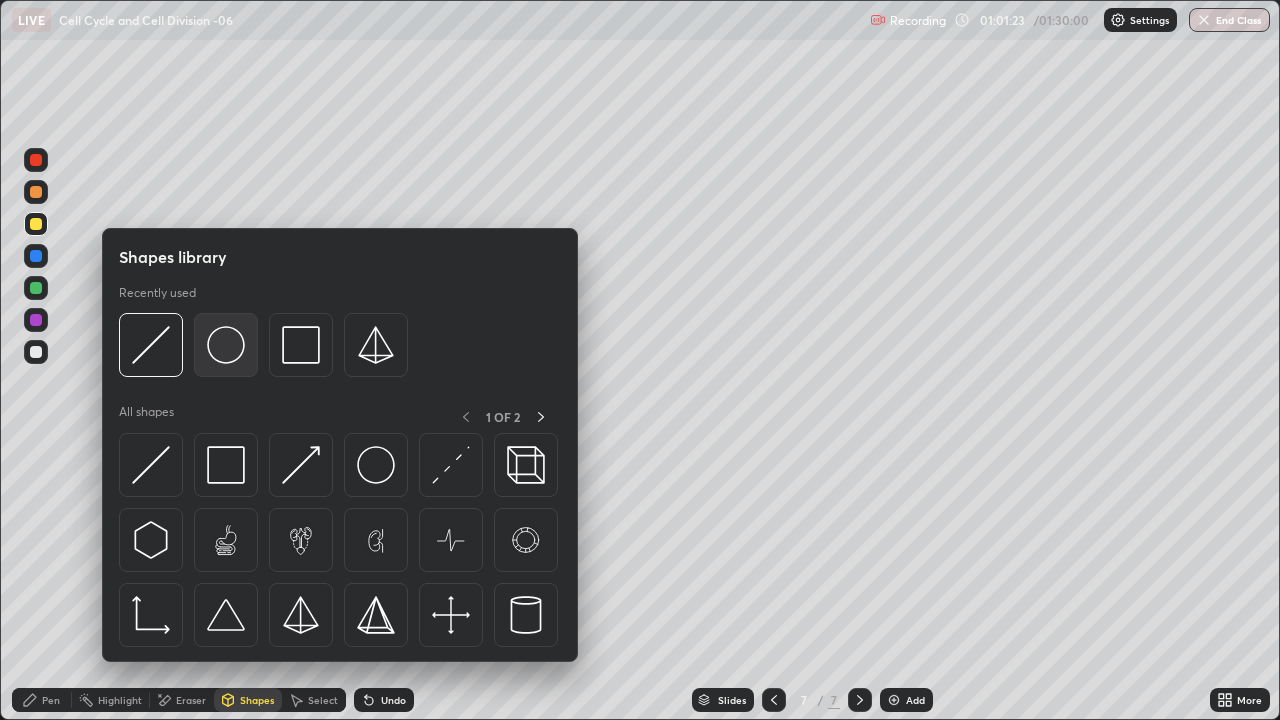 click at bounding box center (226, 345) 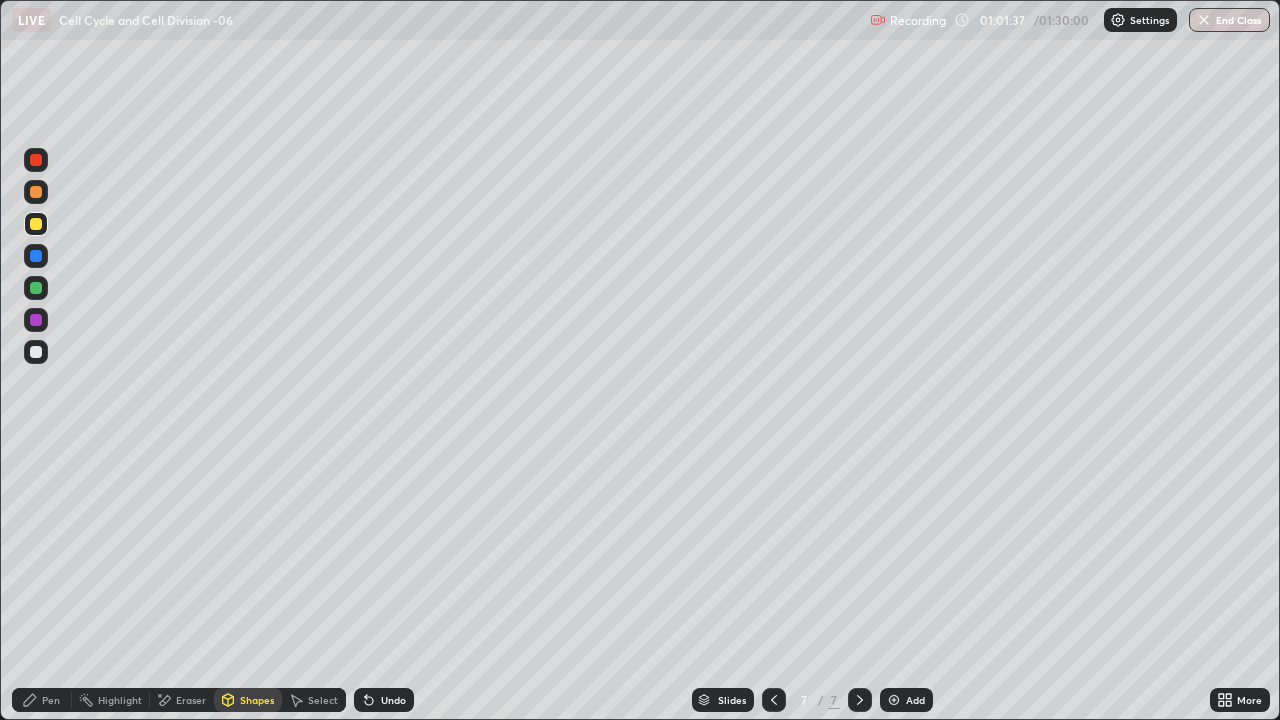 click at bounding box center (36, 352) 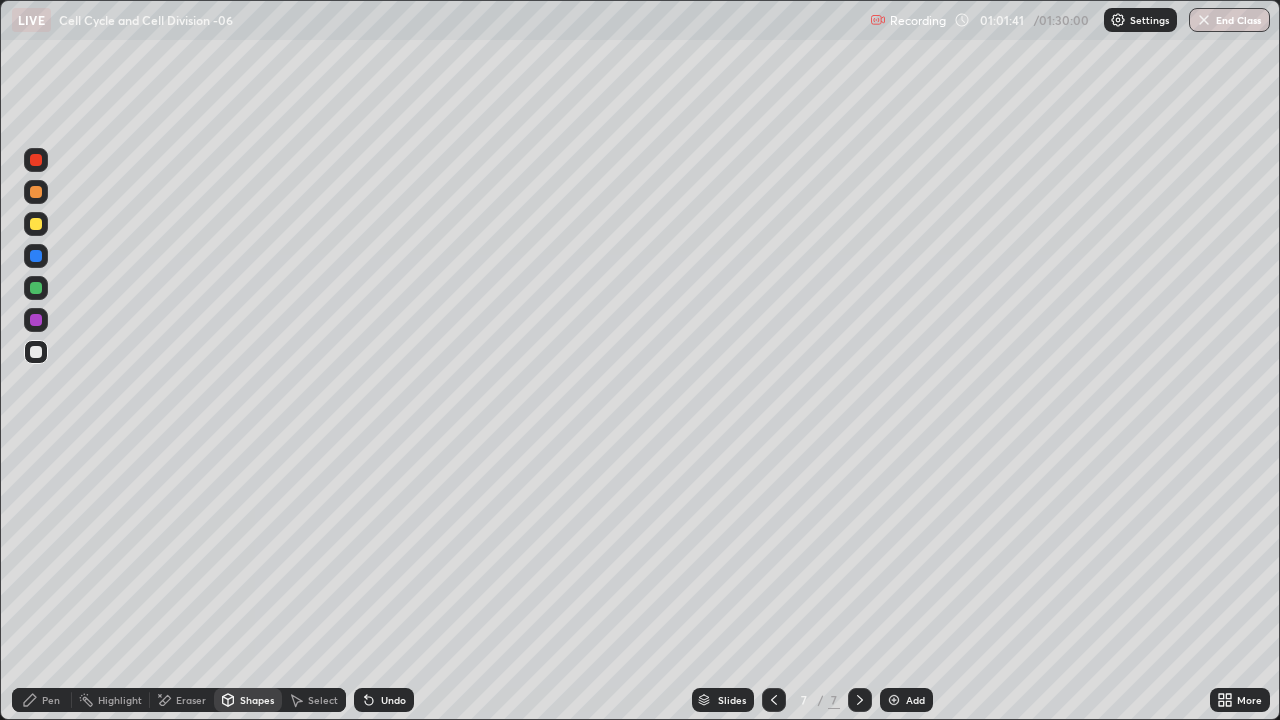 click on "Pen" at bounding box center (51, 700) 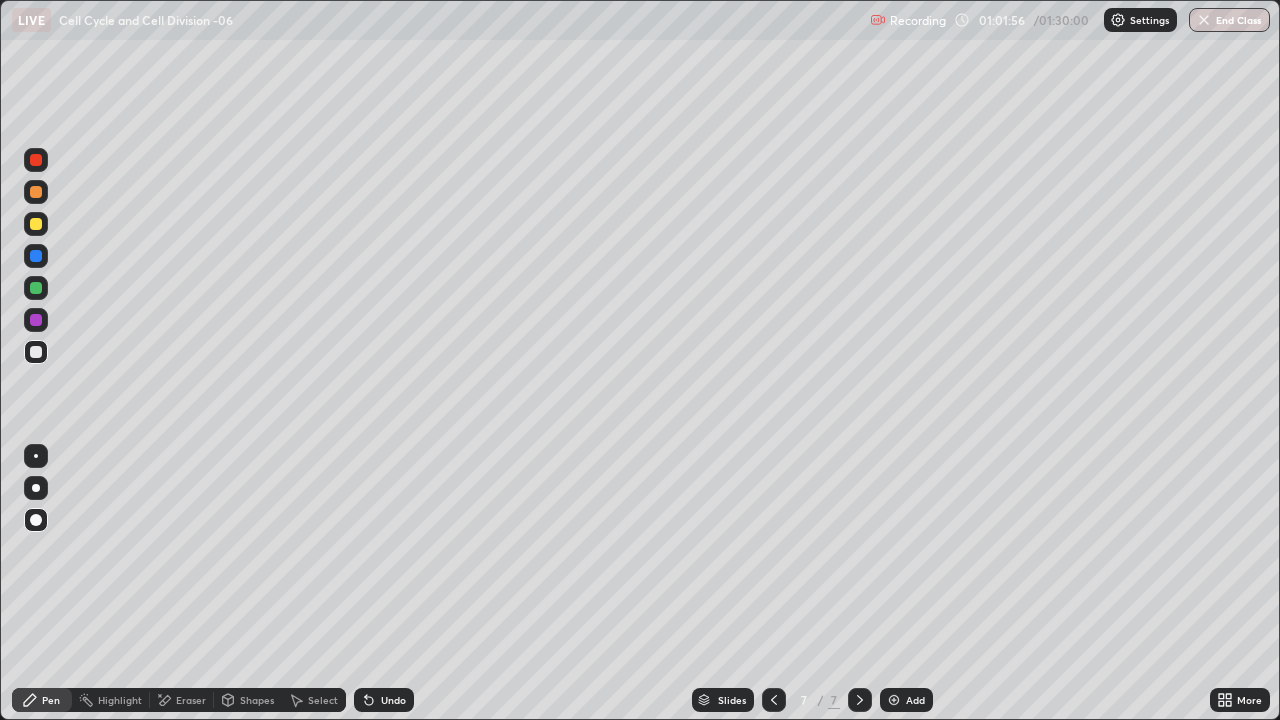 click at bounding box center (36, 288) 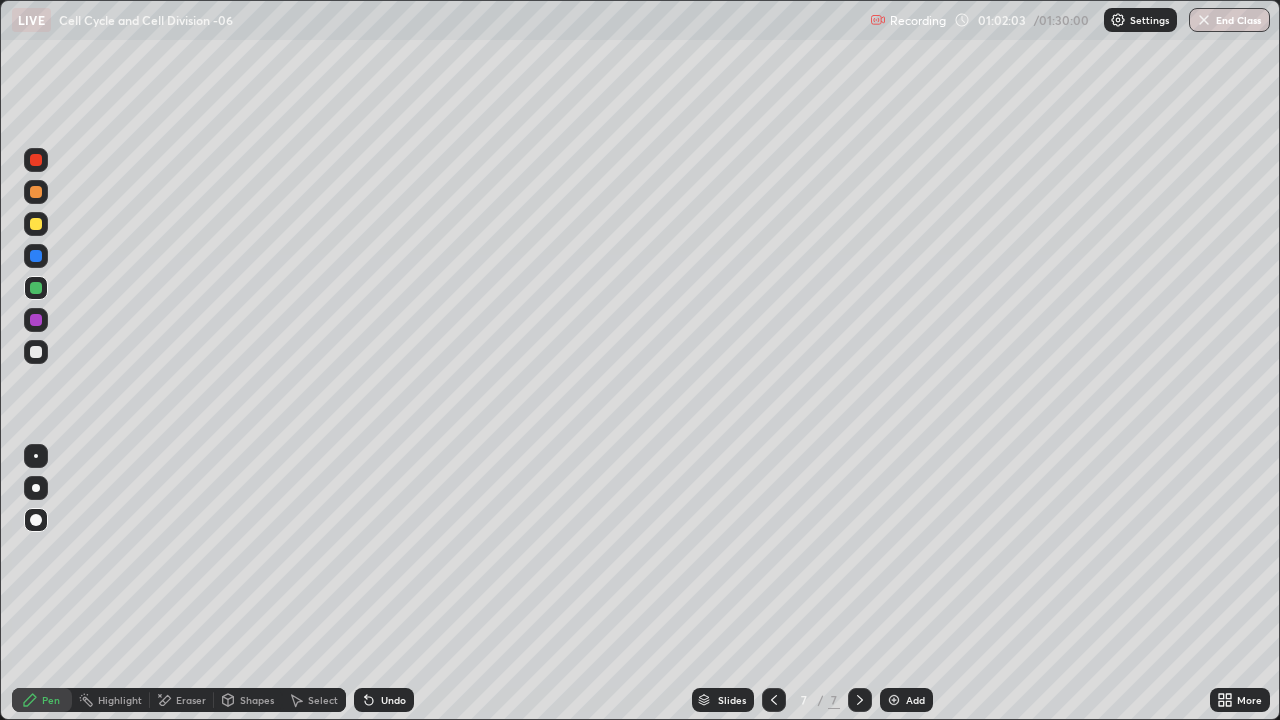 click on "Undo" at bounding box center (384, 700) 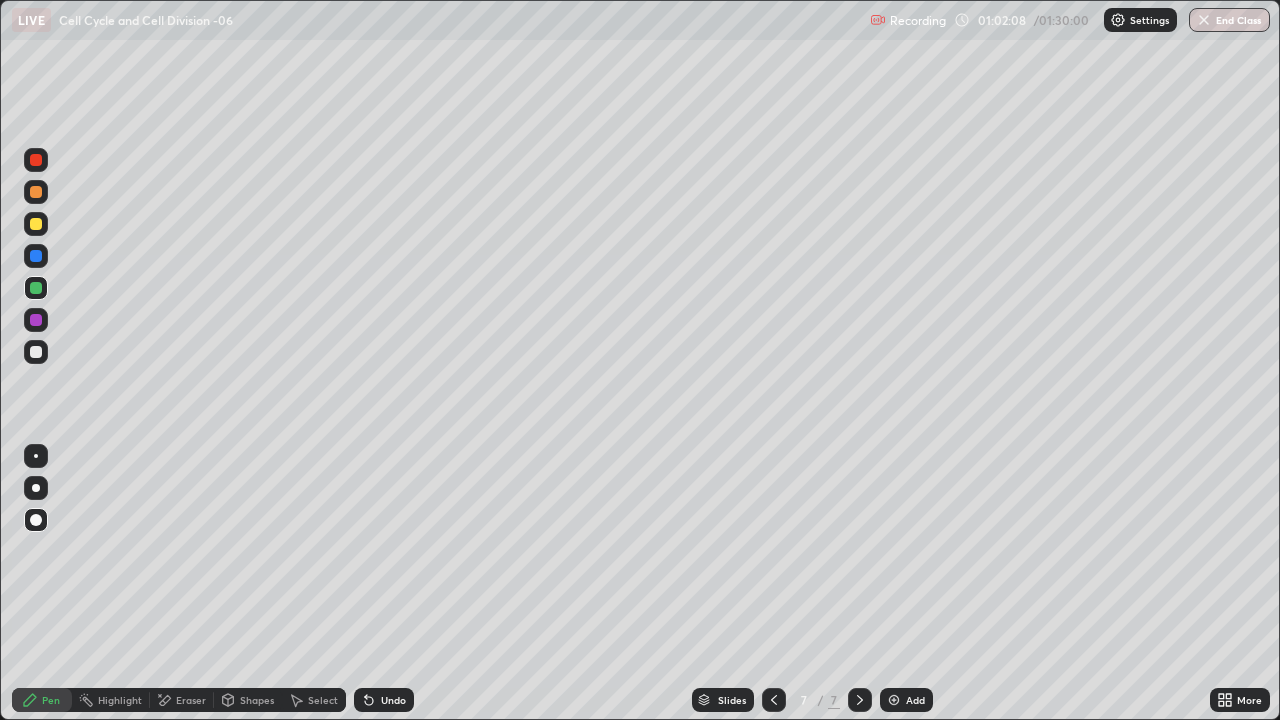 click 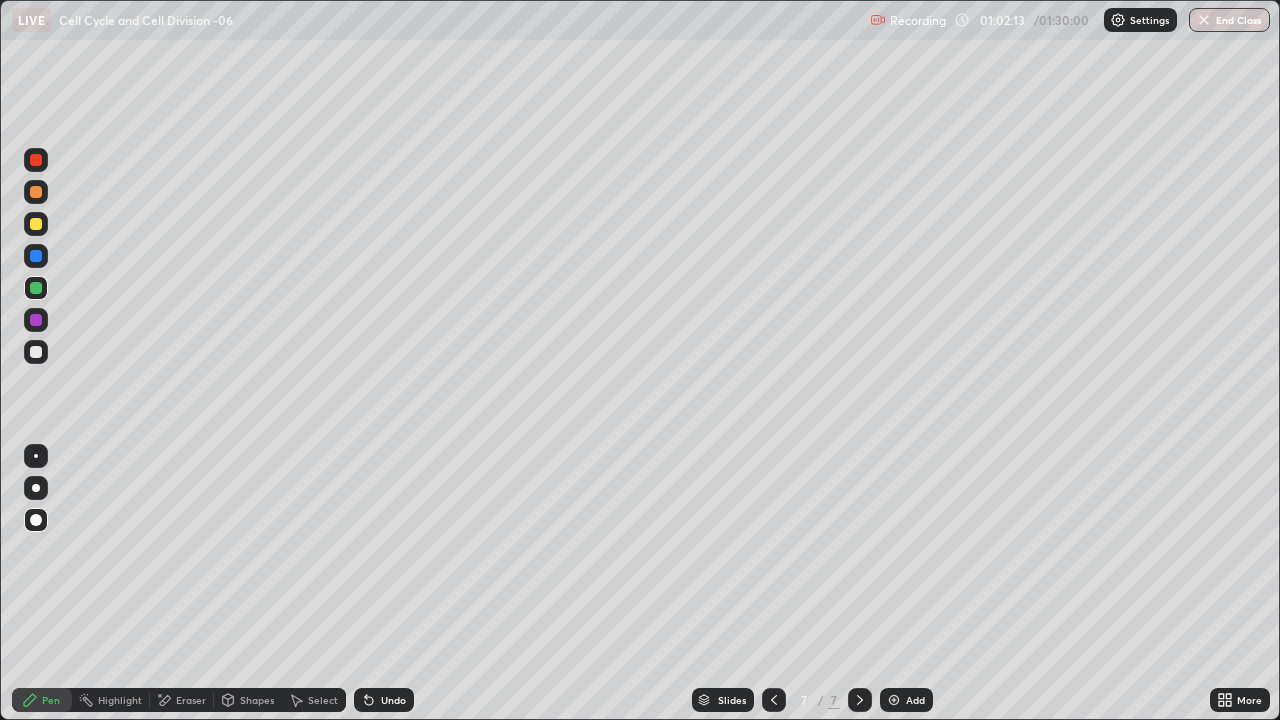 click on "More" at bounding box center (1240, 700) 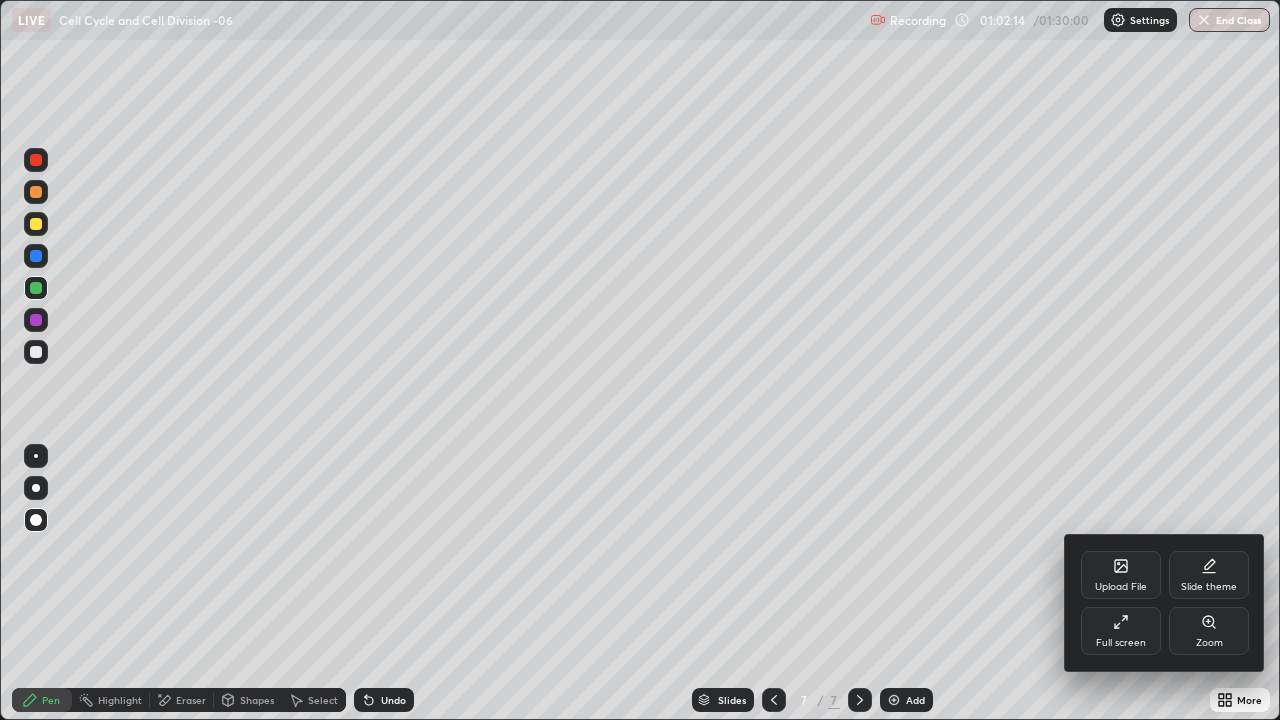 click at bounding box center (640, 360) 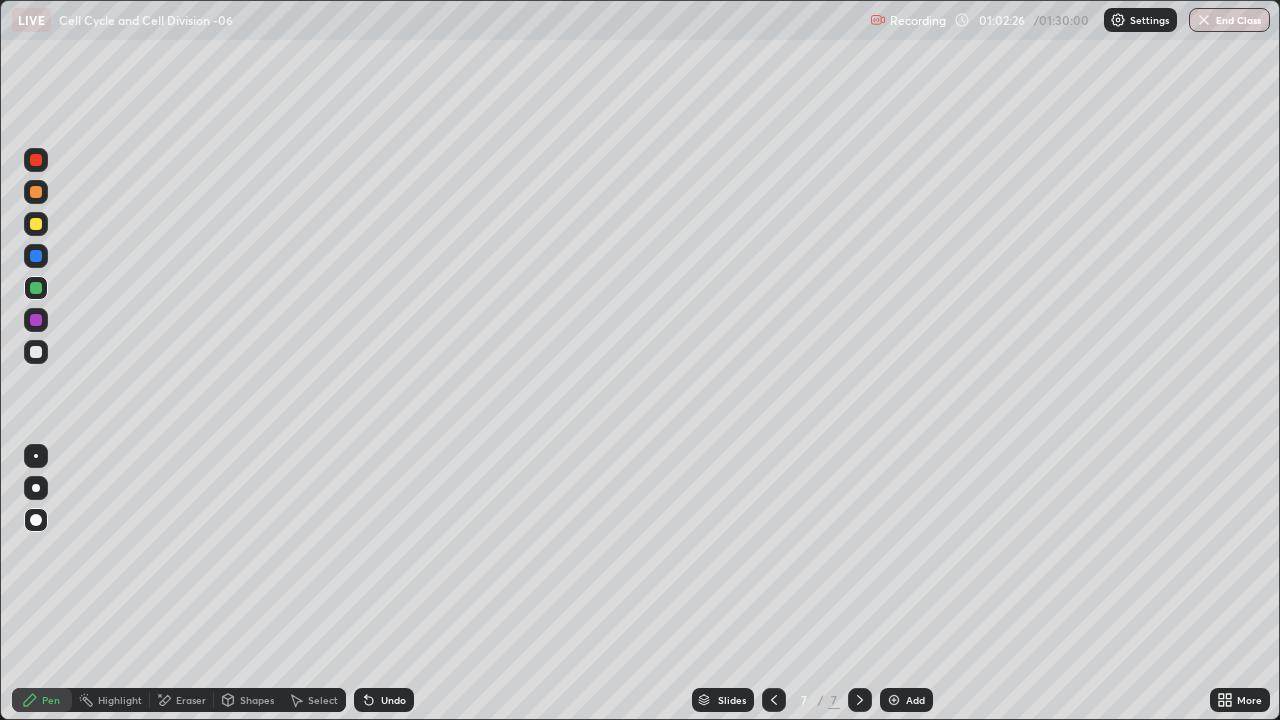 click at bounding box center [36, 320] 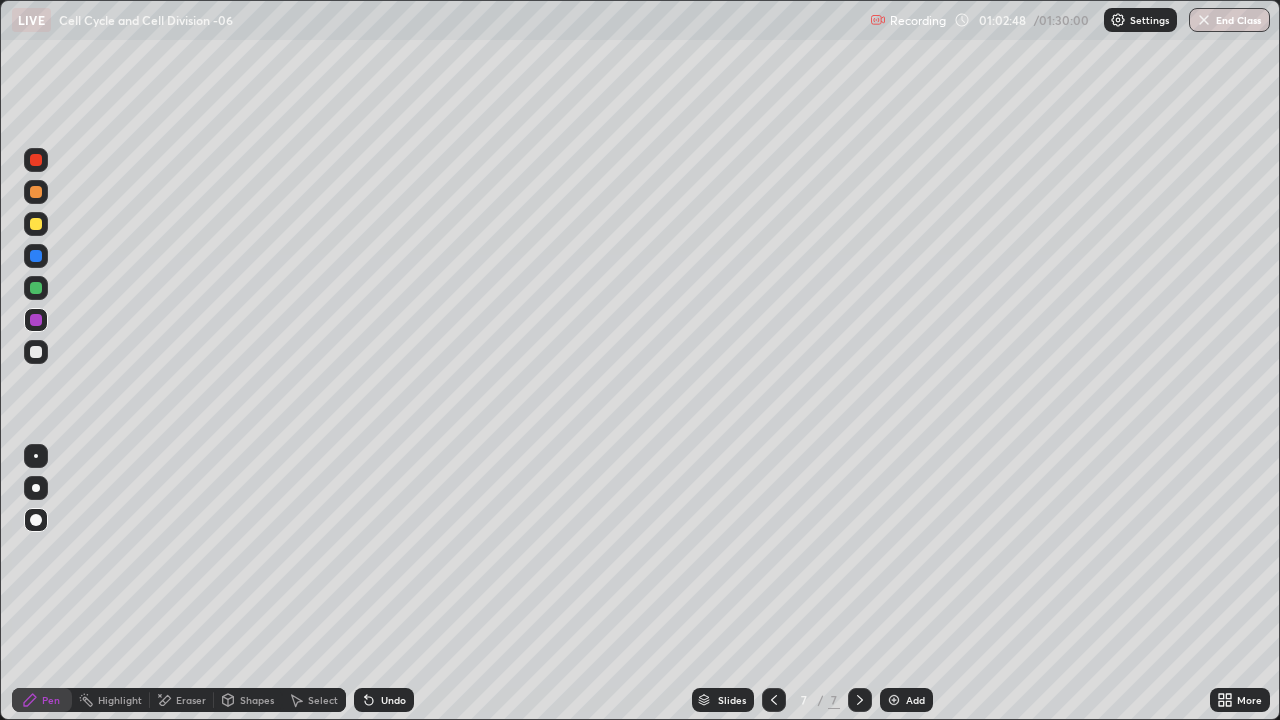 click at bounding box center [36, 352] 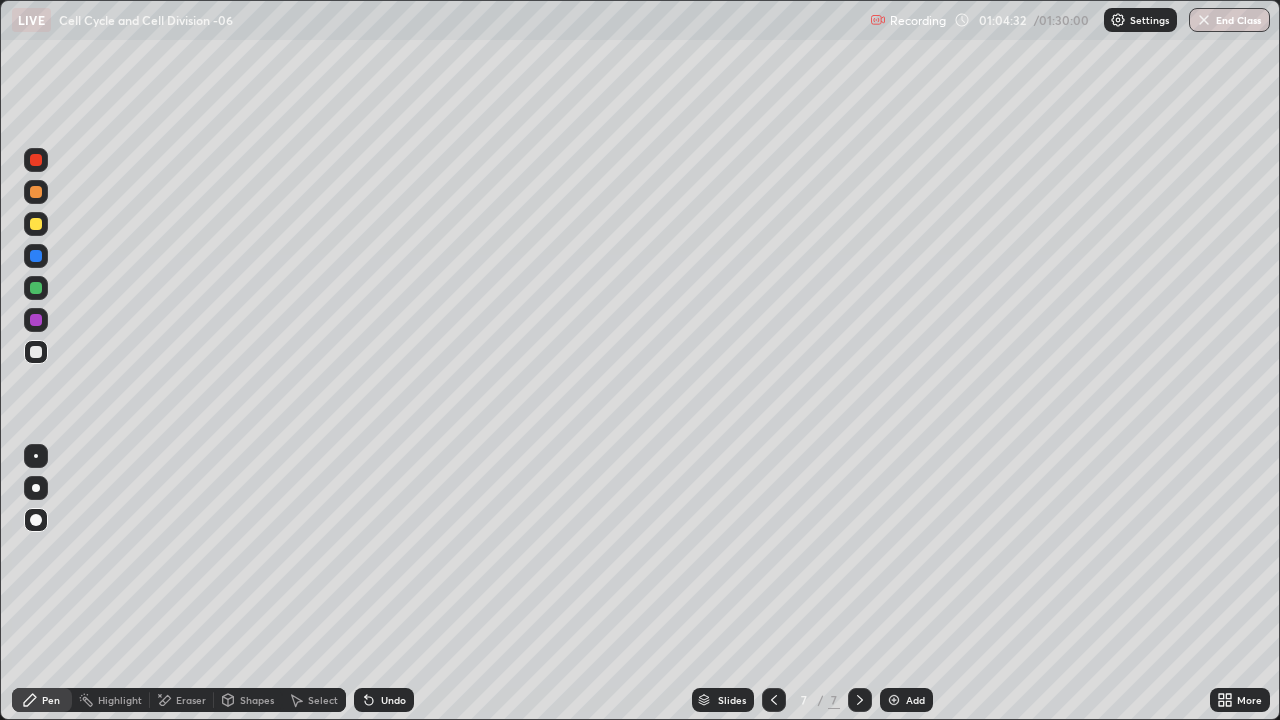 click at bounding box center (36, 352) 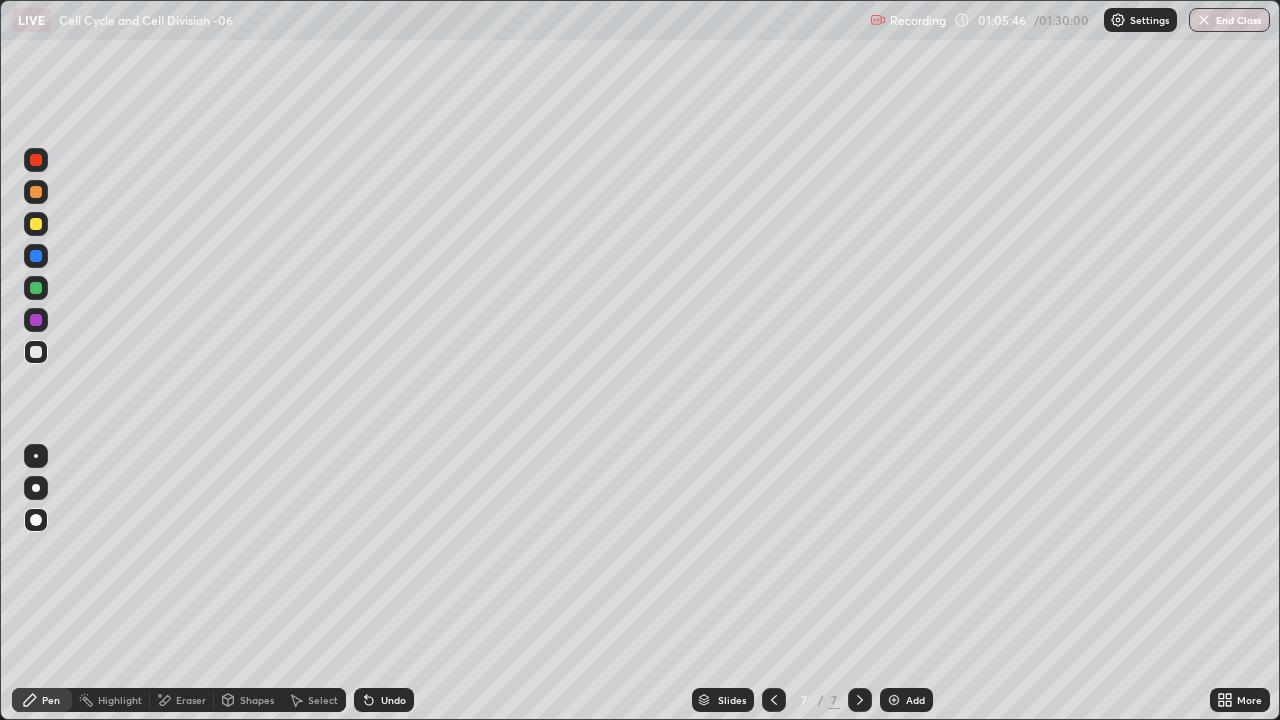 click on "Eraser" at bounding box center [191, 700] 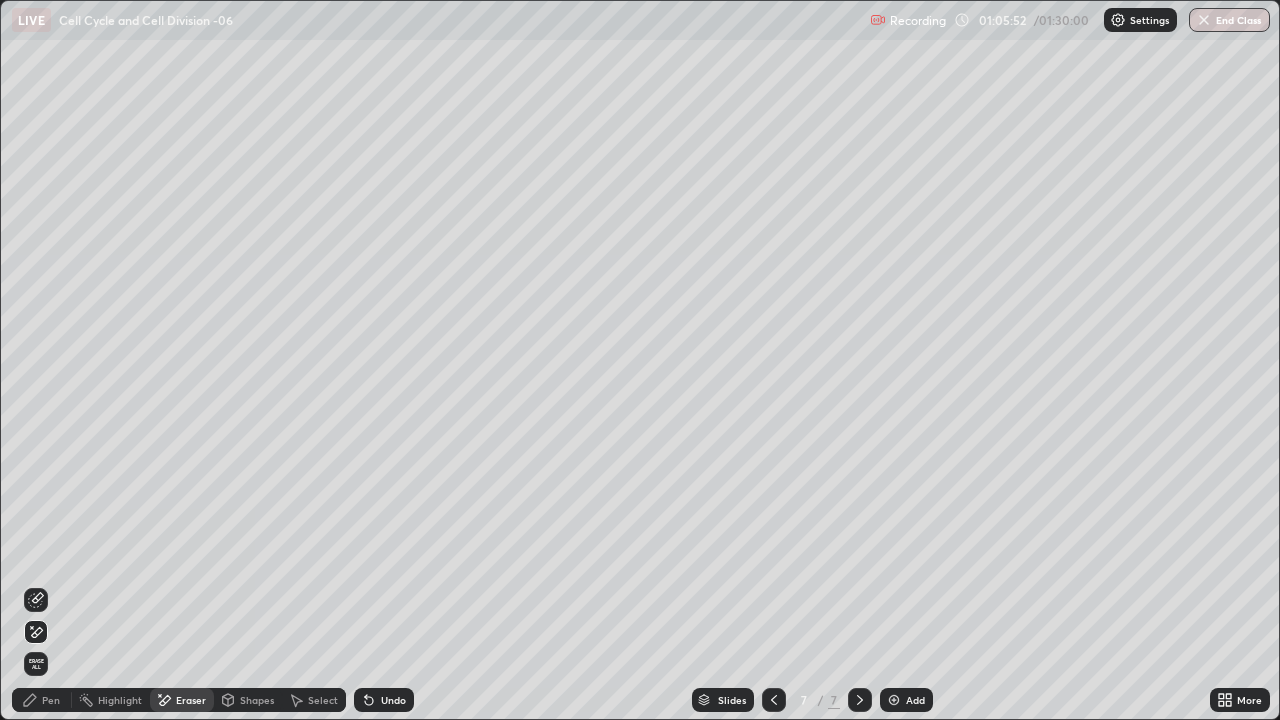 click on "Pen" at bounding box center [51, 700] 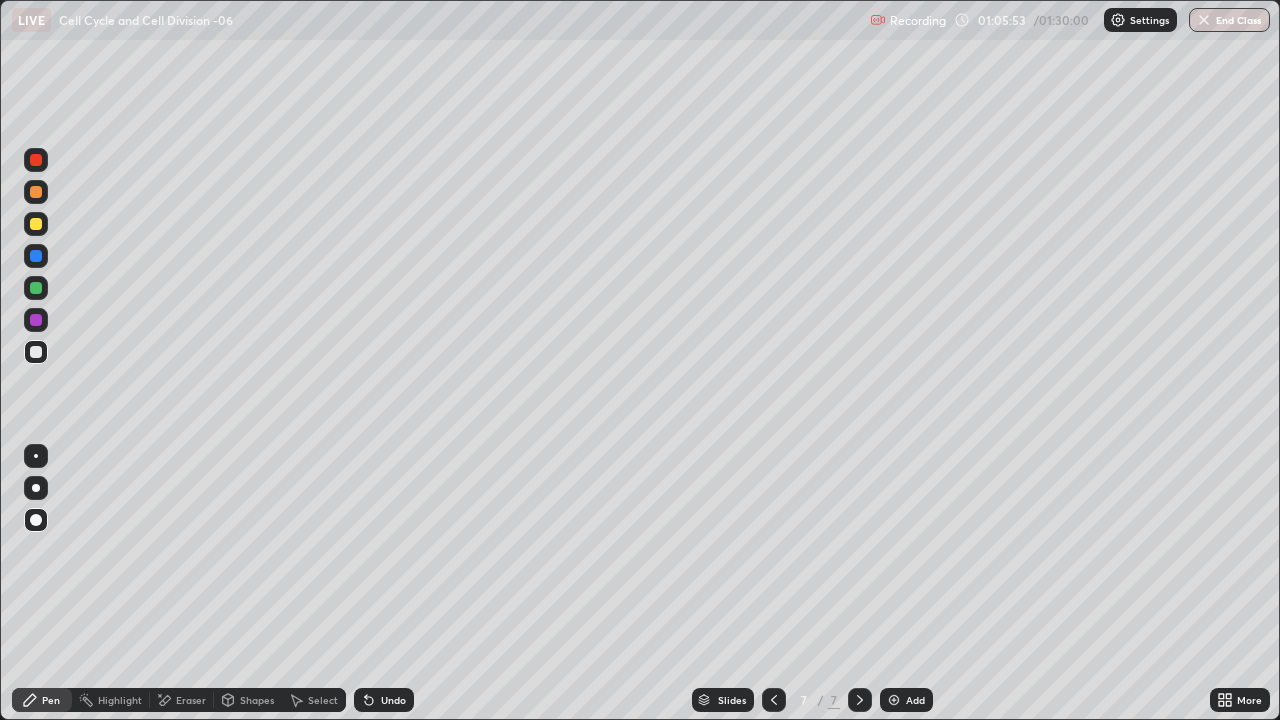click at bounding box center [36, 352] 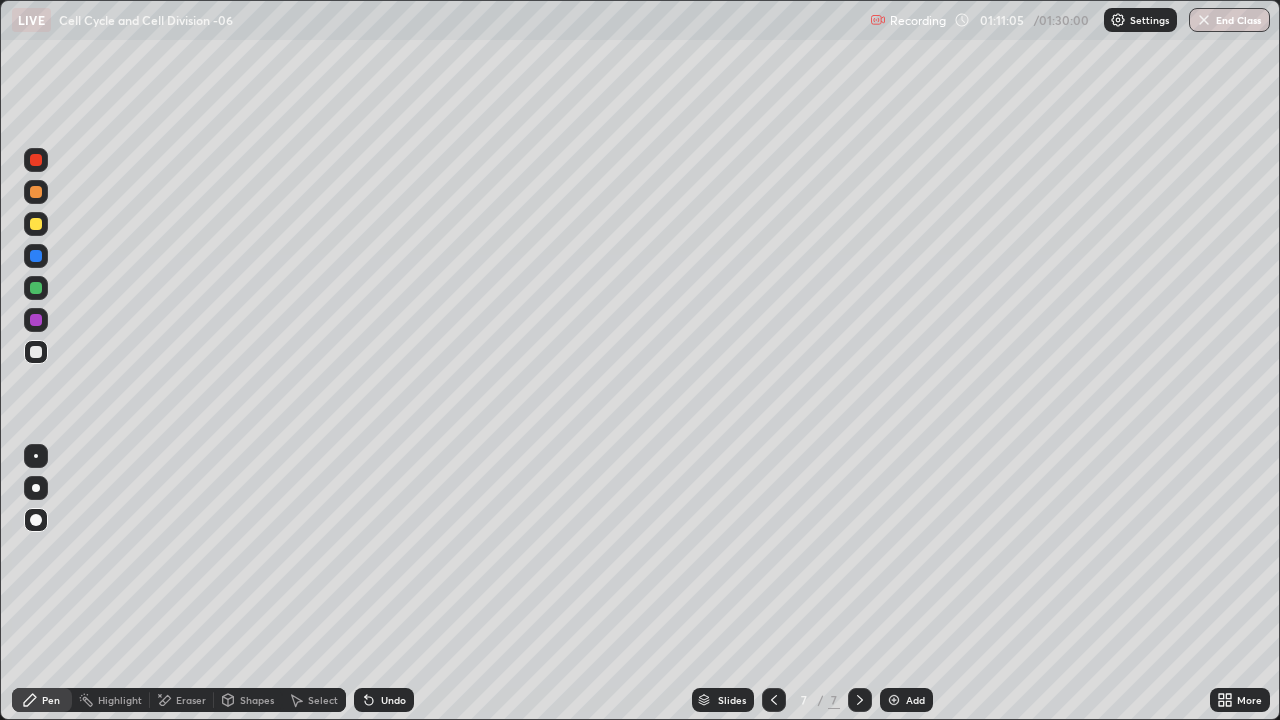 click on "Add" at bounding box center (915, 700) 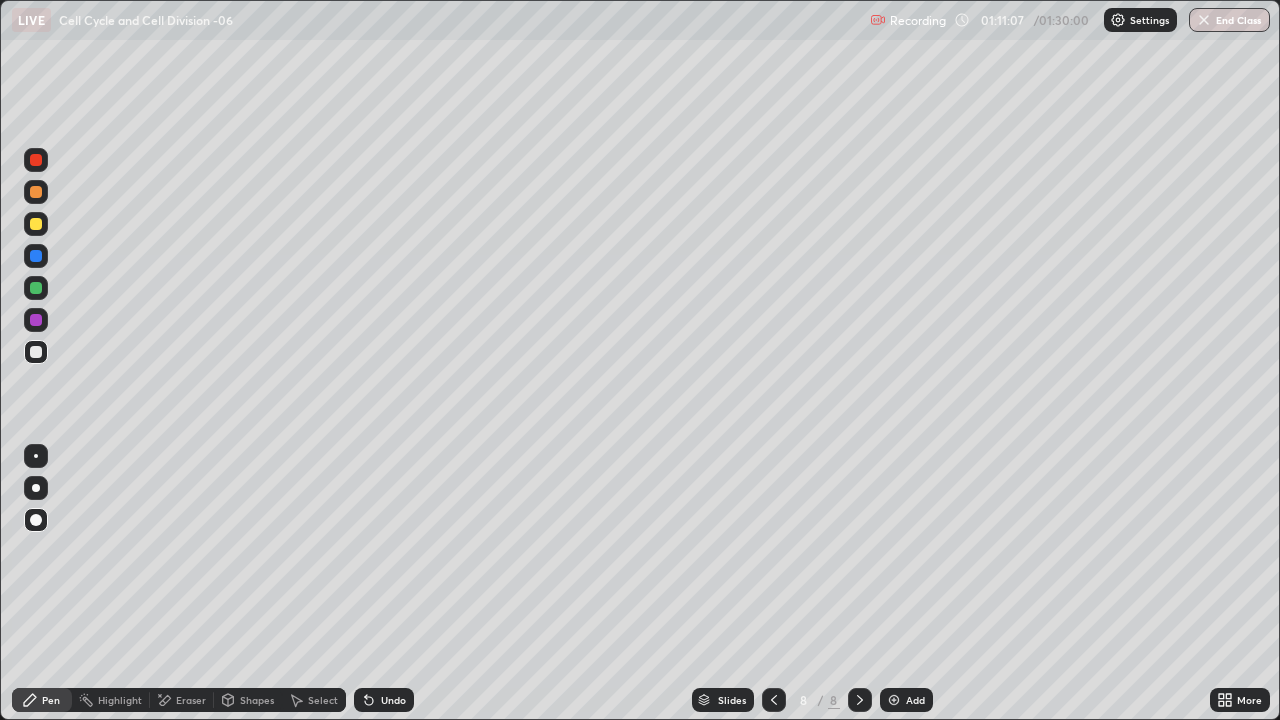 click at bounding box center [36, 224] 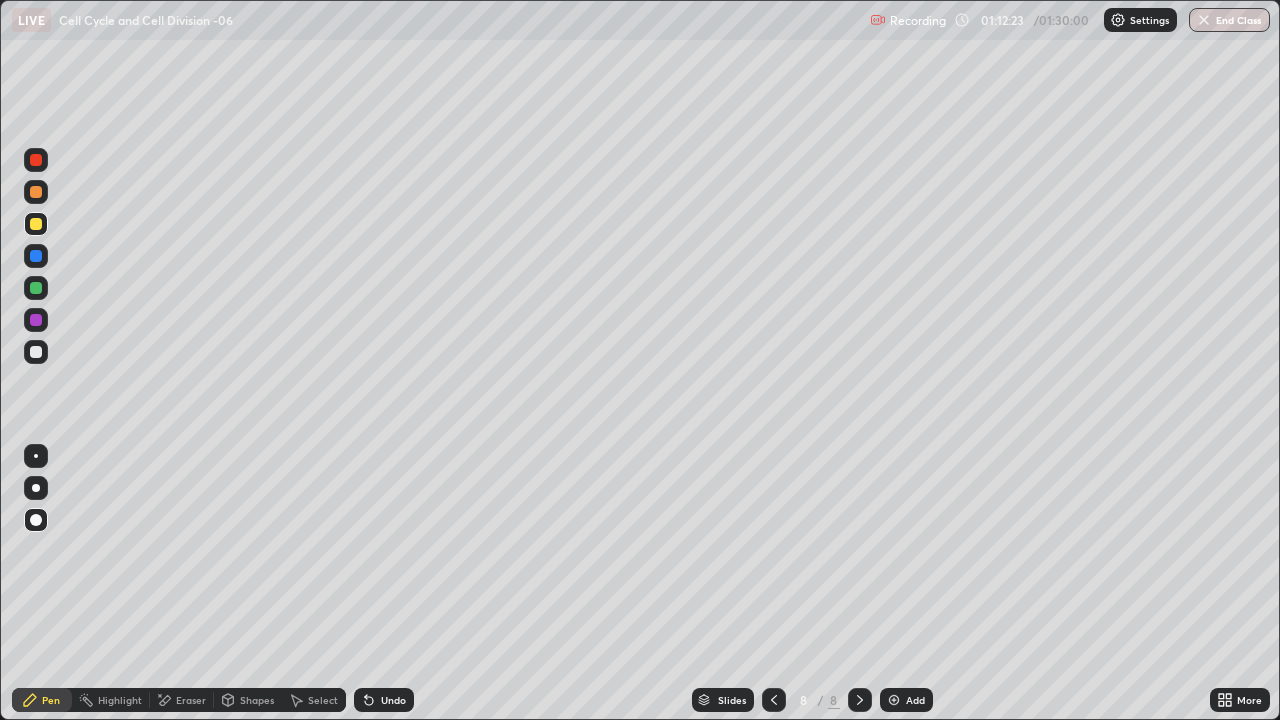 click at bounding box center [36, 192] 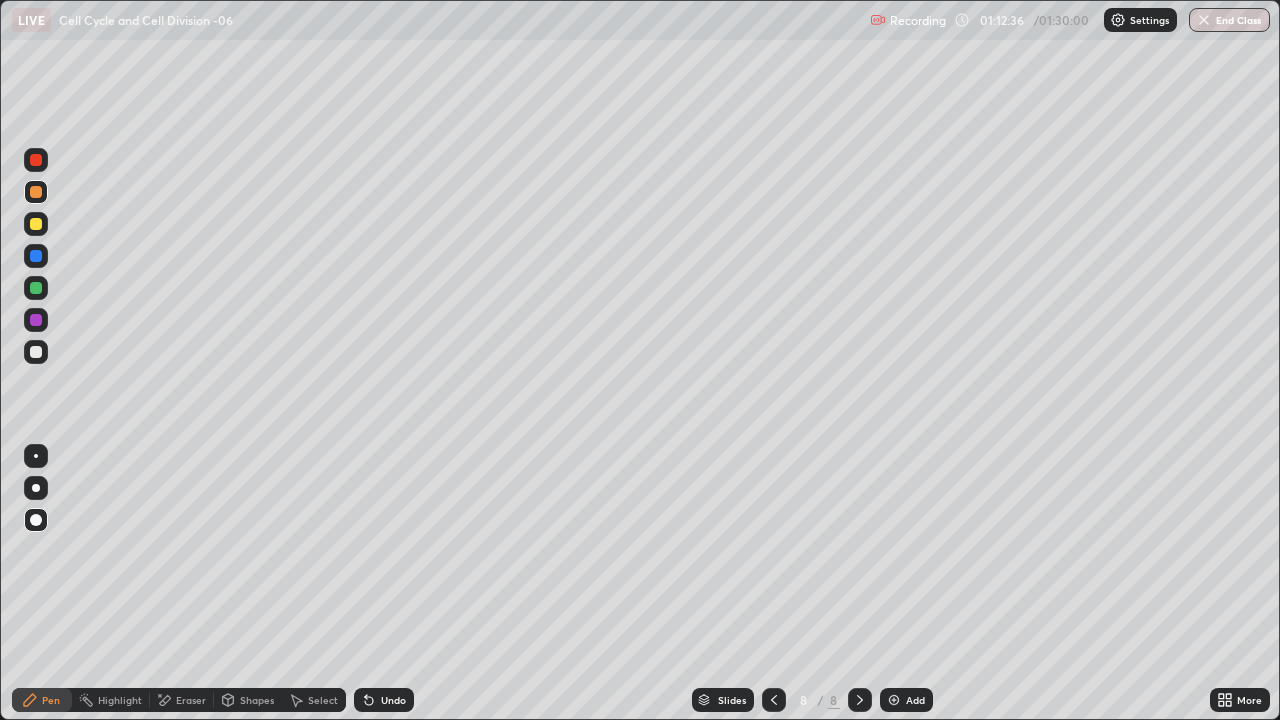 click at bounding box center (36, 288) 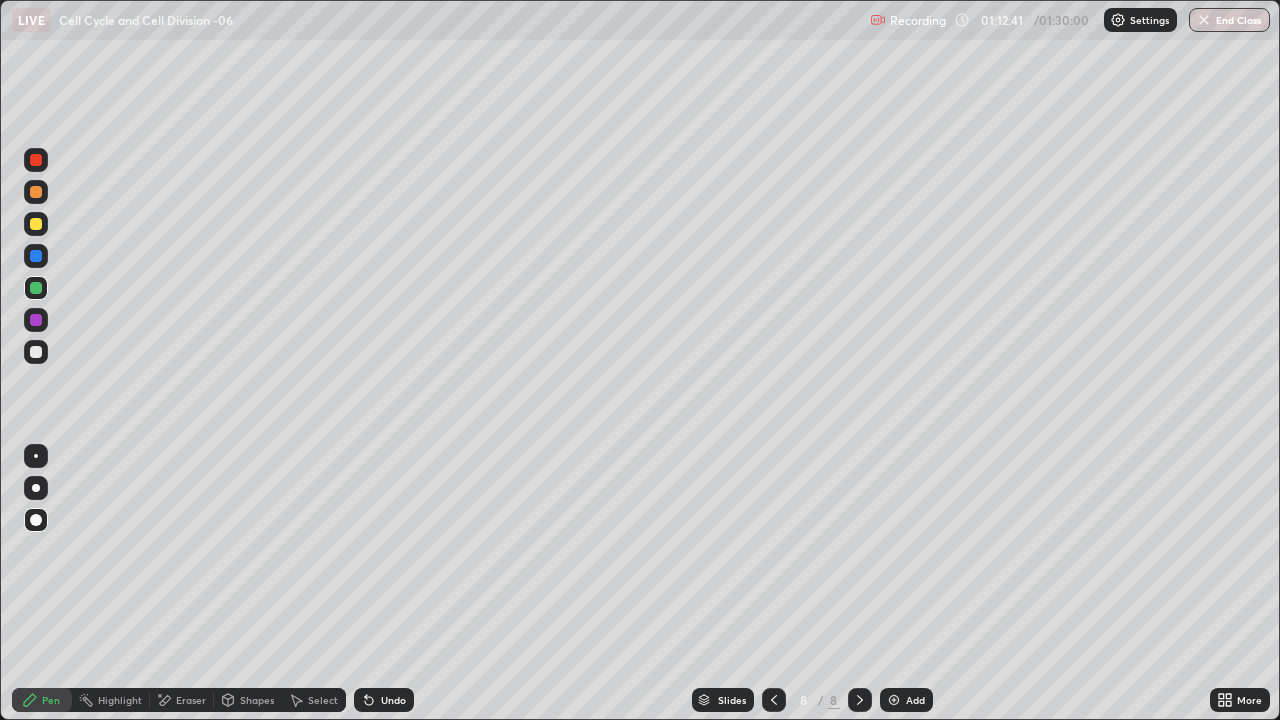 click 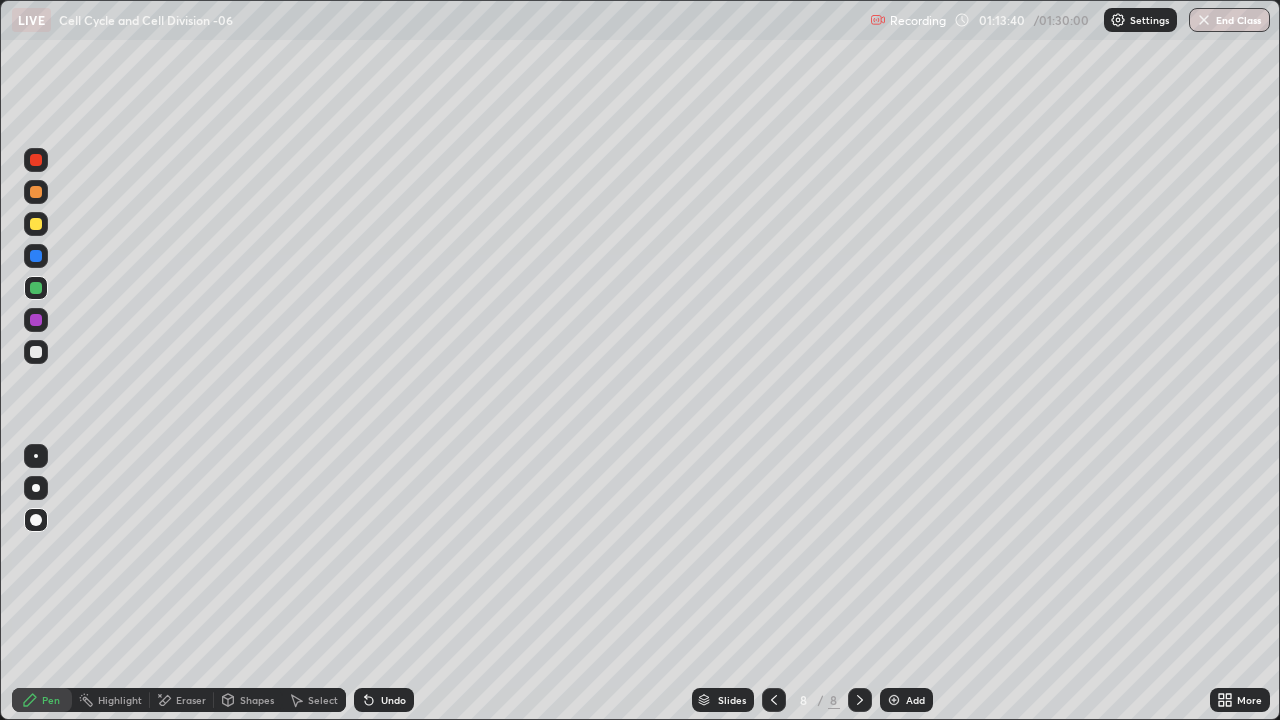 click 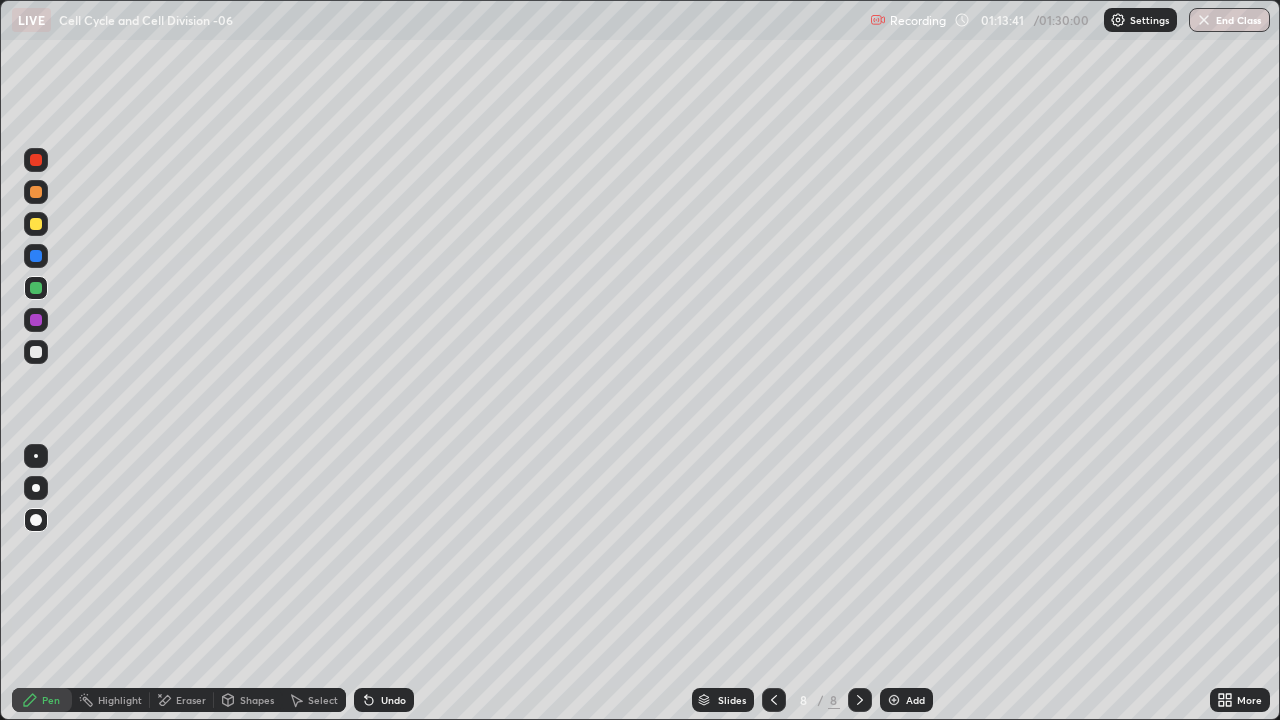 click 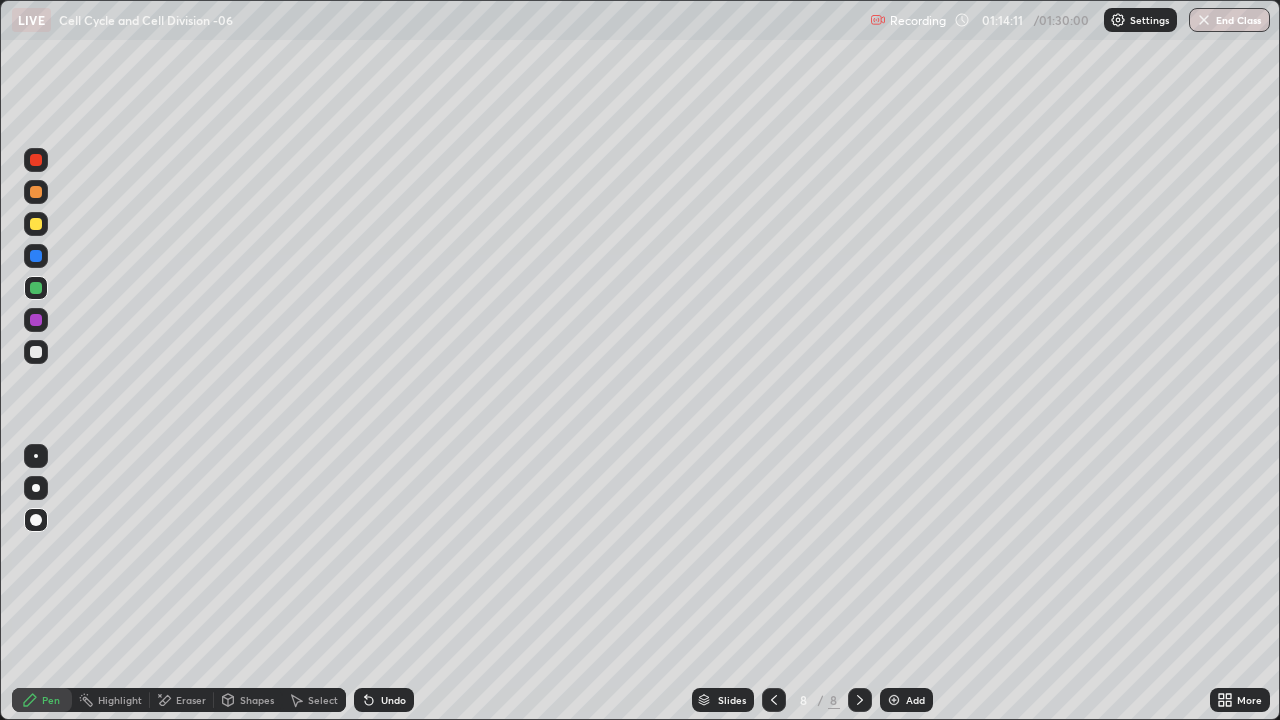 click at bounding box center [36, 320] 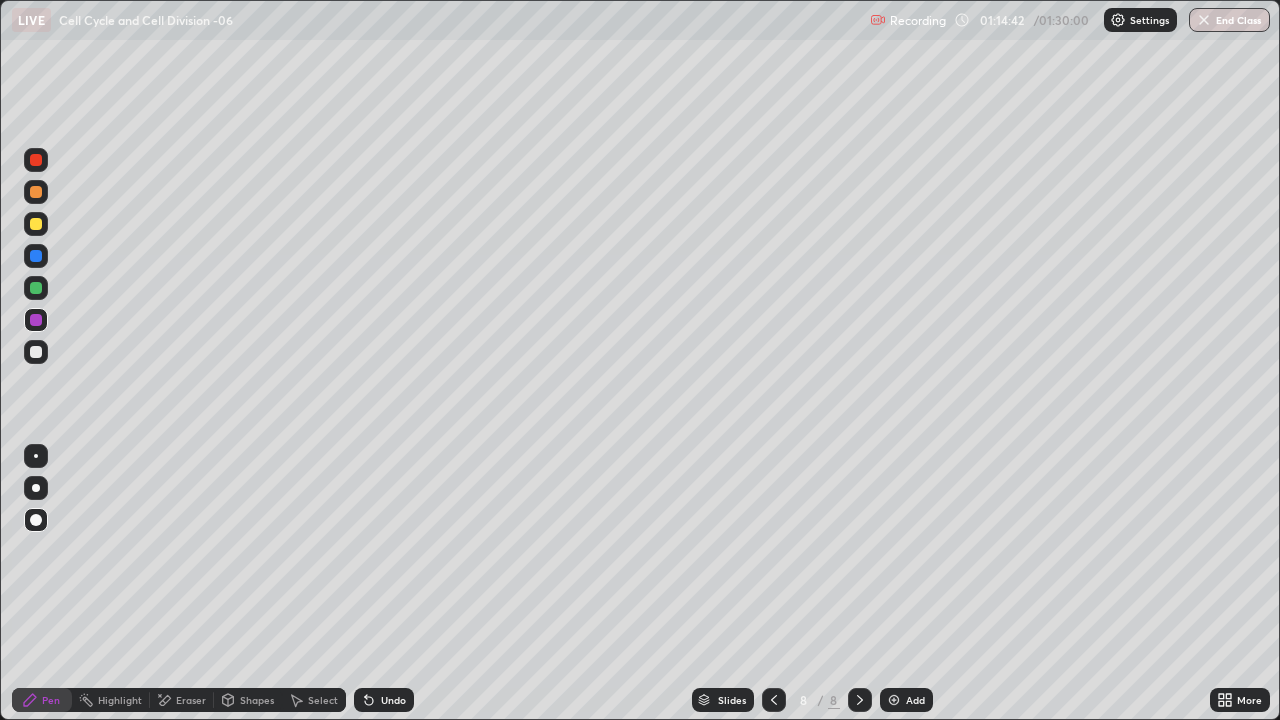 click at bounding box center (36, 288) 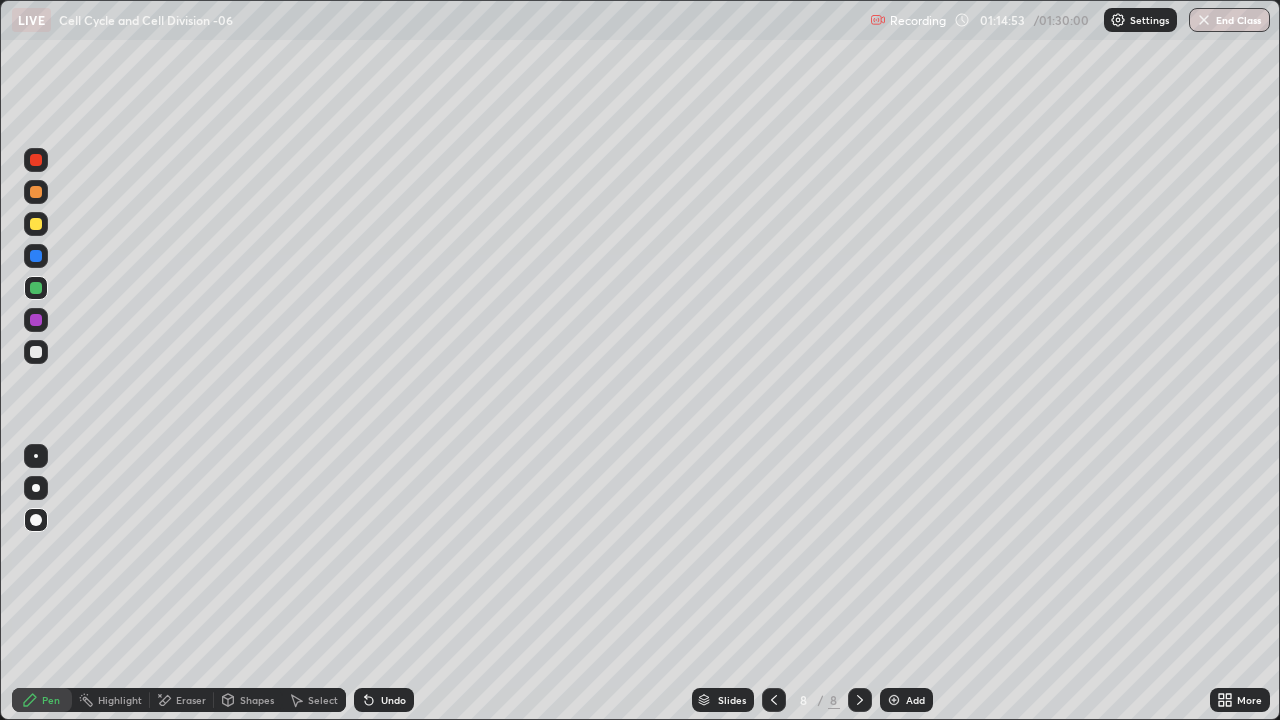 click 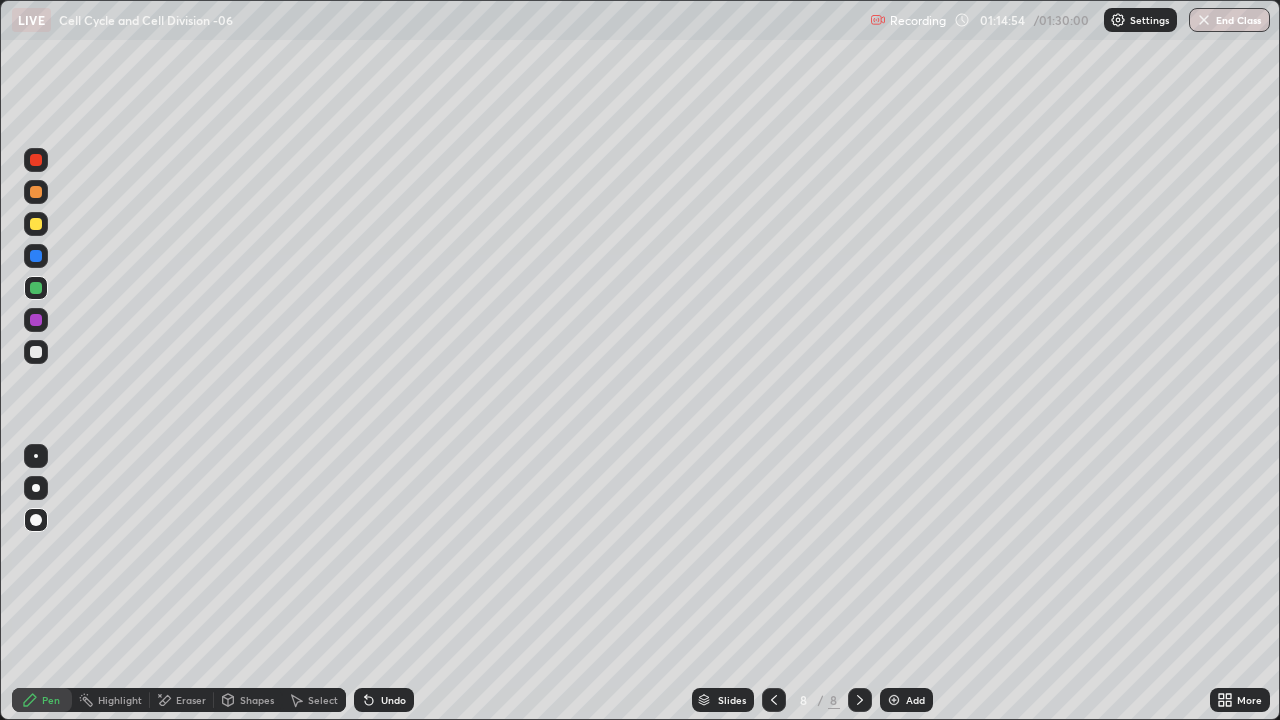 click on "Undo" at bounding box center (384, 700) 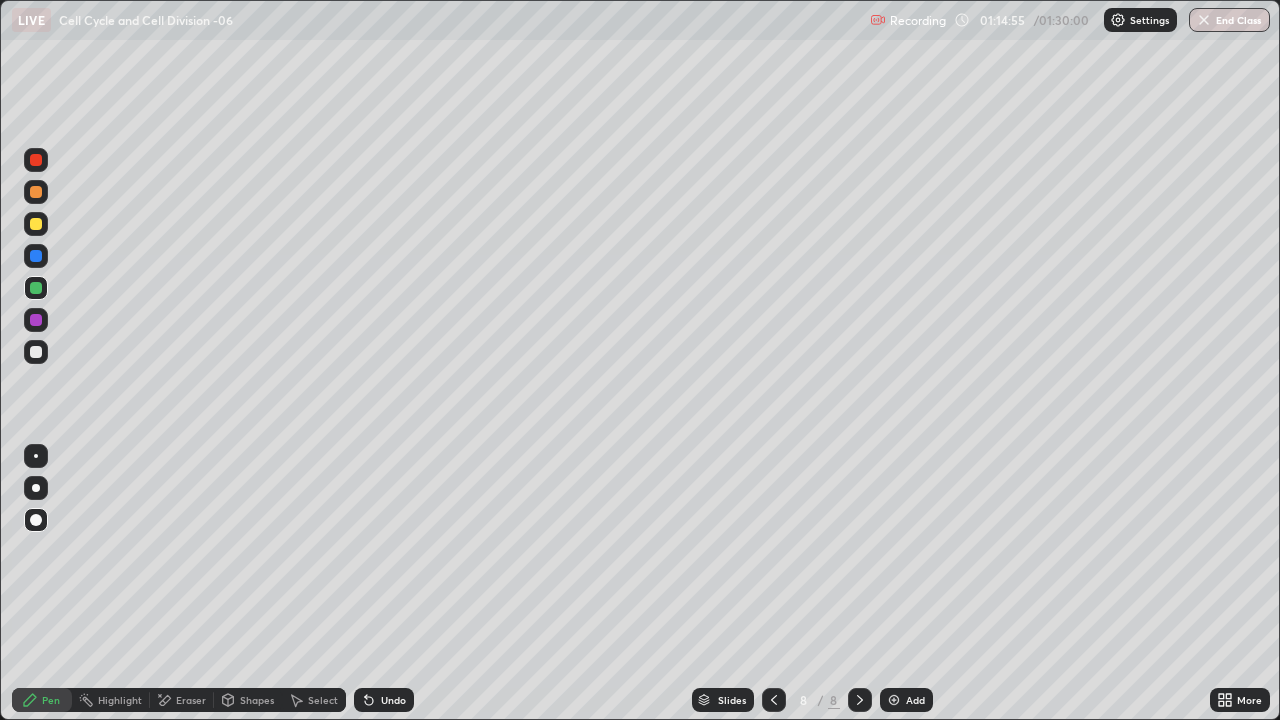 click on "Eraser" at bounding box center (191, 700) 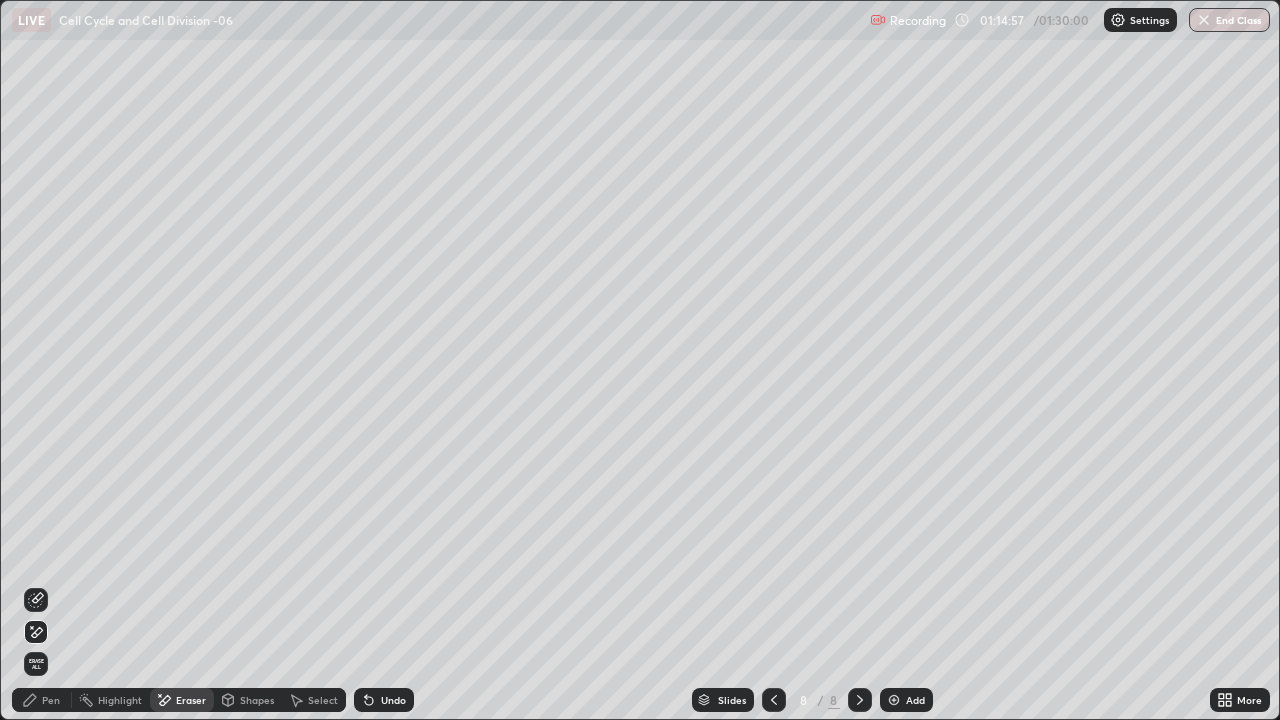 click on "Pen" at bounding box center (42, 700) 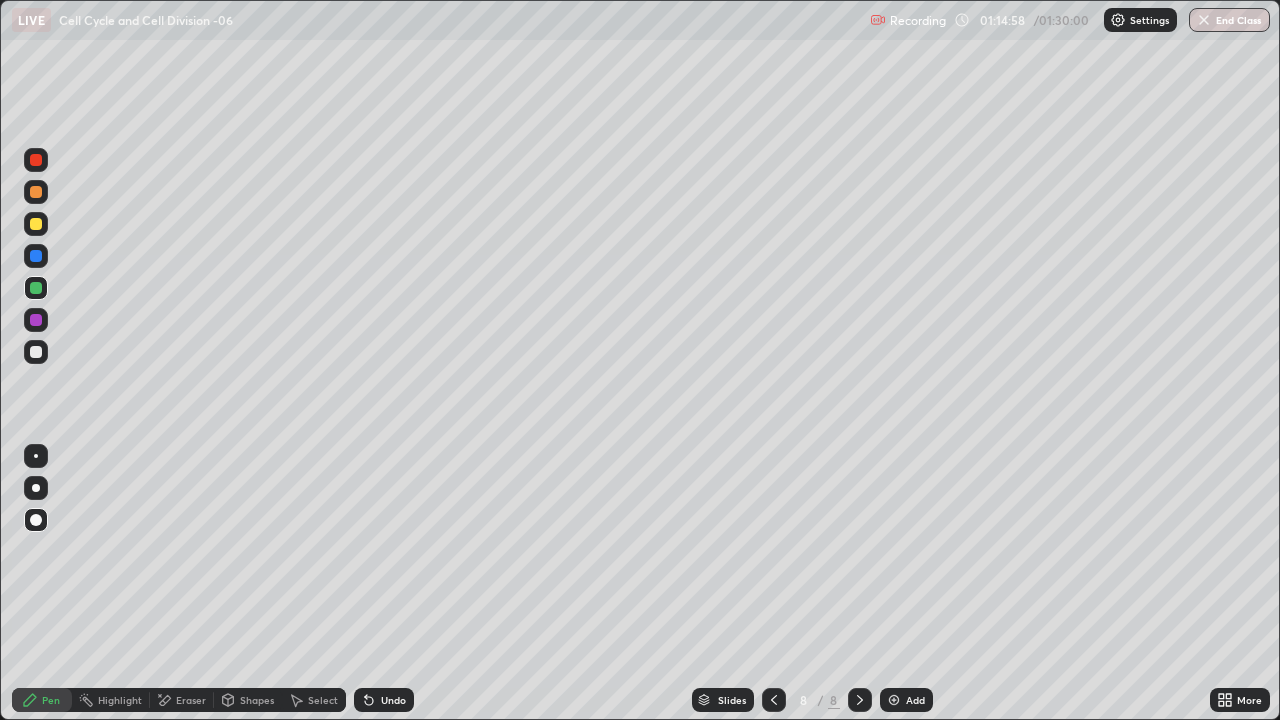 click at bounding box center [36, 192] 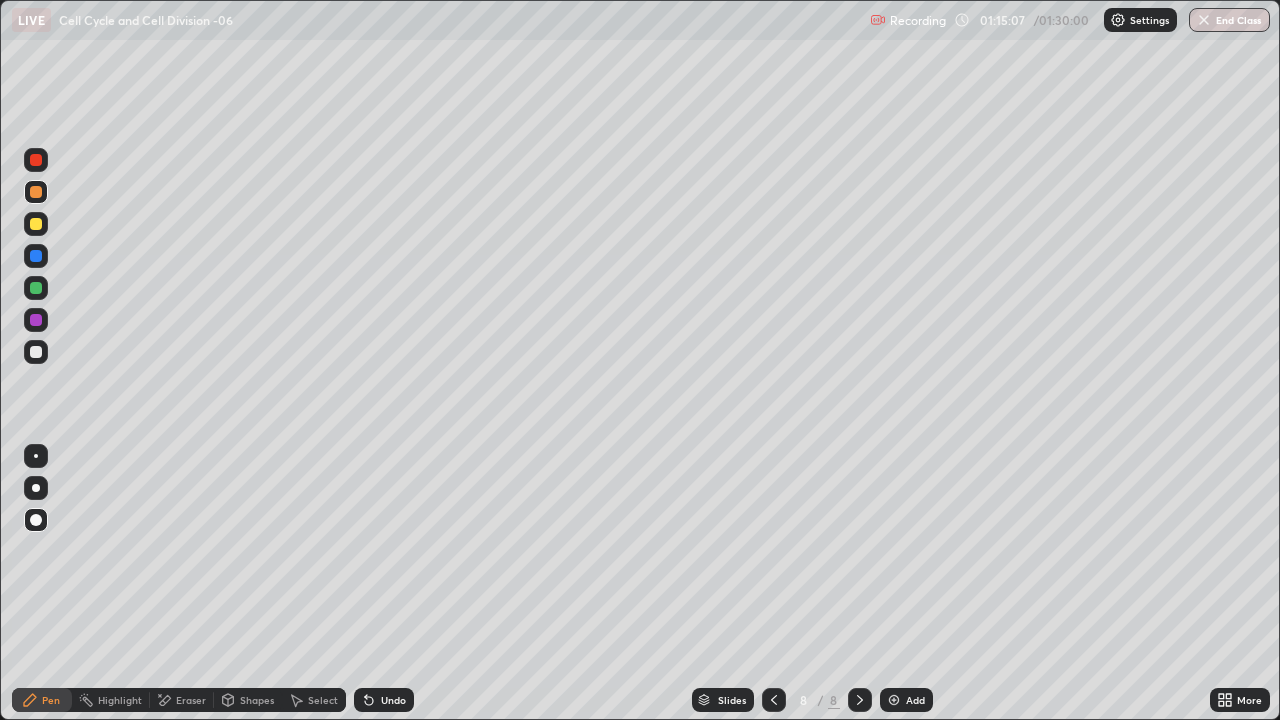 click at bounding box center (36, 288) 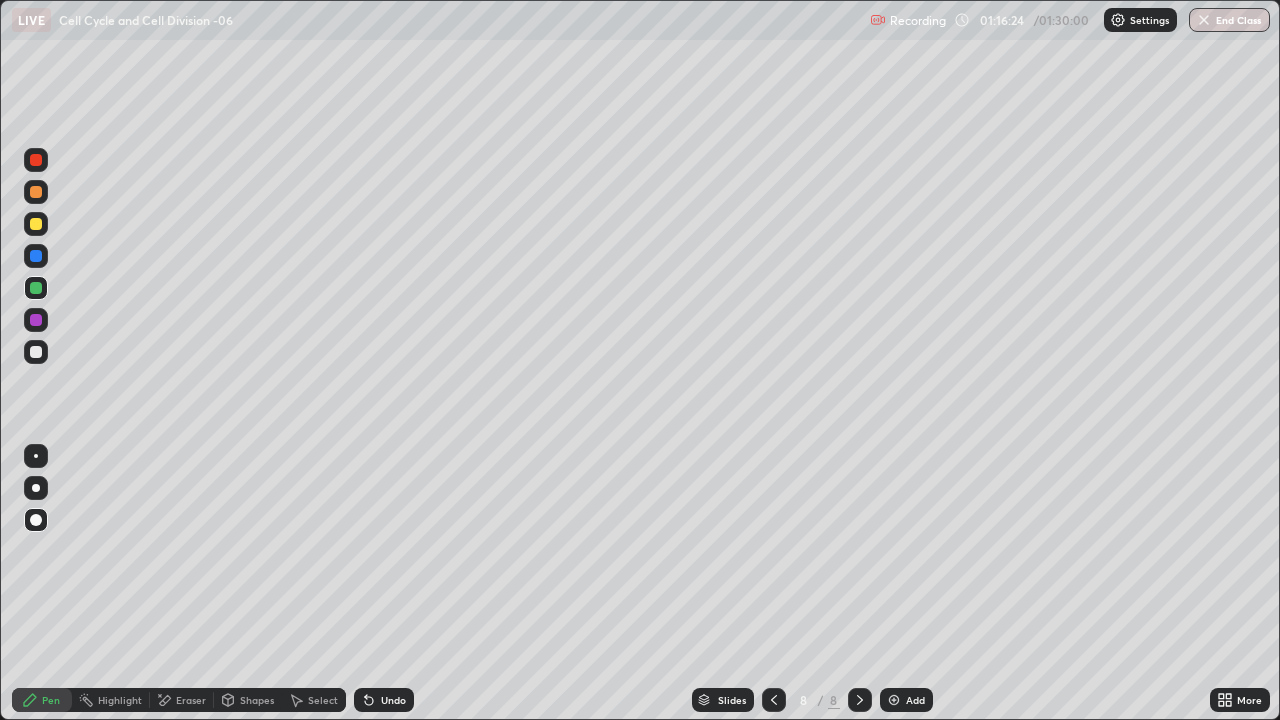 click at bounding box center [36, 224] 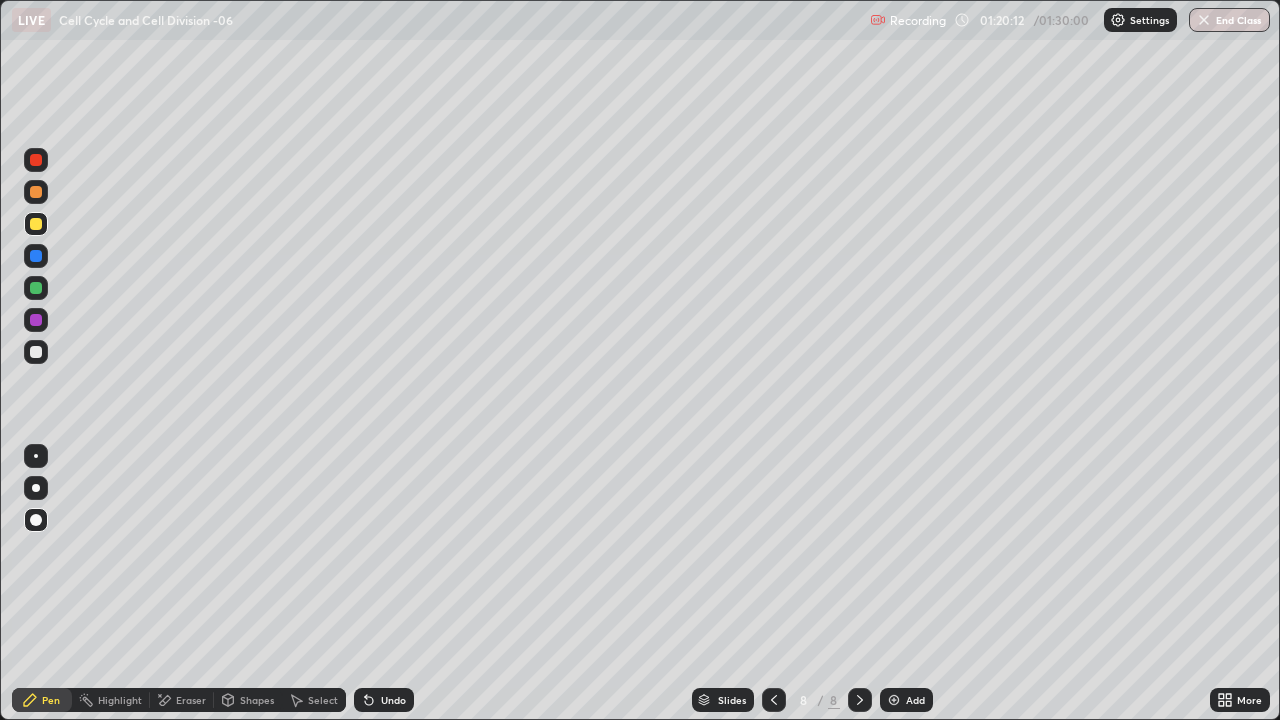 click on "Add" at bounding box center (906, 700) 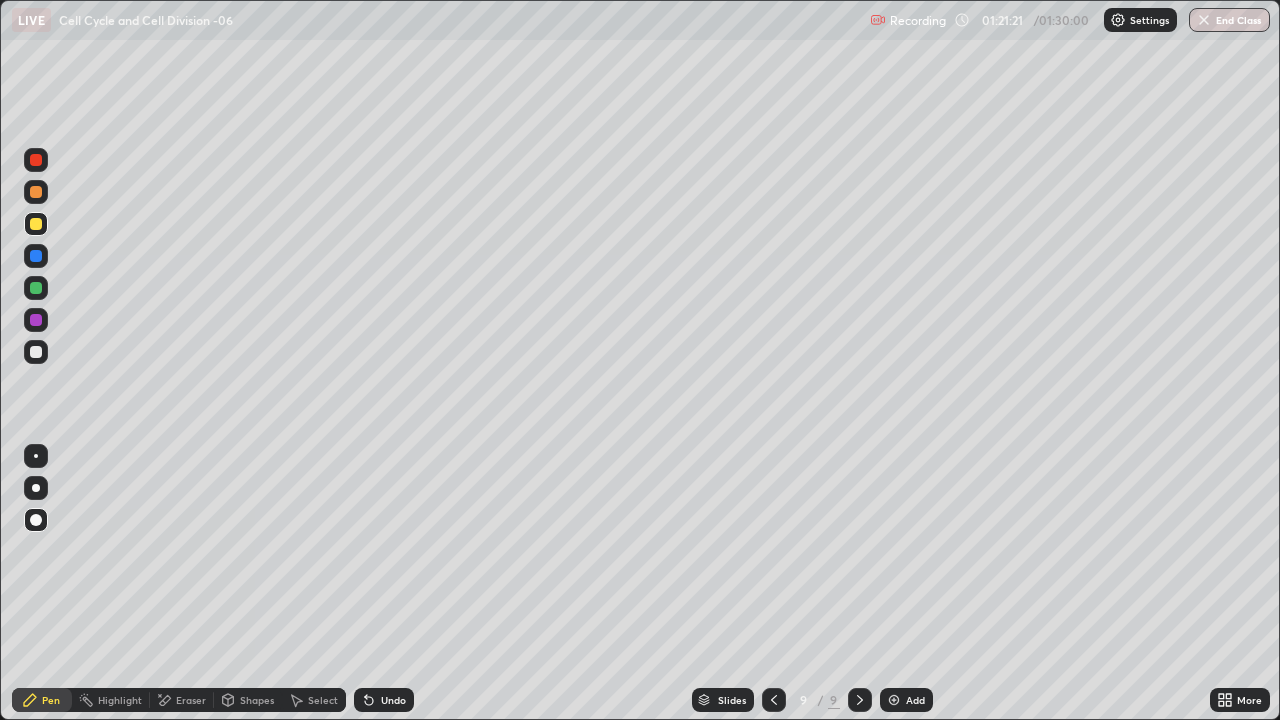 click on "End Class" at bounding box center [1229, 20] 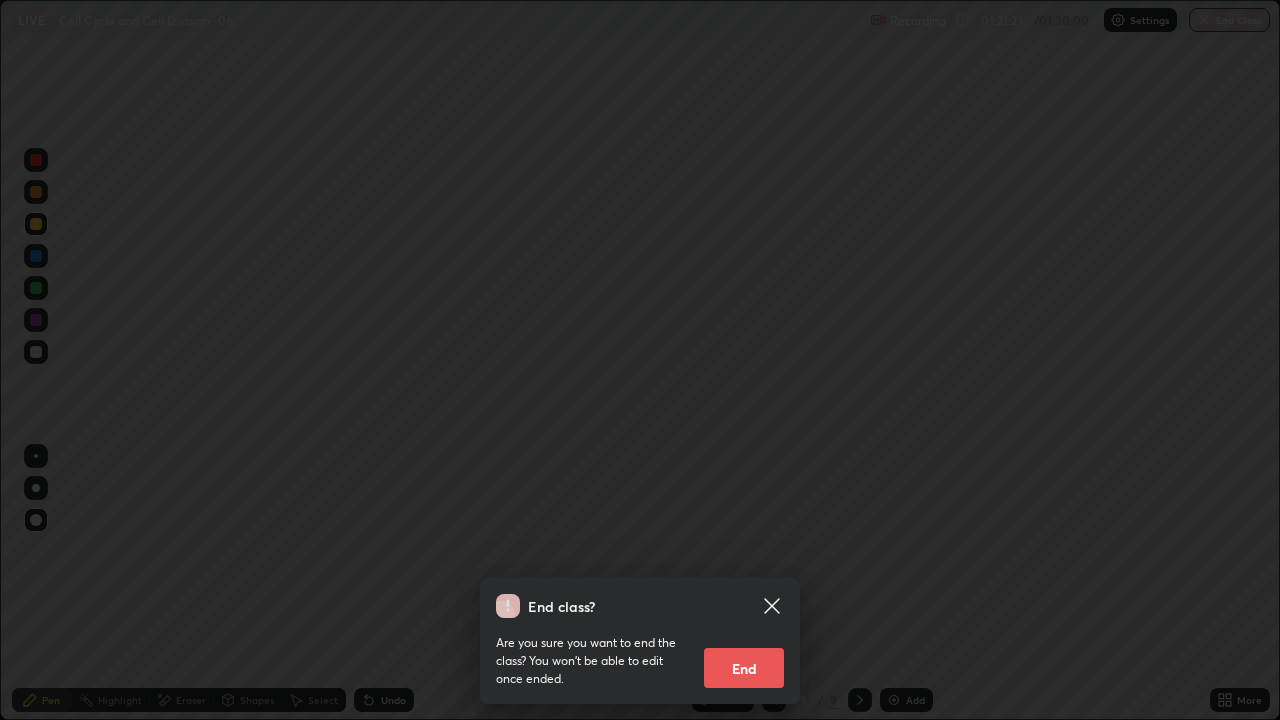 click on "End" at bounding box center [744, 668] 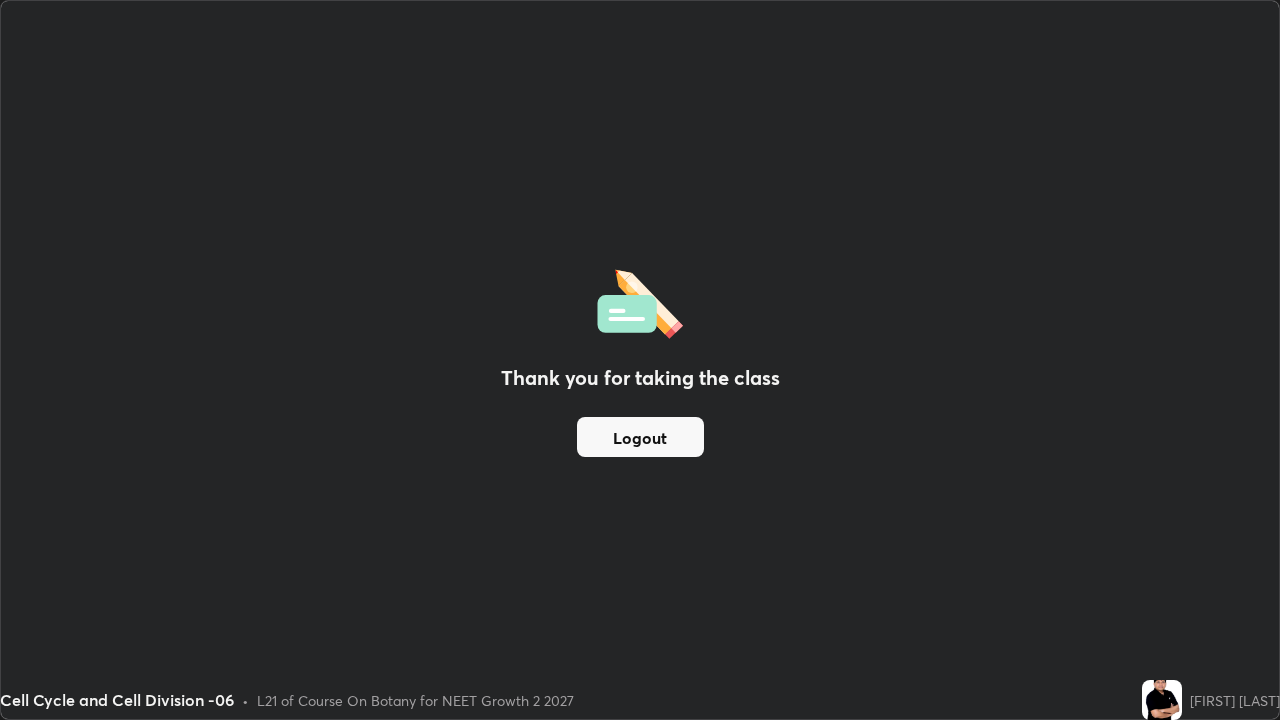 click on "Logout" at bounding box center (640, 437) 